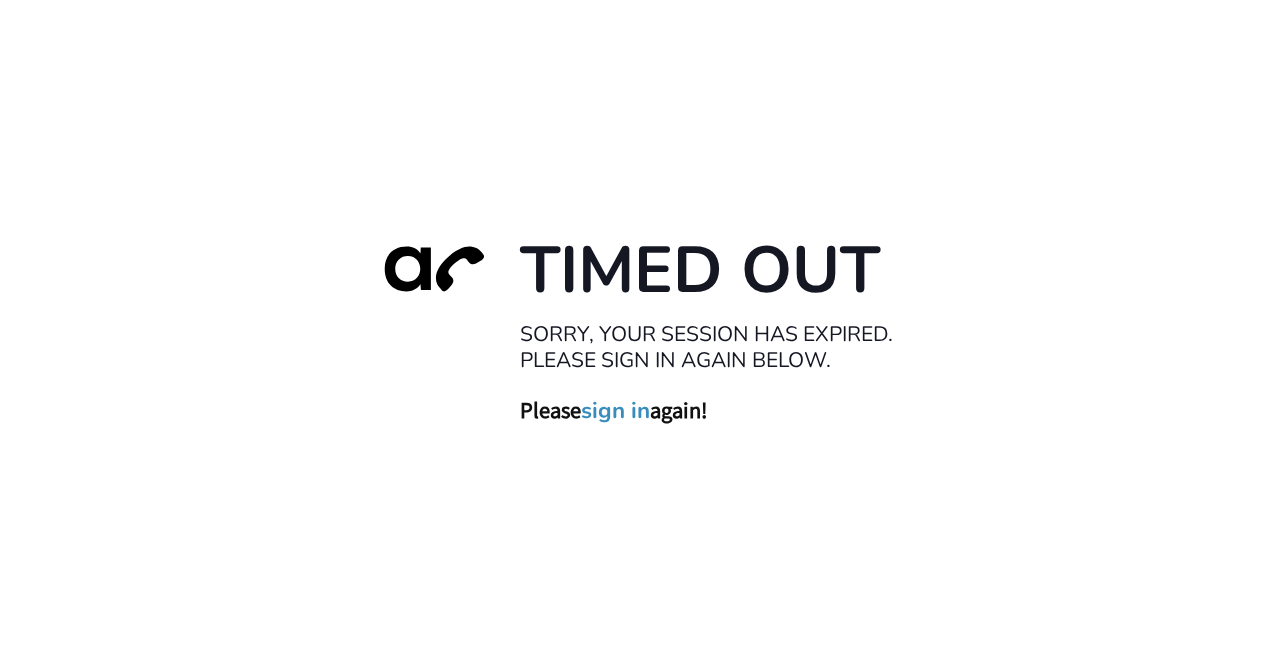 scroll, scrollTop: 0, scrollLeft: 0, axis: both 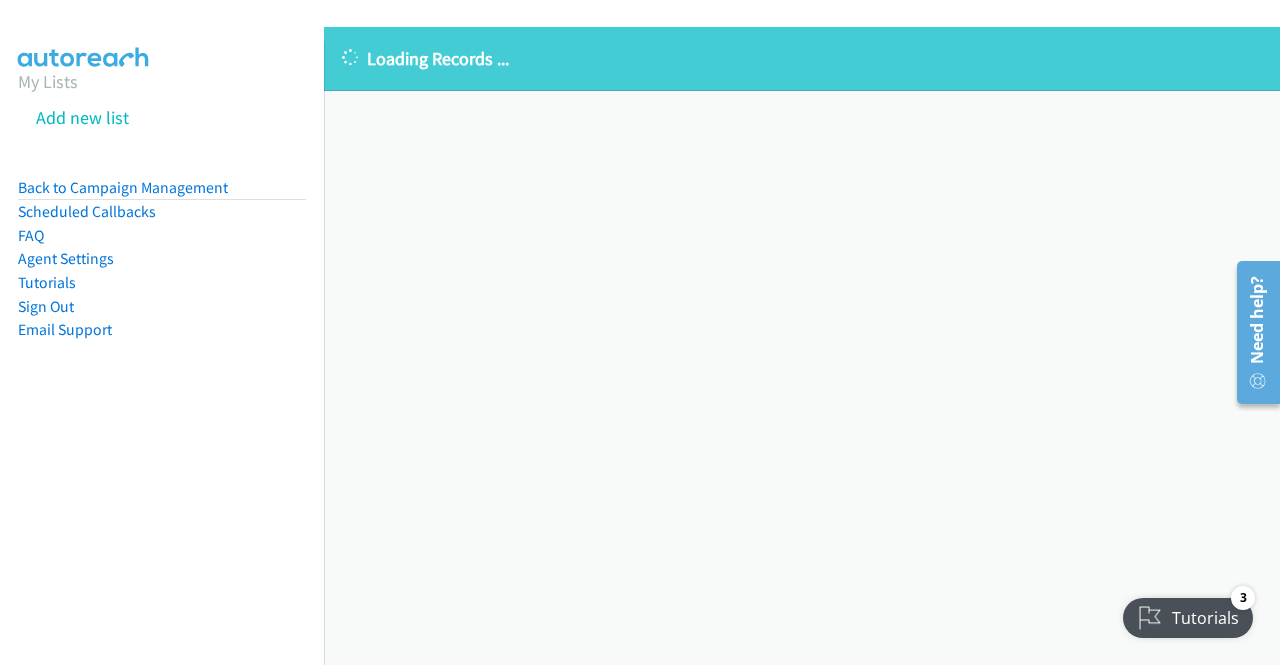 click on "Loading Records ...
Sorry, something went wrong please try again." at bounding box center (802, 346) 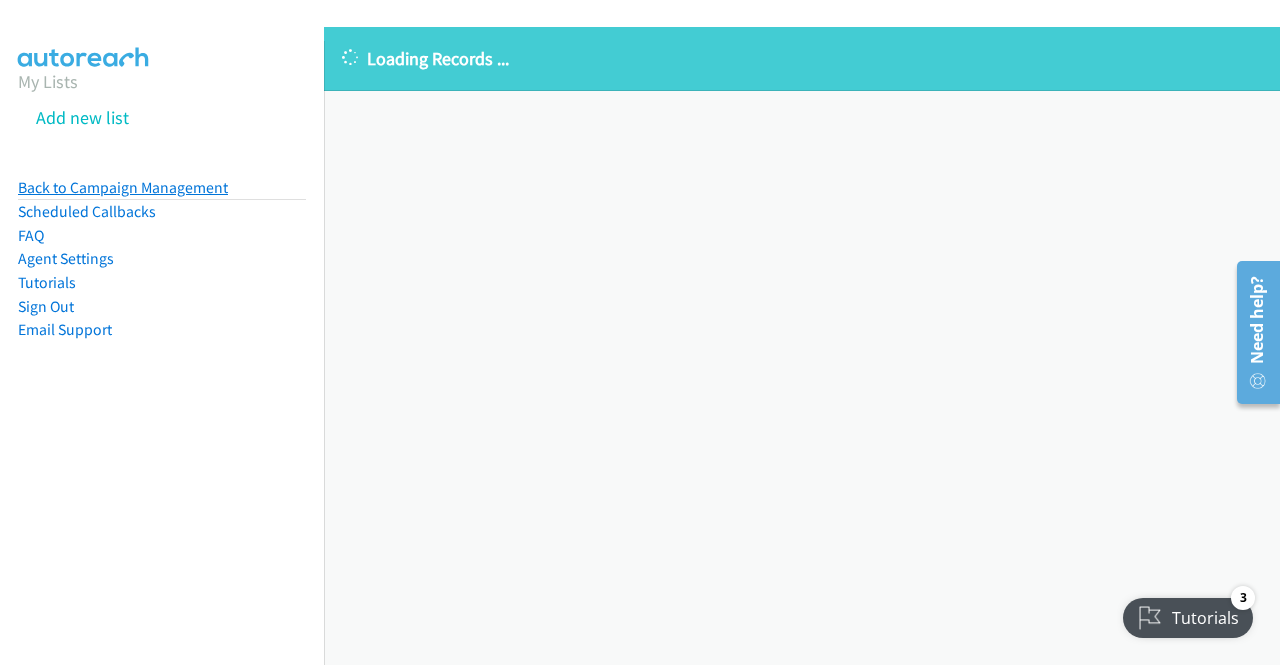 click on "Back to Campaign Management" at bounding box center [123, 187] 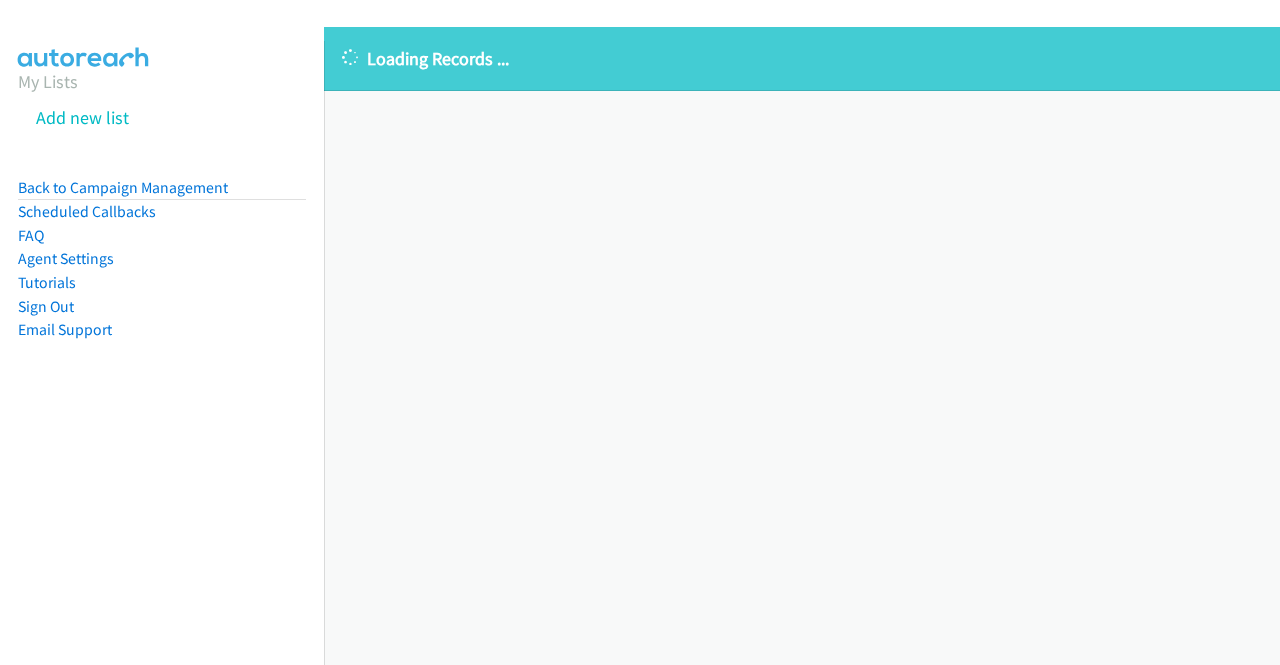 scroll, scrollTop: 0, scrollLeft: 0, axis: both 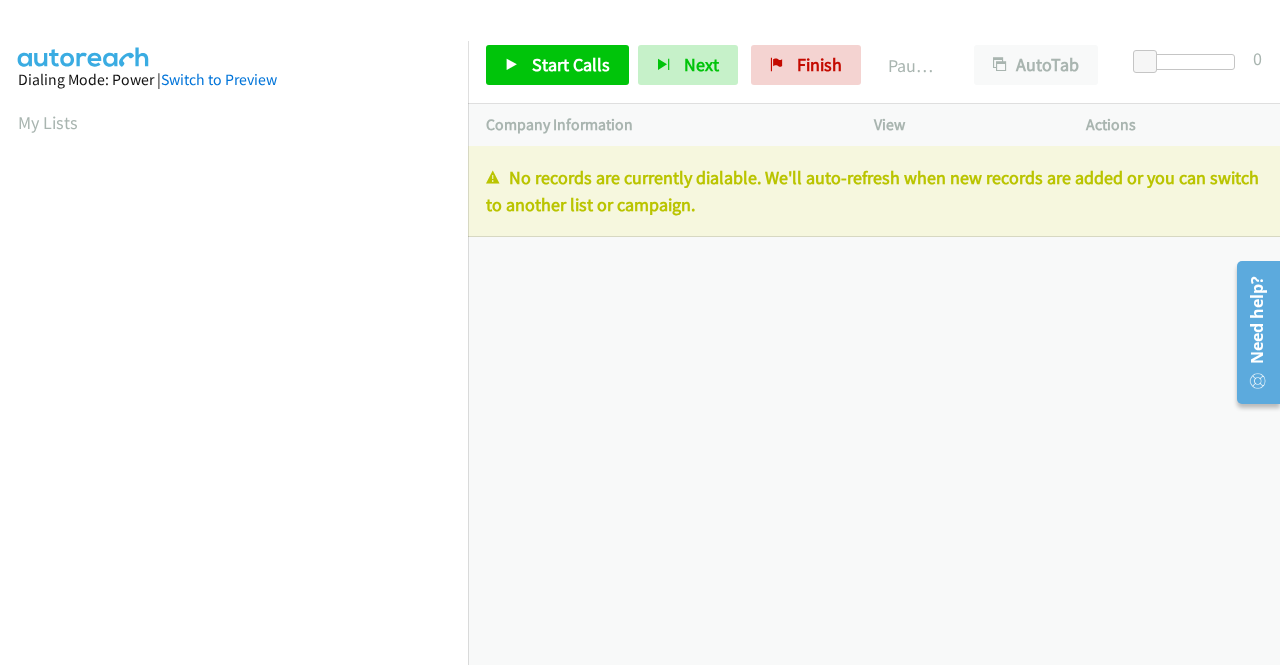 click on "+1 415-964-1034
Call failed - Please reload the list and try again
The Callbar Failed to Load Please Open it and Reload the Page
Hmm something isn't quite right.. Please refresh the page
Hmm something isn't quite right.. Please refresh the page
No records are currently dialable. We'll auto-refresh when new records are added or you can switch to another list or campaign.
Loading New Records ...
Reverse Compact View
|
Popout Window
|
Email Support
© 2021 AutoReach" at bounding box center (874, 405) 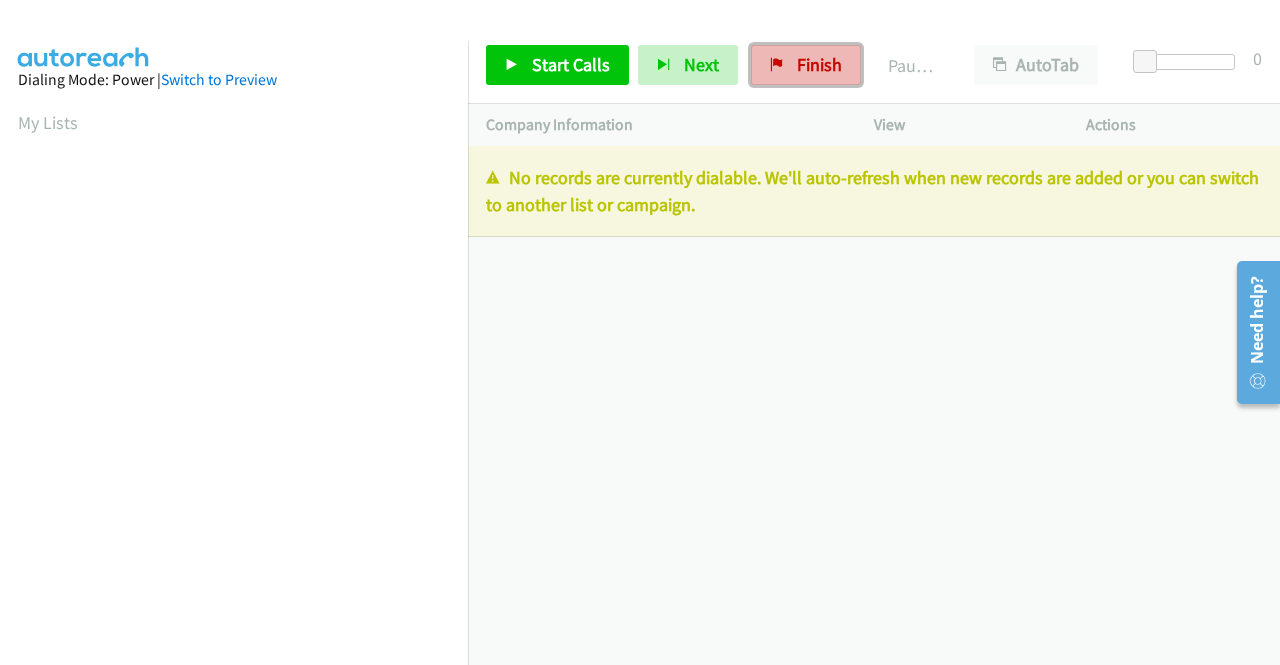 click on "Finish" at bounding box center (806, 65) 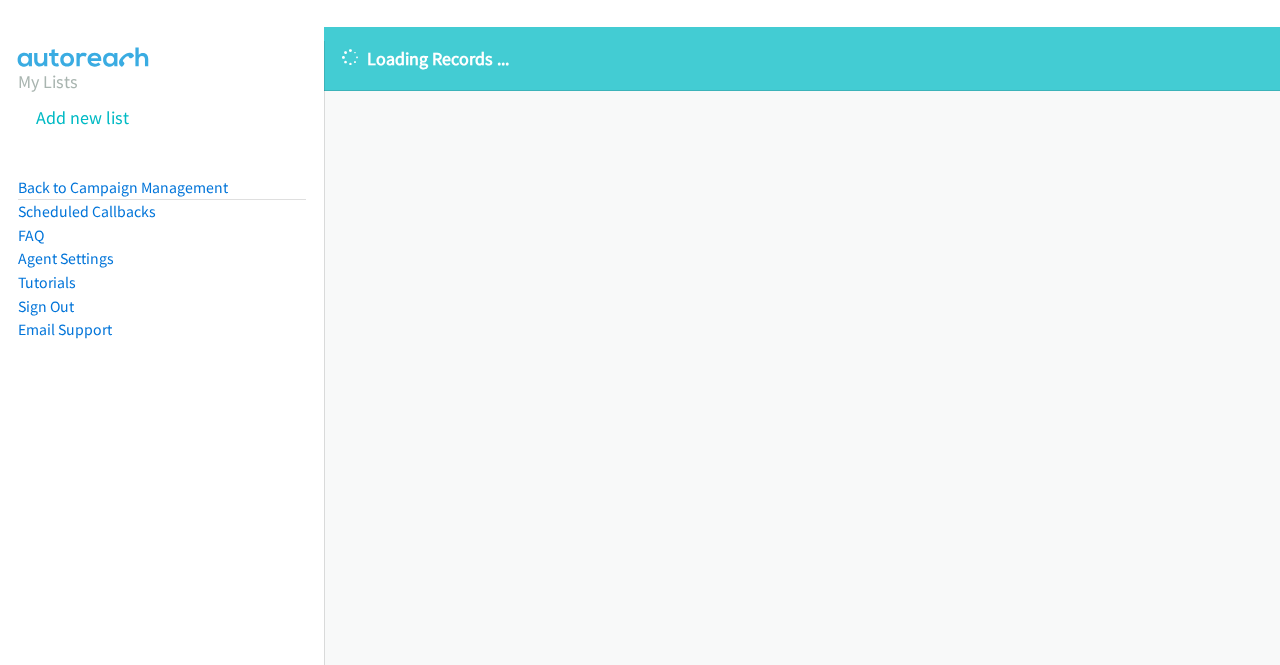scroll, scrollTop: 0, scrollLeft: 0, axis: both 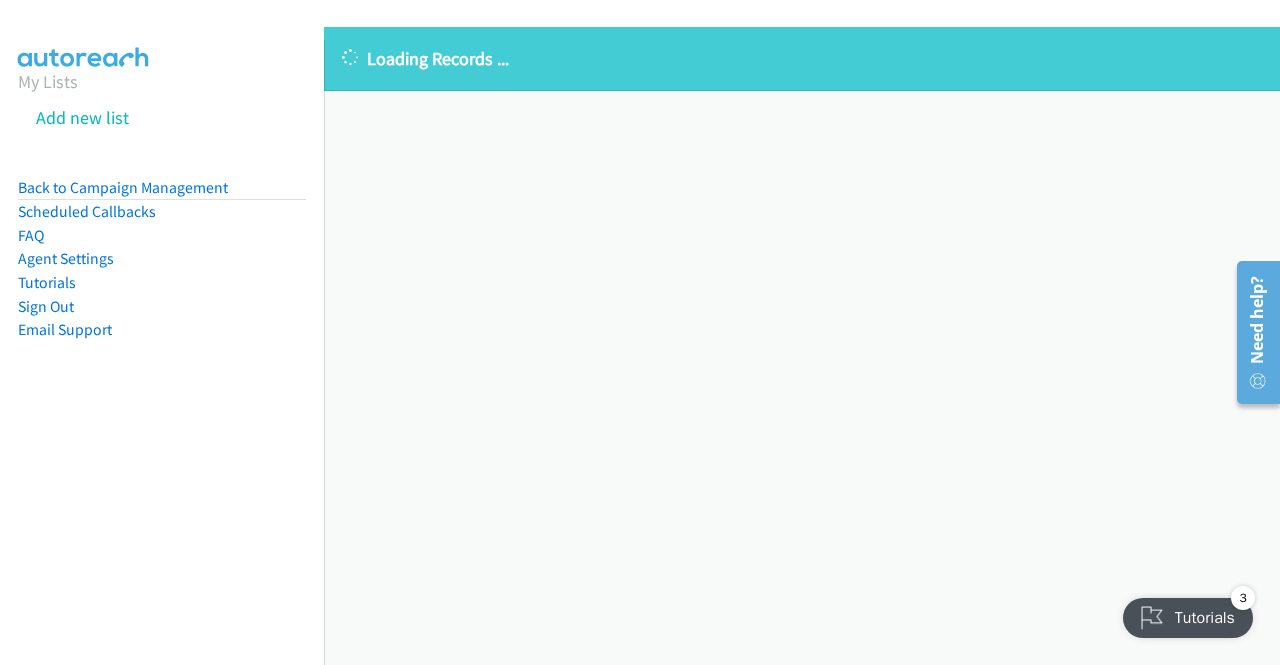 click on "Loading Records ...
Sorry, something went wrong please try again." at bounding box center (802, 346) 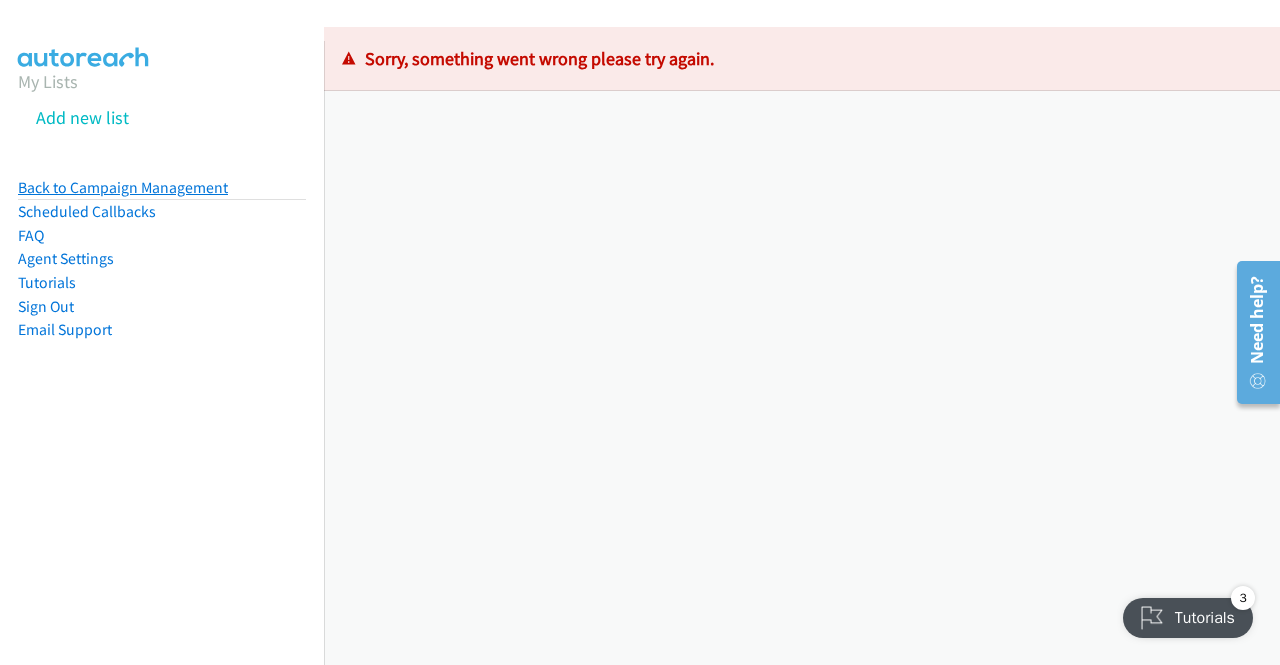 click on "Back to Campaign Management" at bounding box center (123, 187) 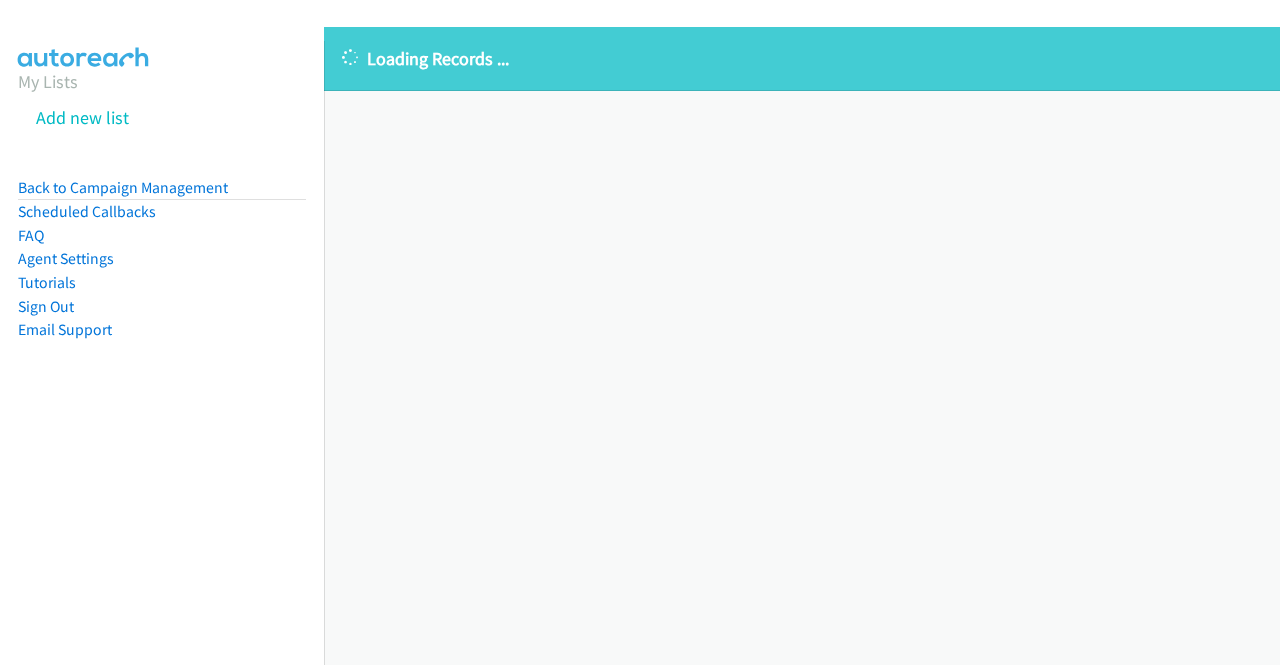 scroll, scrollTop: 0, scrollLeft: 0, axis: both 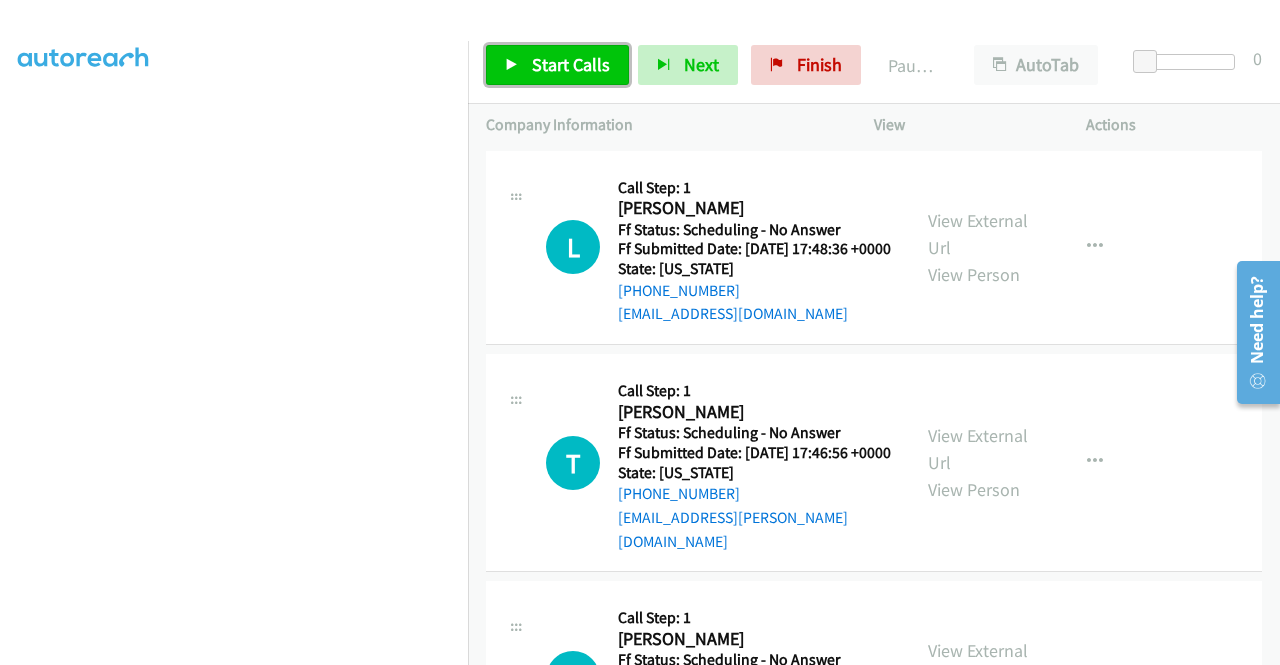 click on "Start Calls" at bounding box center [571, 64] 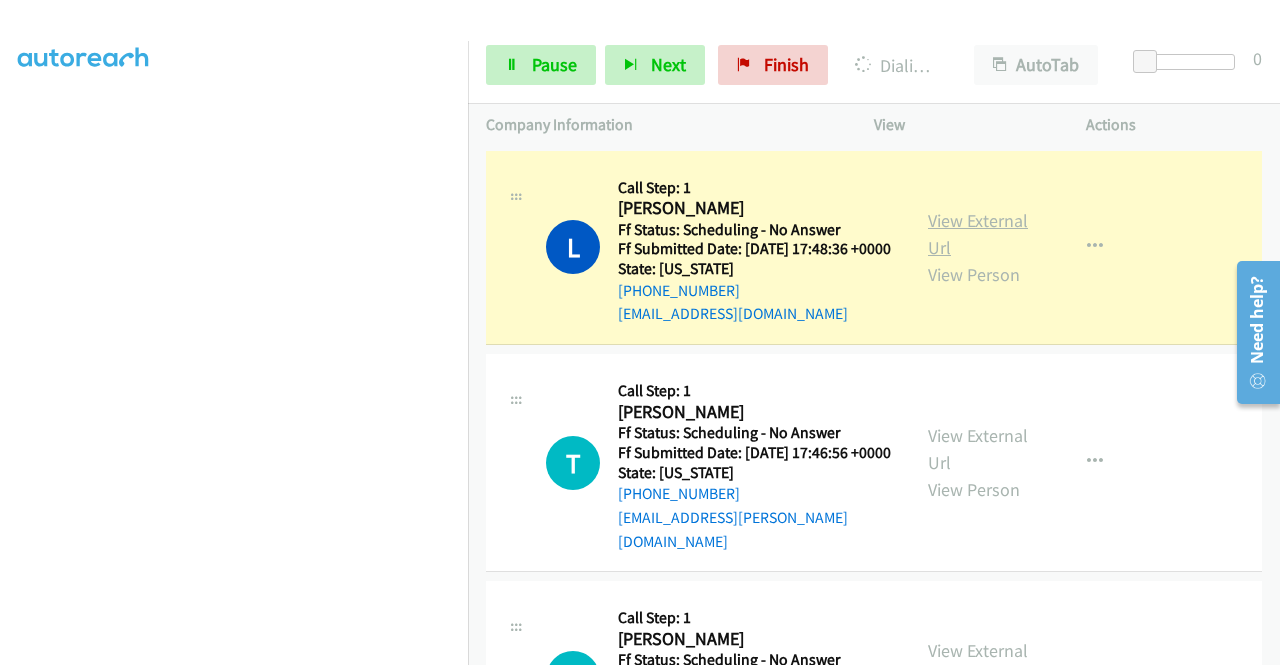 click on "View External Url" at bounding box center [978, 234] 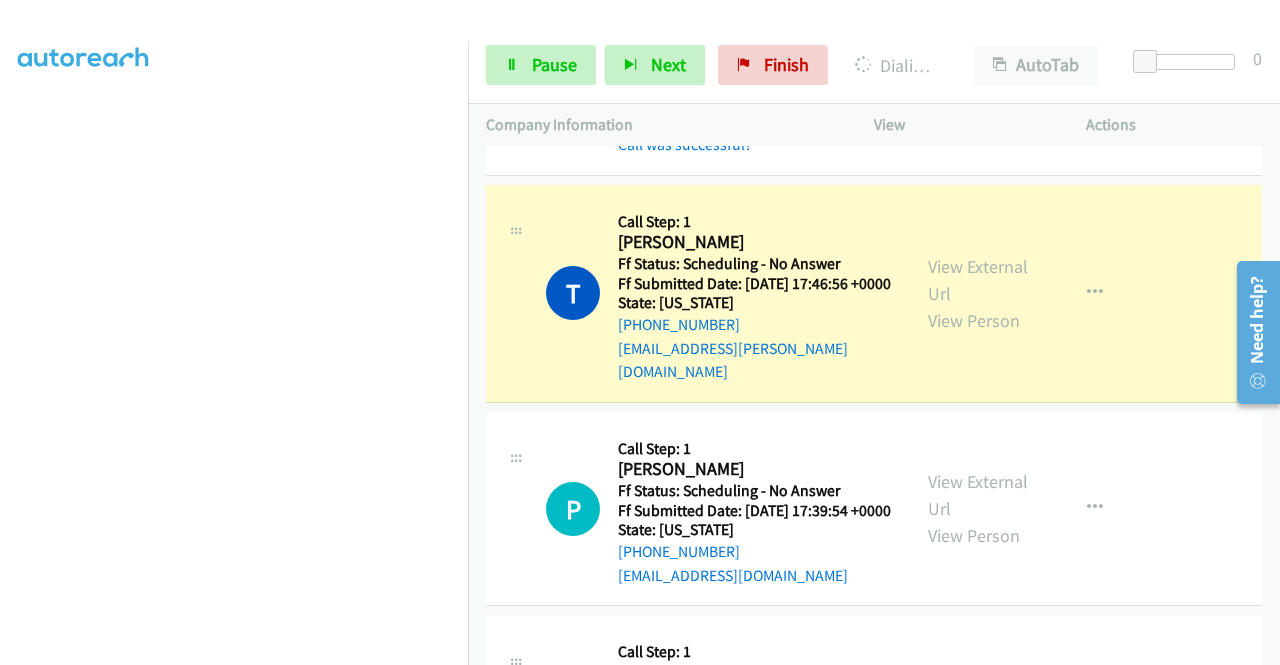 scroll, scrollTop: 293, scrollLeft: 0, axis: vertical 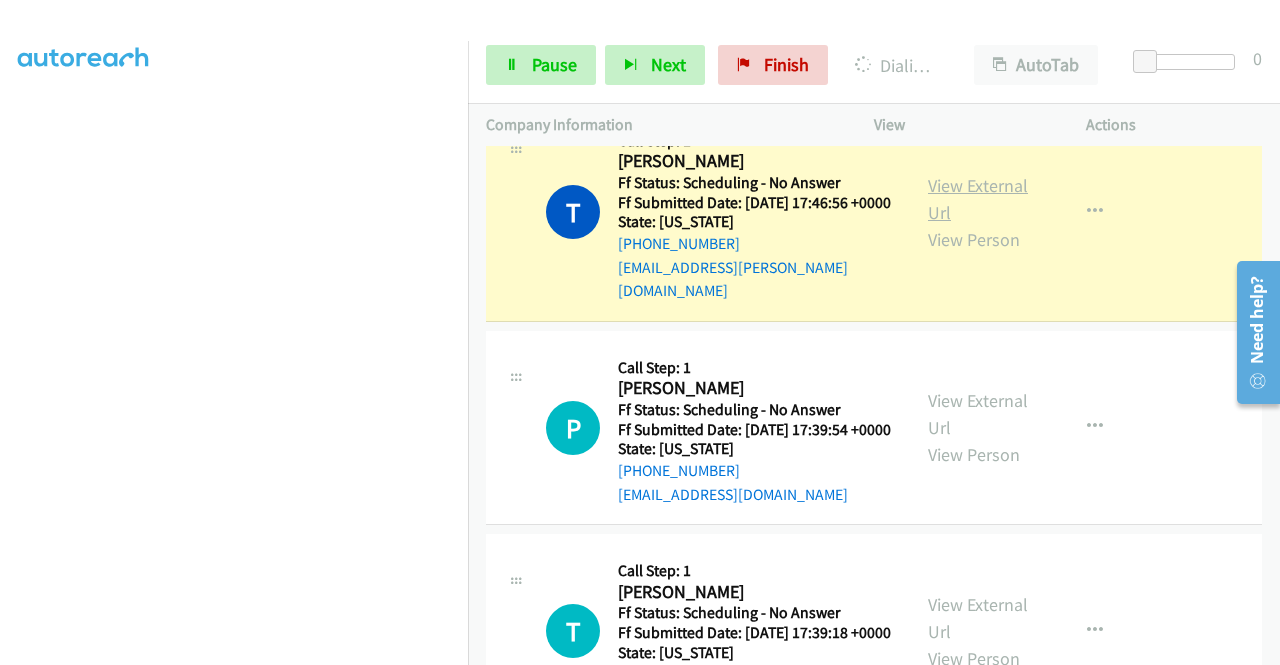 click on "View External Url" at bounding box center (978, 199) 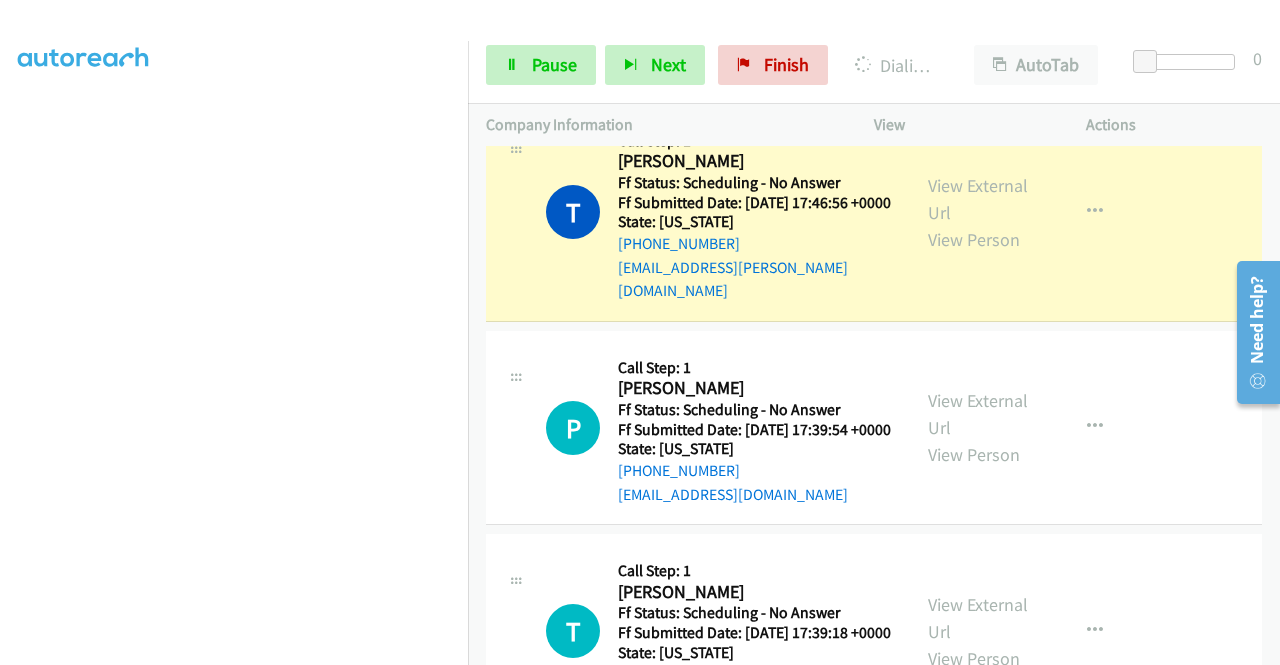 scroll, scrollTop: 456, scrollLeft: 0, axis: vertical 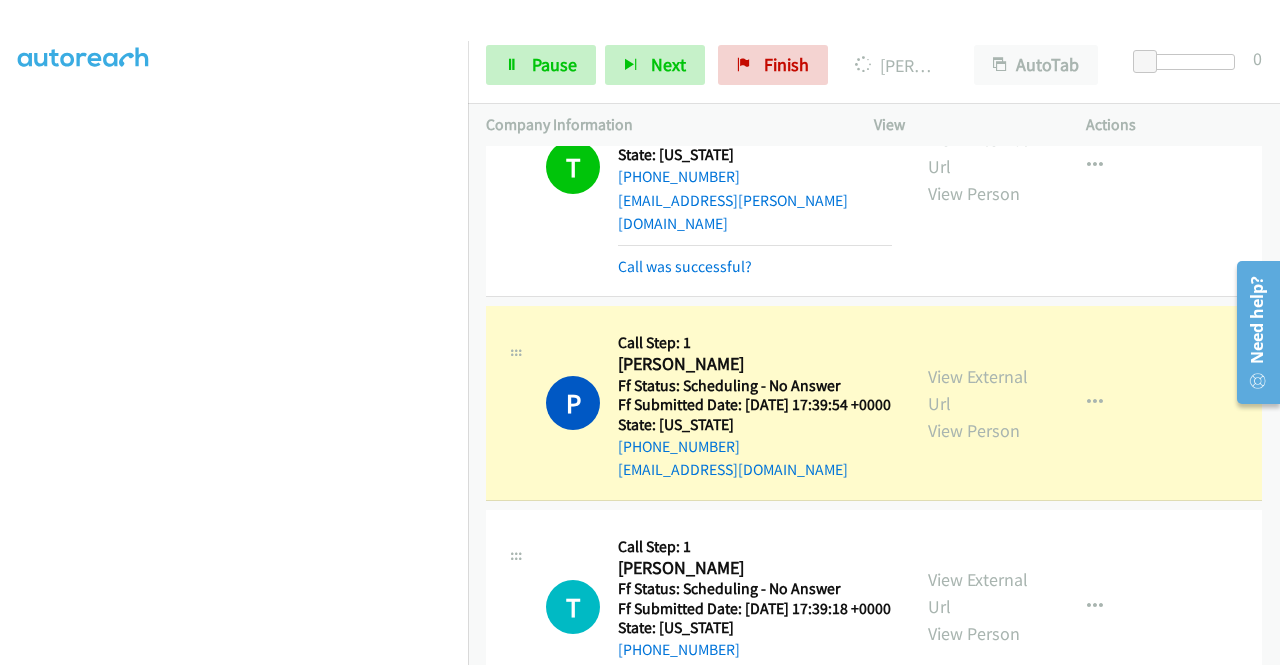 click on "View External Url
View Person
View External Url
Email
Schedule/Manage Callback
Skip Call
Add to do not call list" at bounding box center [1025, 403] 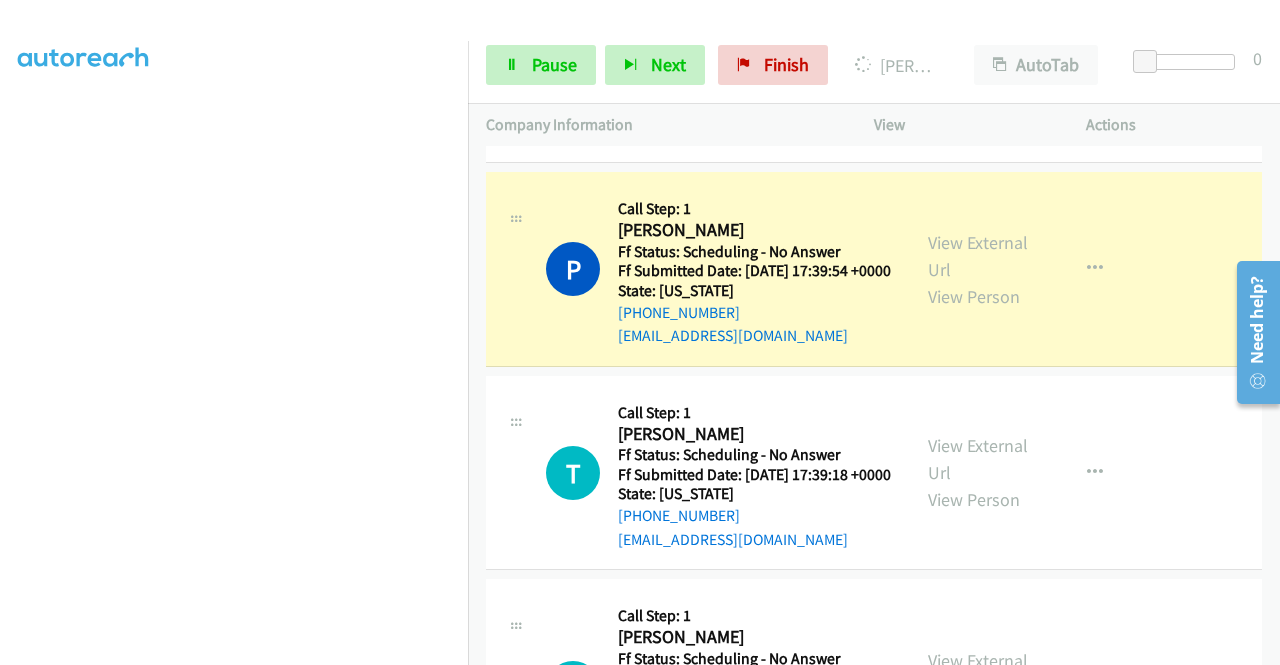 scroll, scrollTop: 504, scrollLeft: 0, axis: vertical 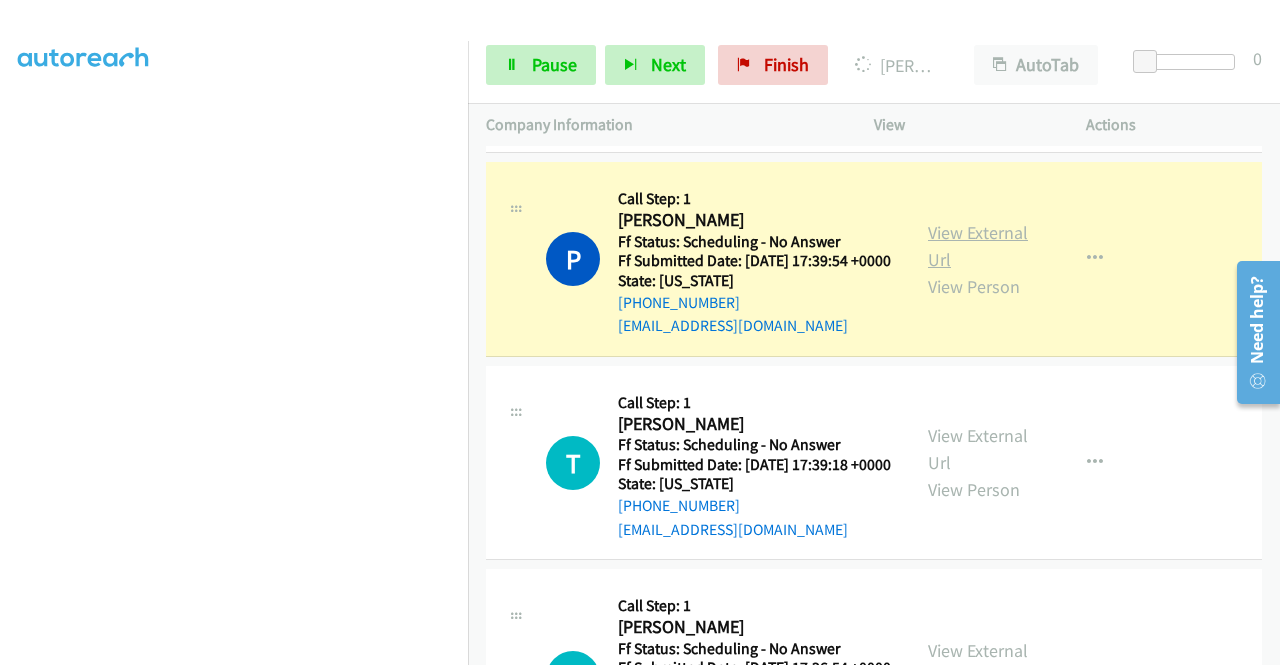 click on "View External Url" at bounding box center [978, 246] 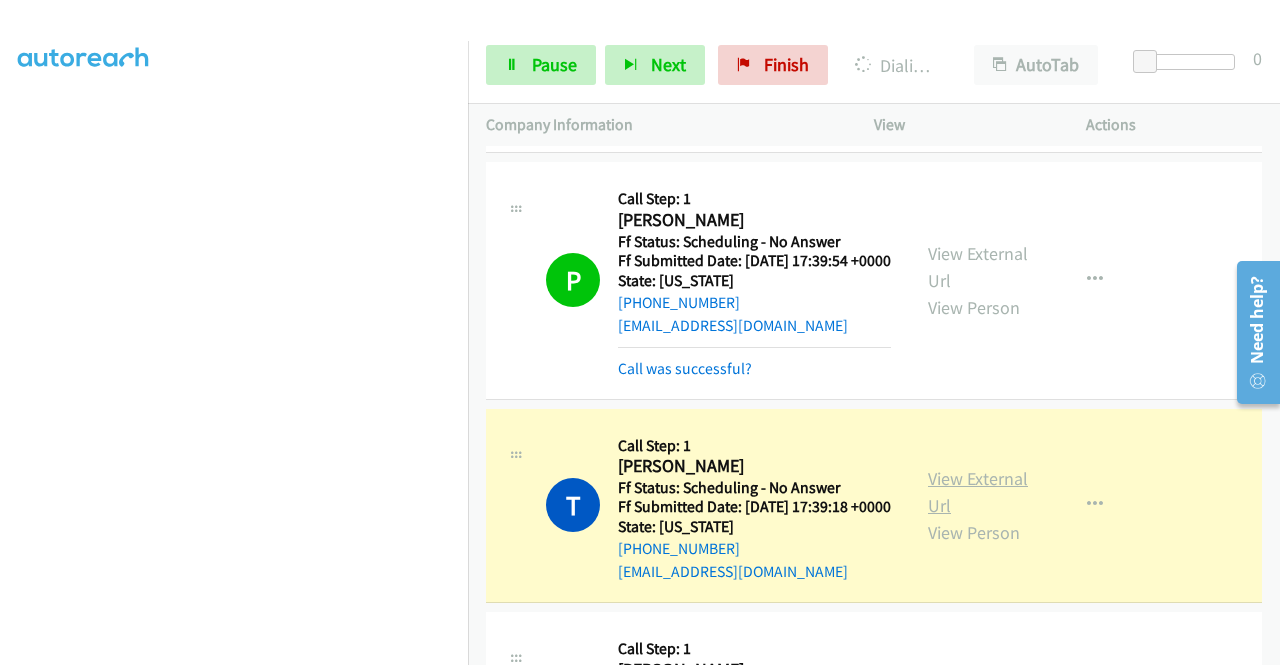 click on "View External Url" at bounding box center [978, 492] 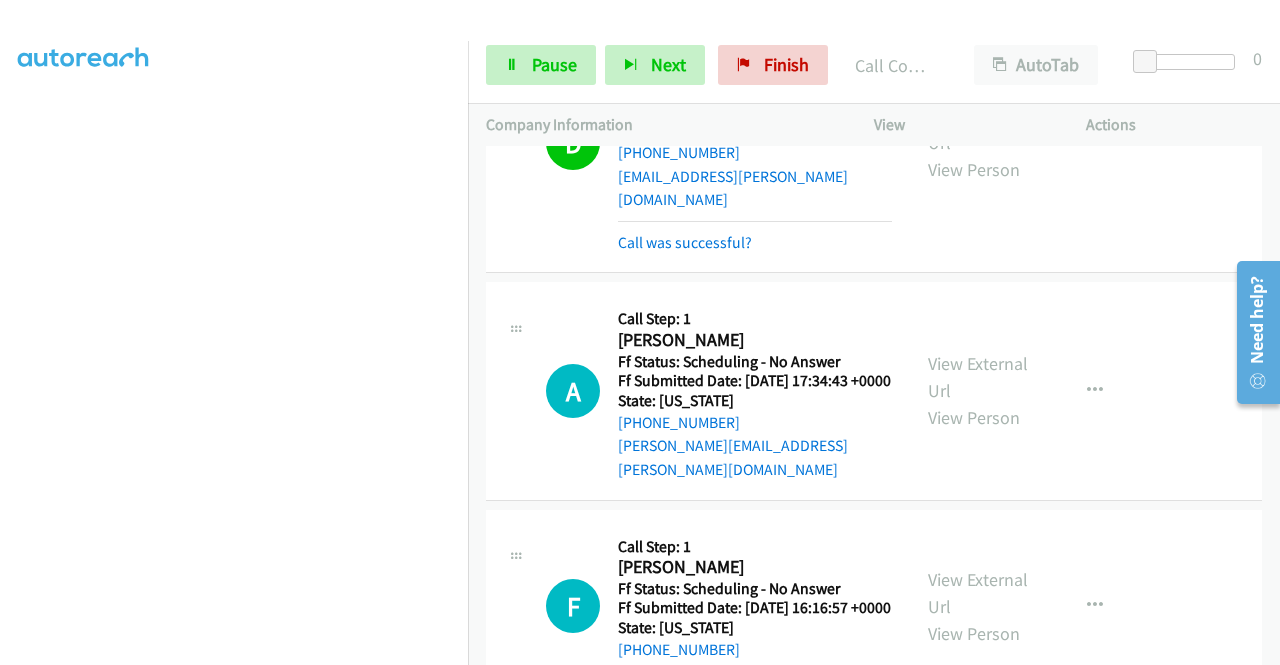 scroll, scrollTop: 1158, scrollLeft: 0, axis: vertical 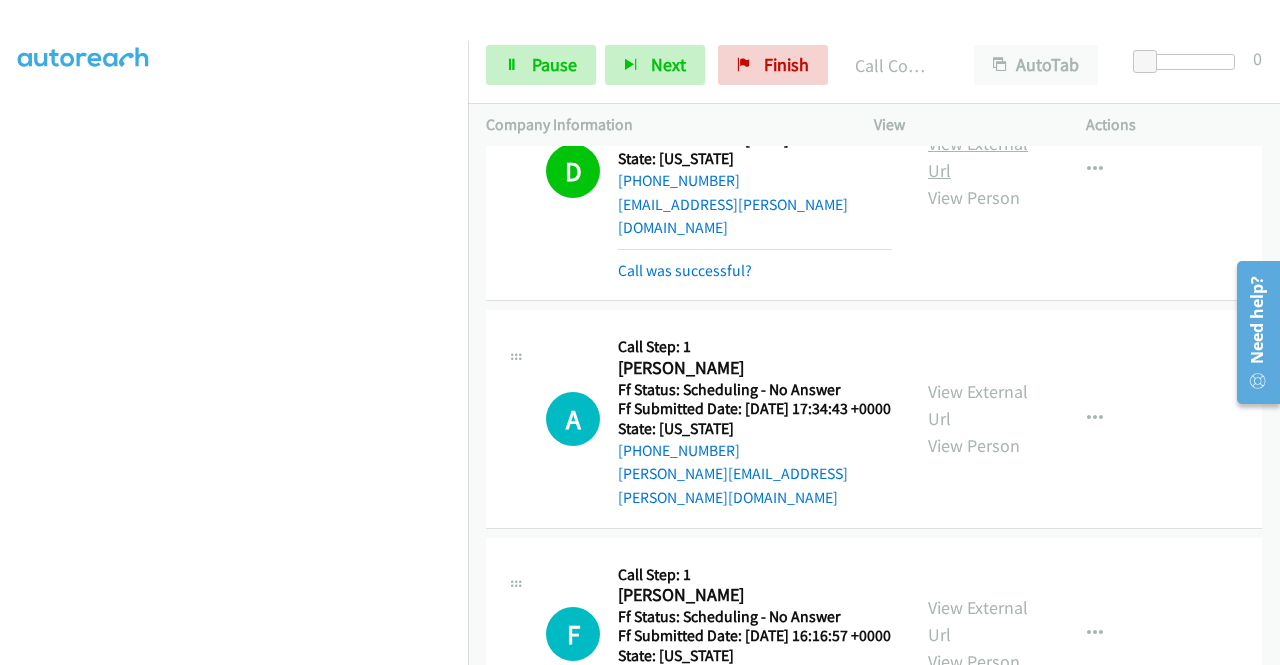 click on "View External Url" at bounding box center (978, 157) 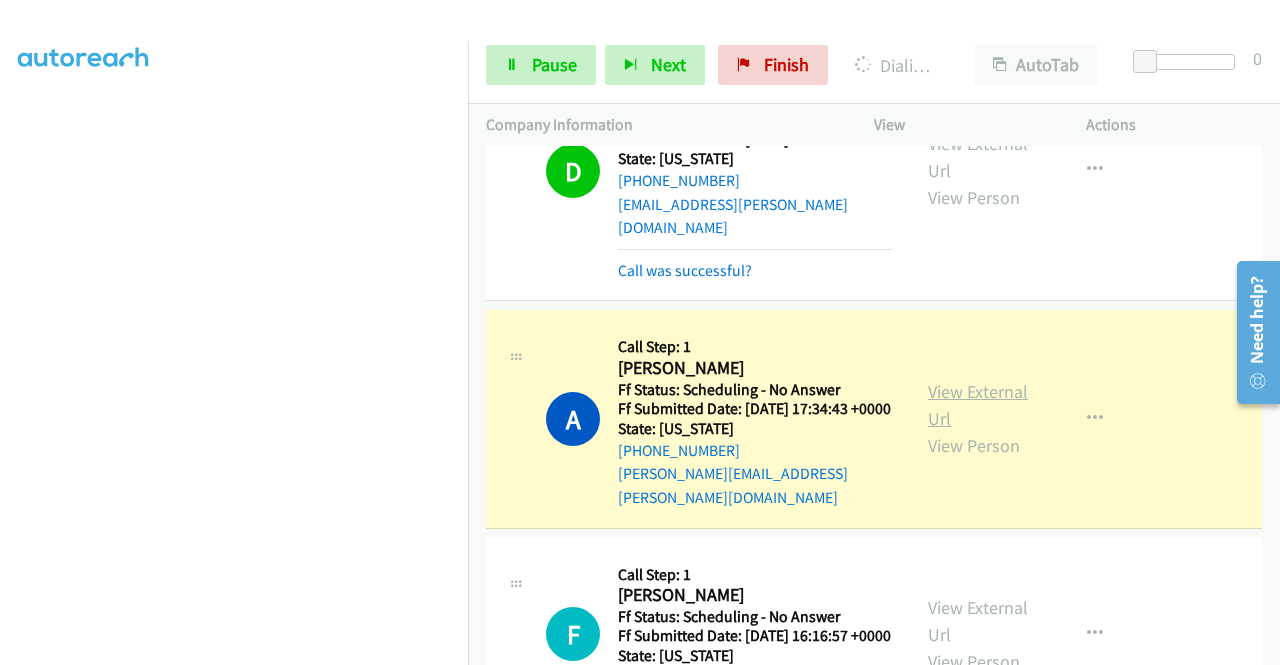 click on "View External Url" at bounding box center (978, 405) 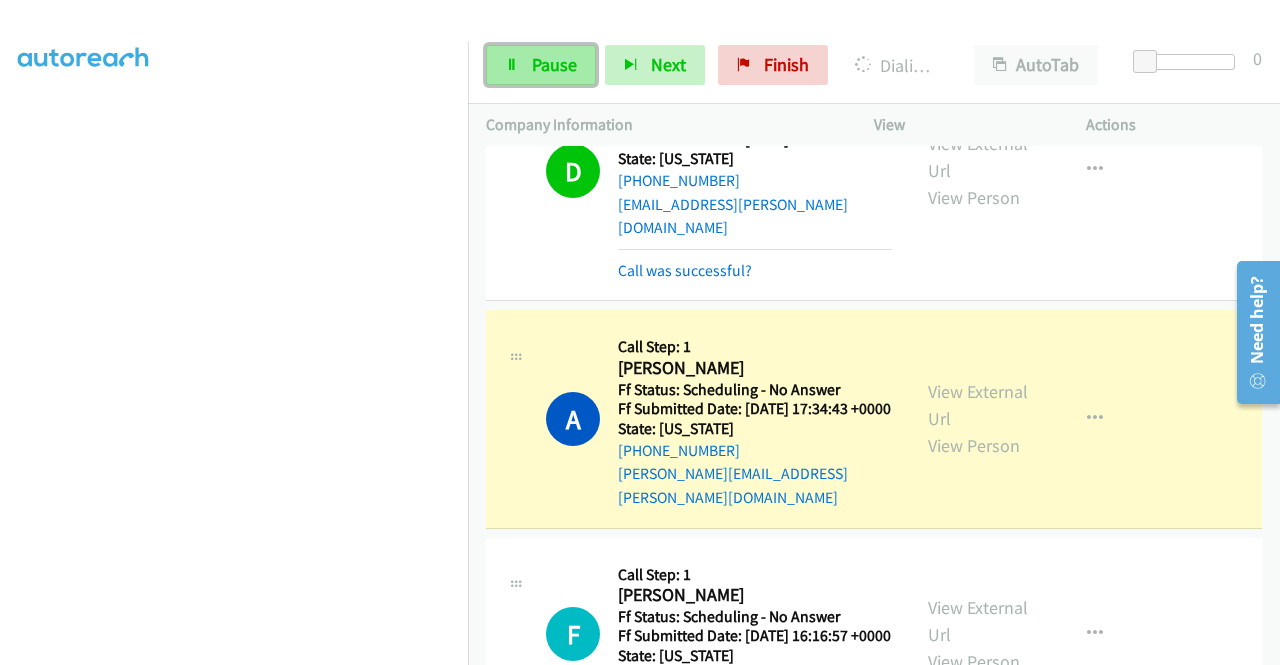 click on "Pause" at bounding box center (541, 65) 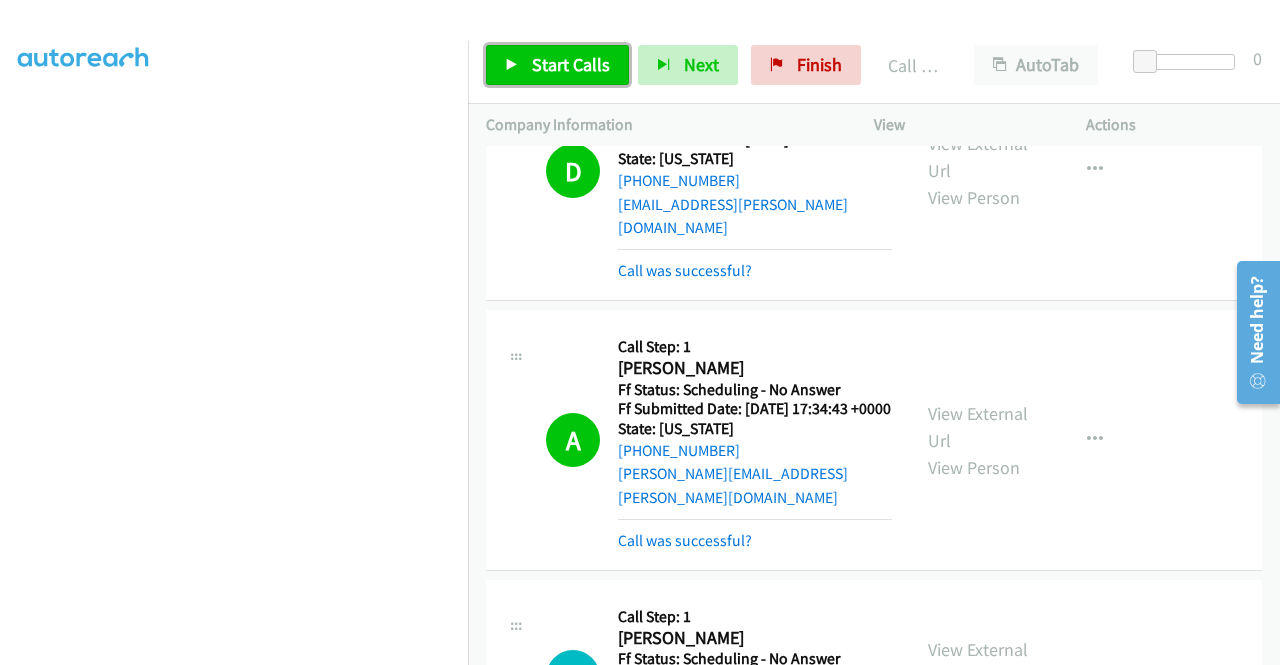 click on "Start Calls" at bounding box center [571, 64] 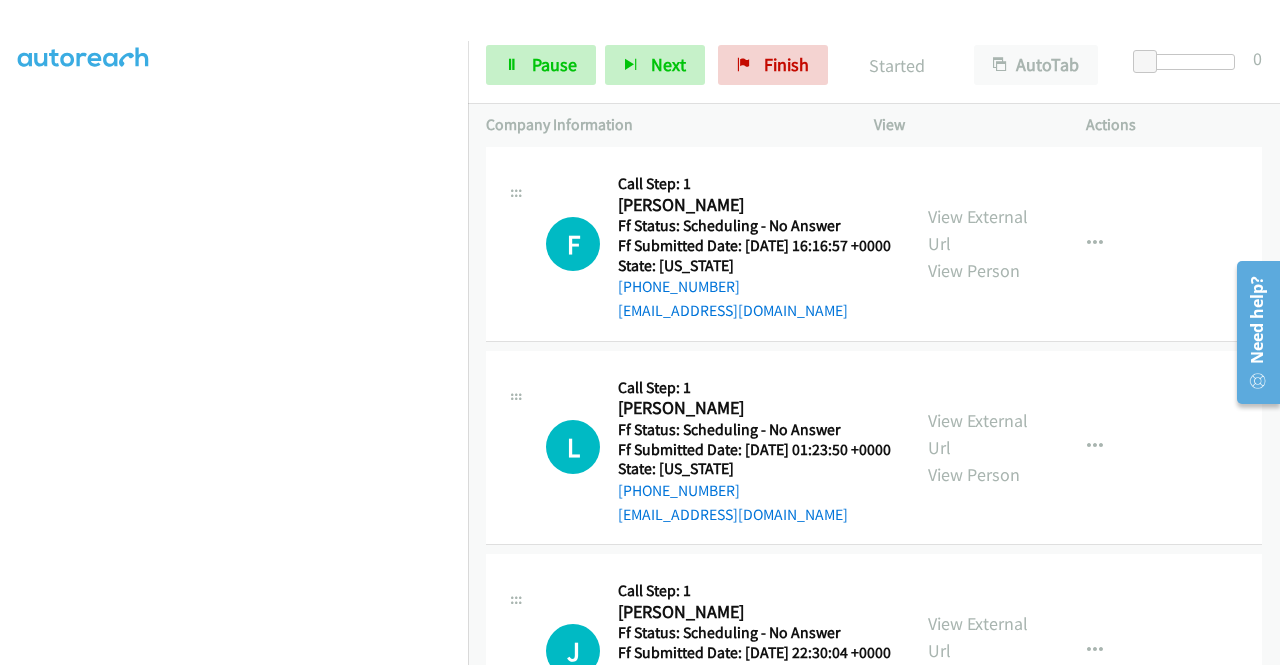 scroll, scrollTop: 1570, scrollLeft: 0, axis: vertical 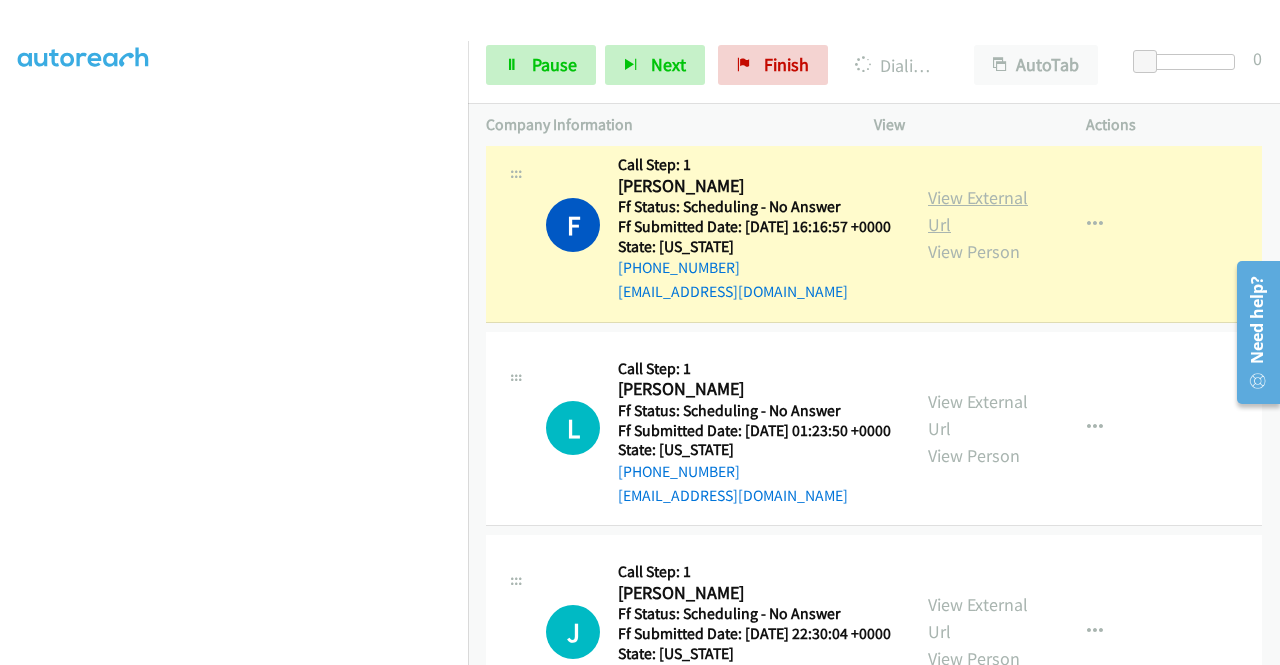click on "View External Url" at bounding box center [978, 211] 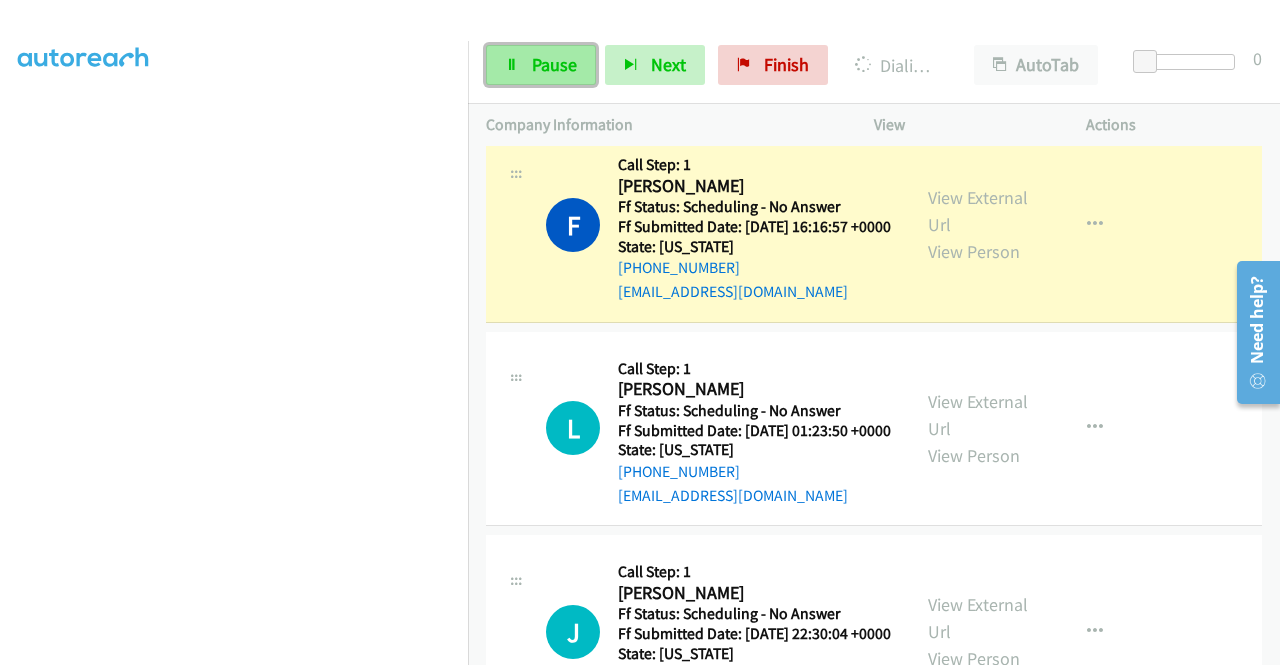 click on "Pause" at bounding box center [541, 65] 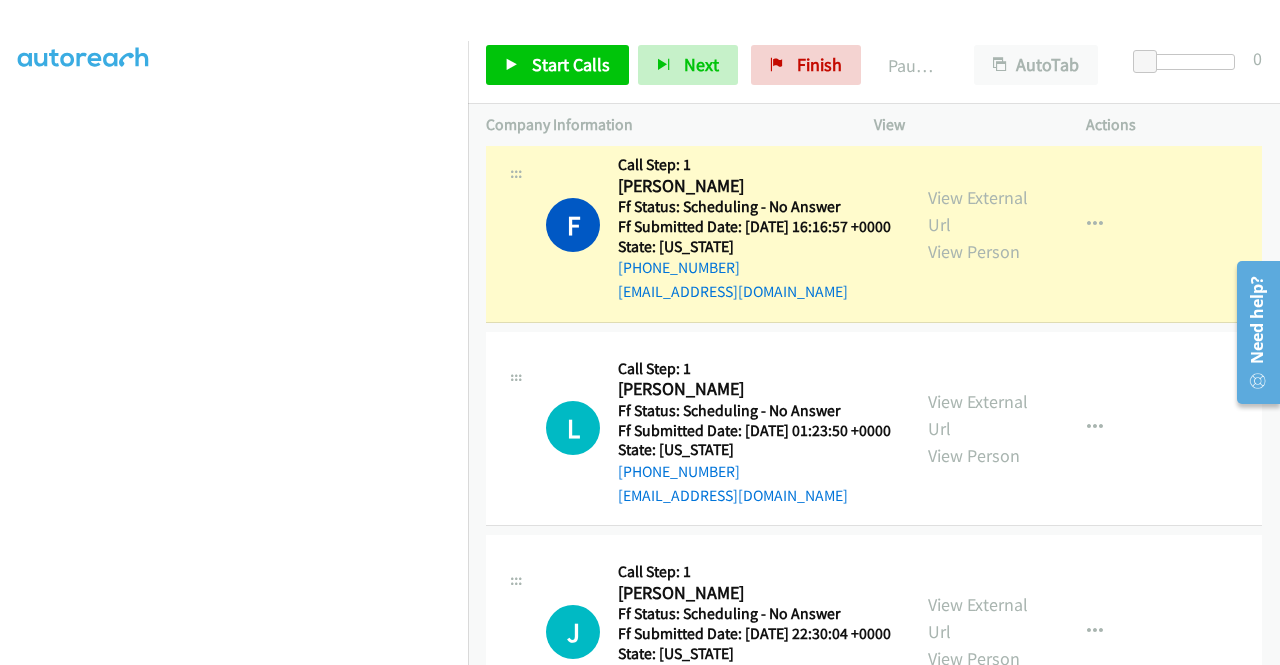 scroll, scrollTop: 0, scrollLeft: 0, axis: both 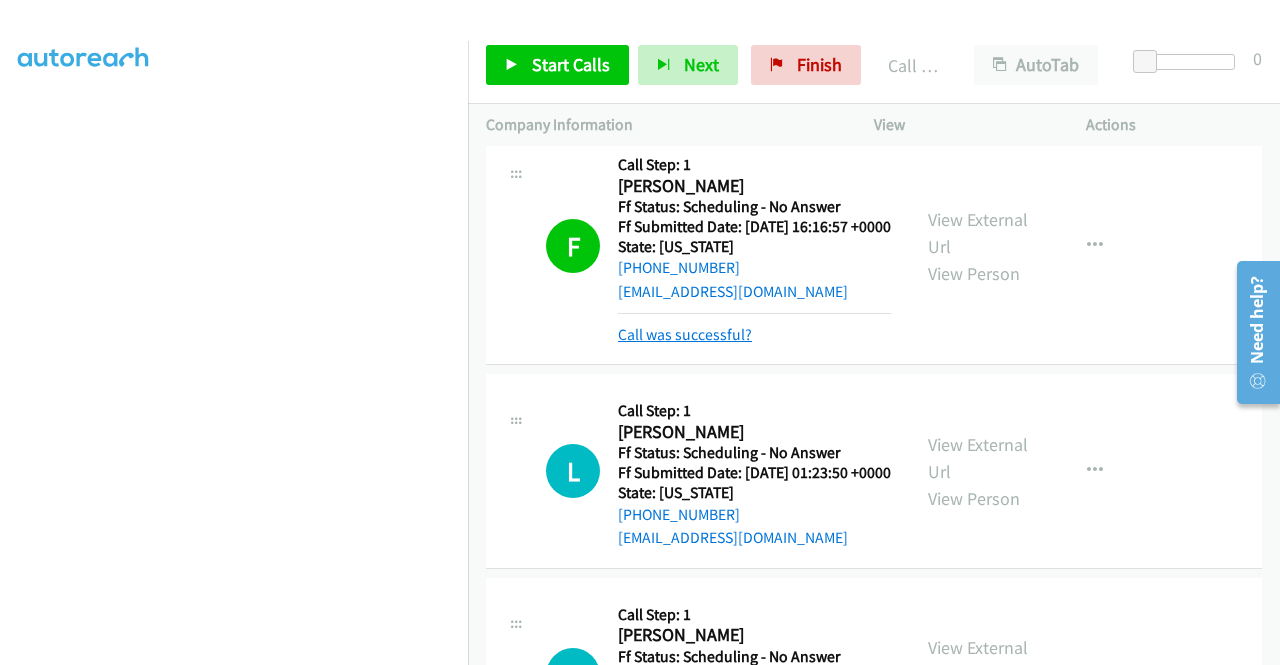 click on "Call was successful?" at bounding box center (685, 334) 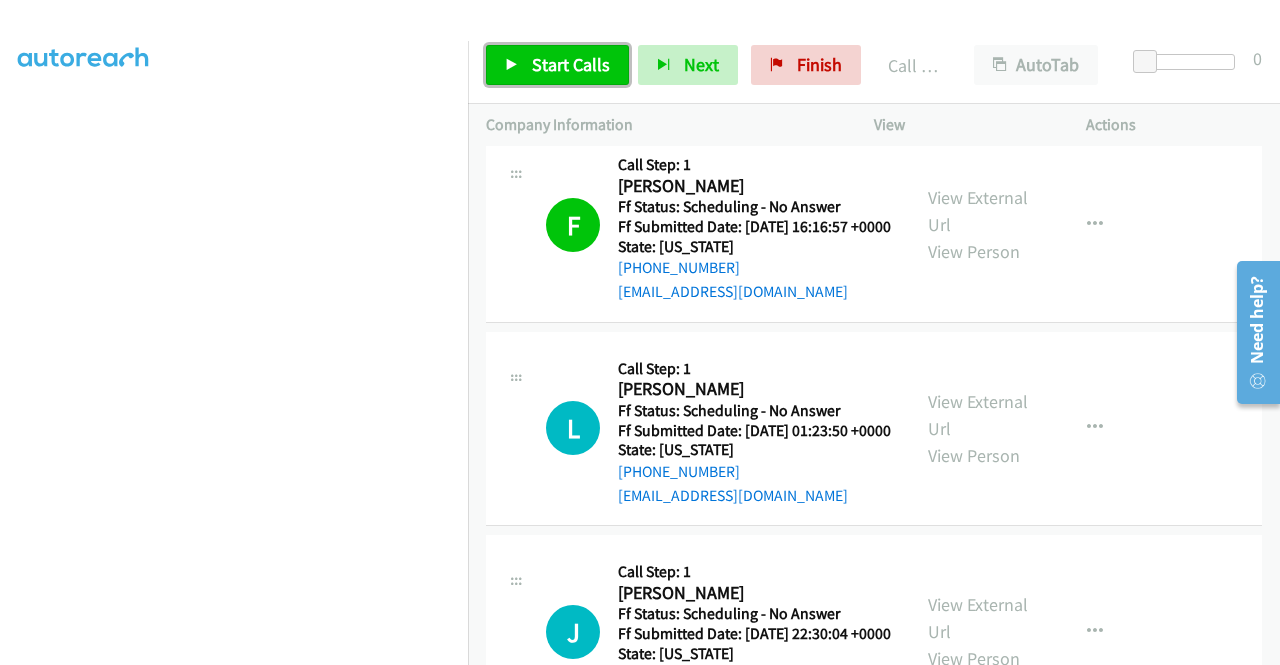 click on "Start Calls" at bounding box center (571, 64) 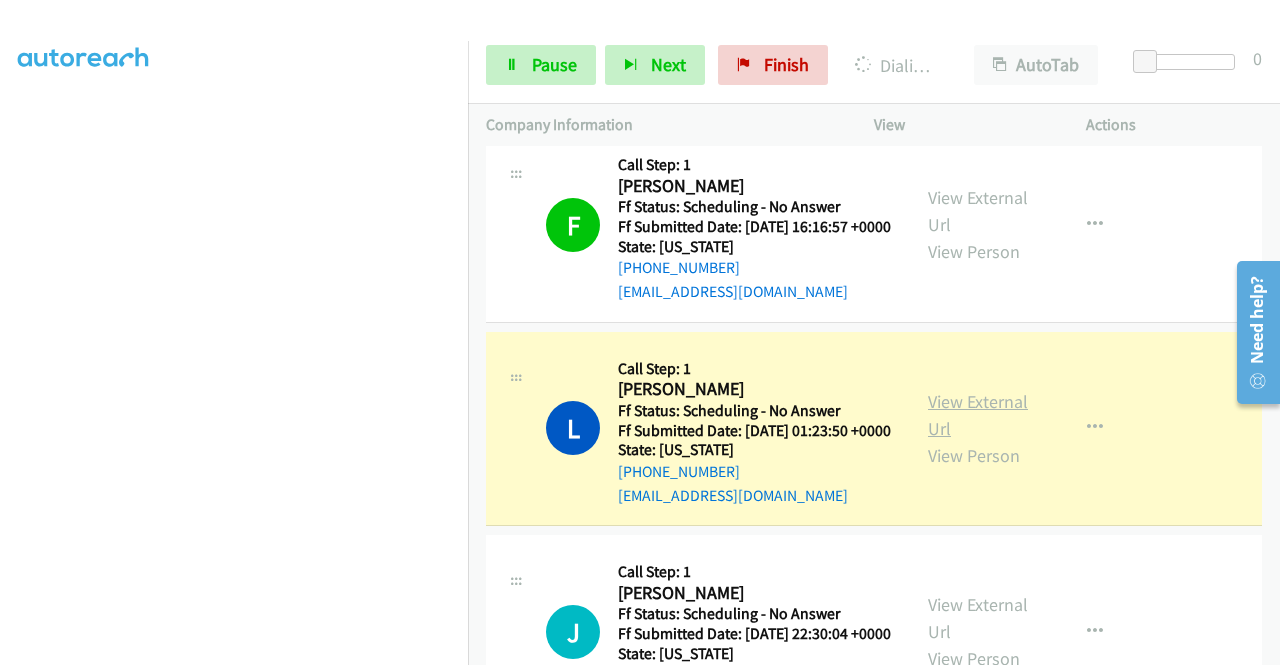 click on "View External Url" at bounding box center (978, 415) 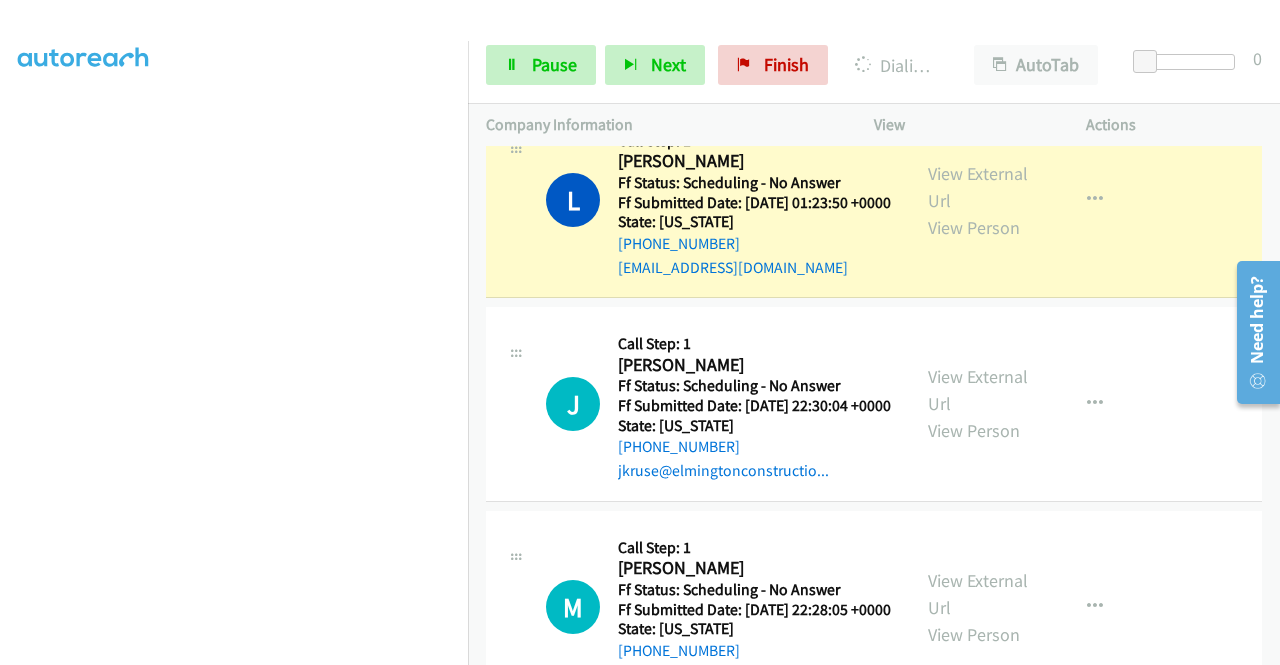 scroll, scrollTop: 1838, scrollLeft: 0, axis: vertical 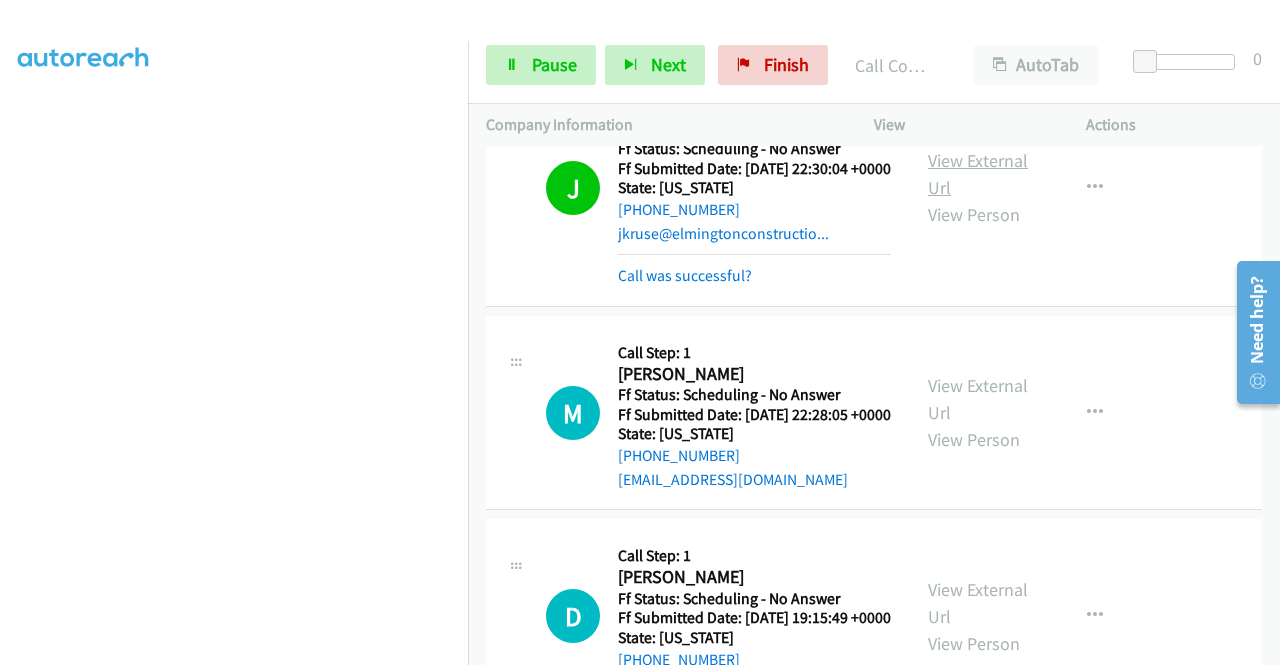 click on "View External Url" at bounding box center (978, 174) 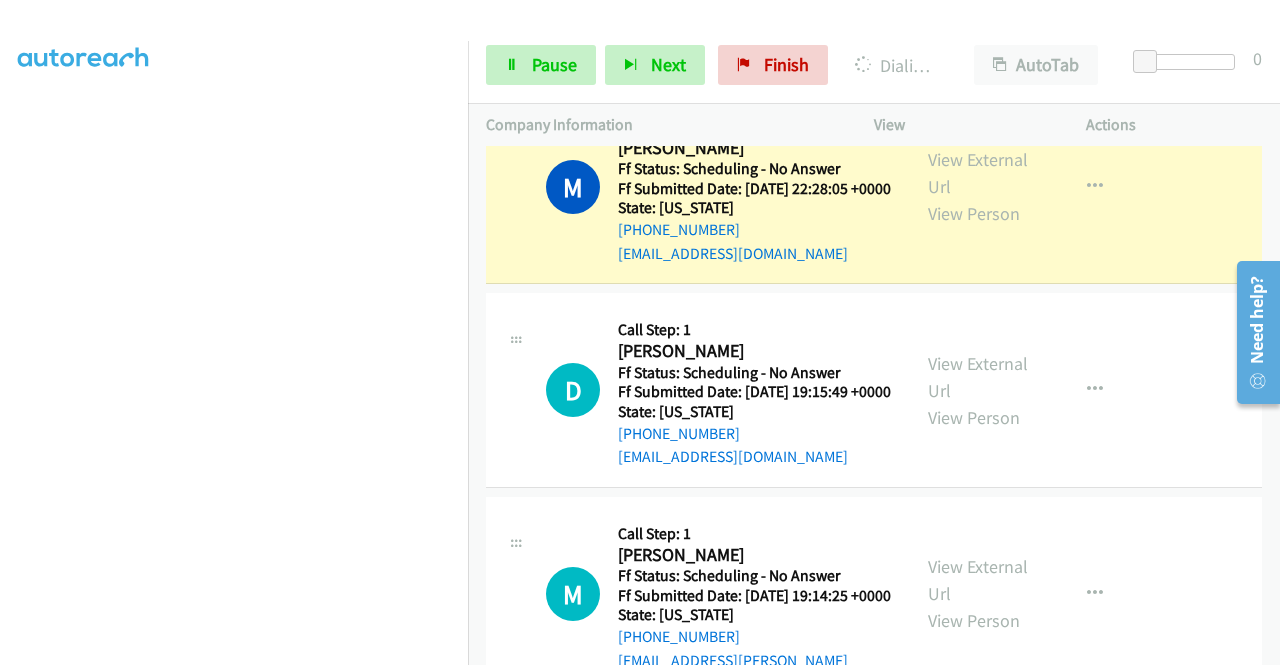 scroll, scrollTop: 2318, scrollLeft: 0, axis: vertical 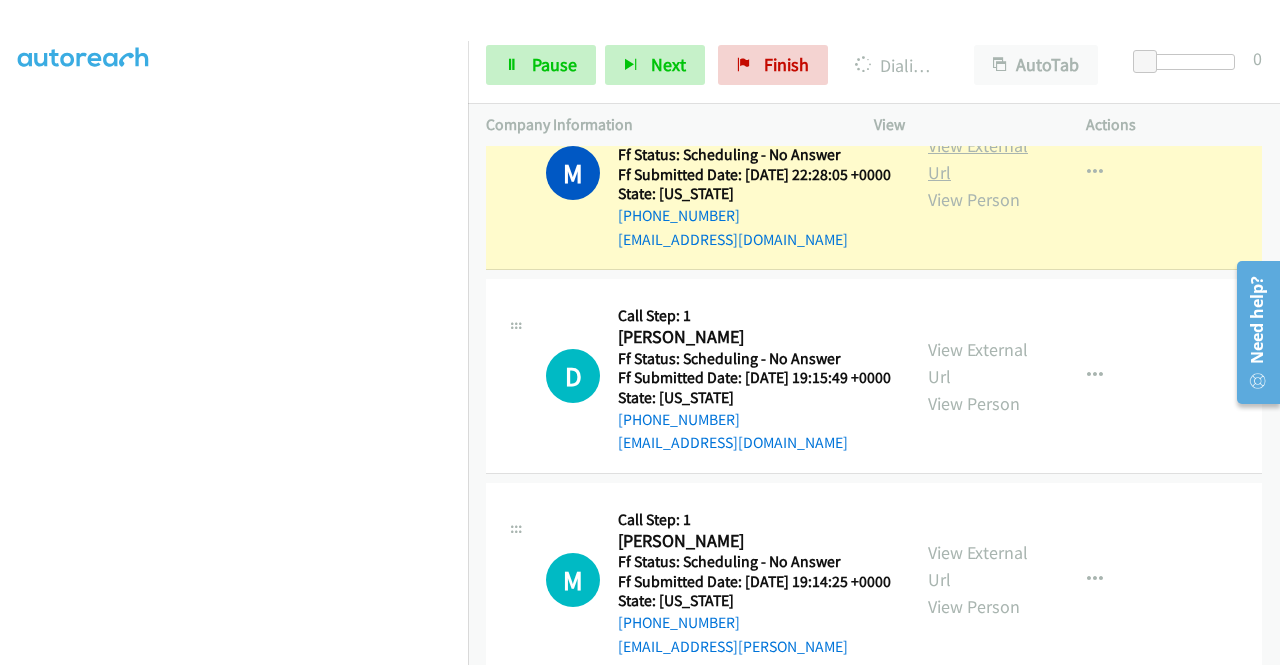 click on "View External Url" at bounding box center [978, 159] 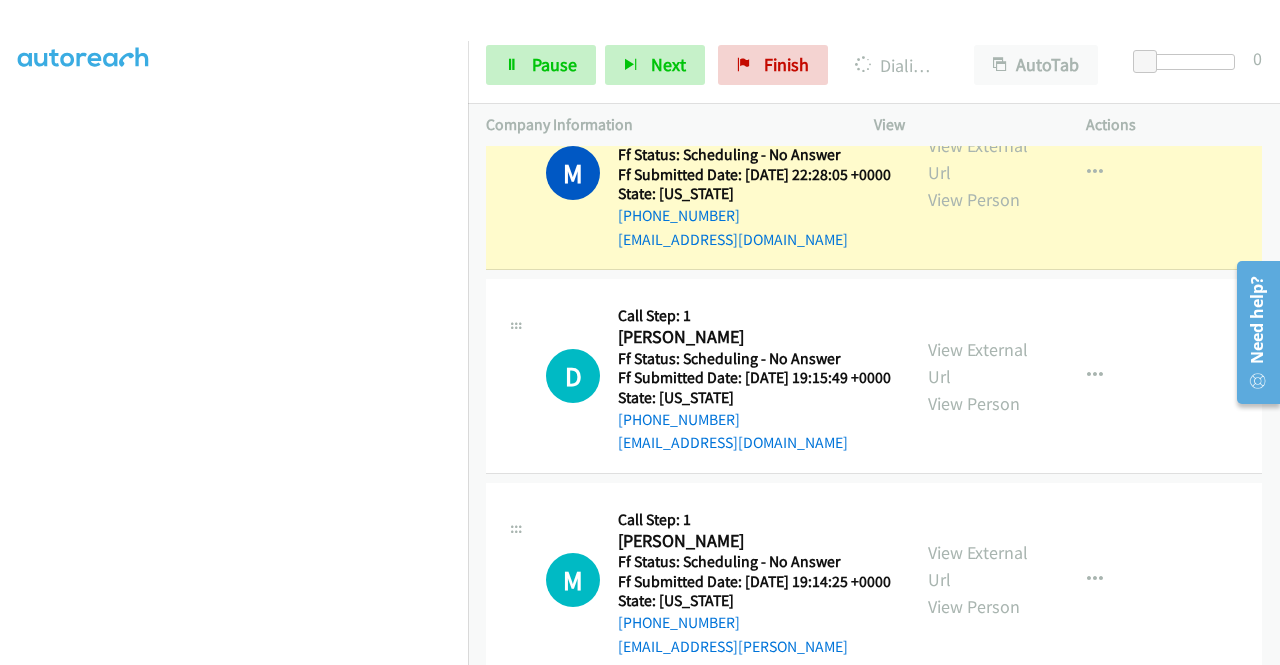 scroll, scrollTop: 0, scrollLeft: 0, axis: both 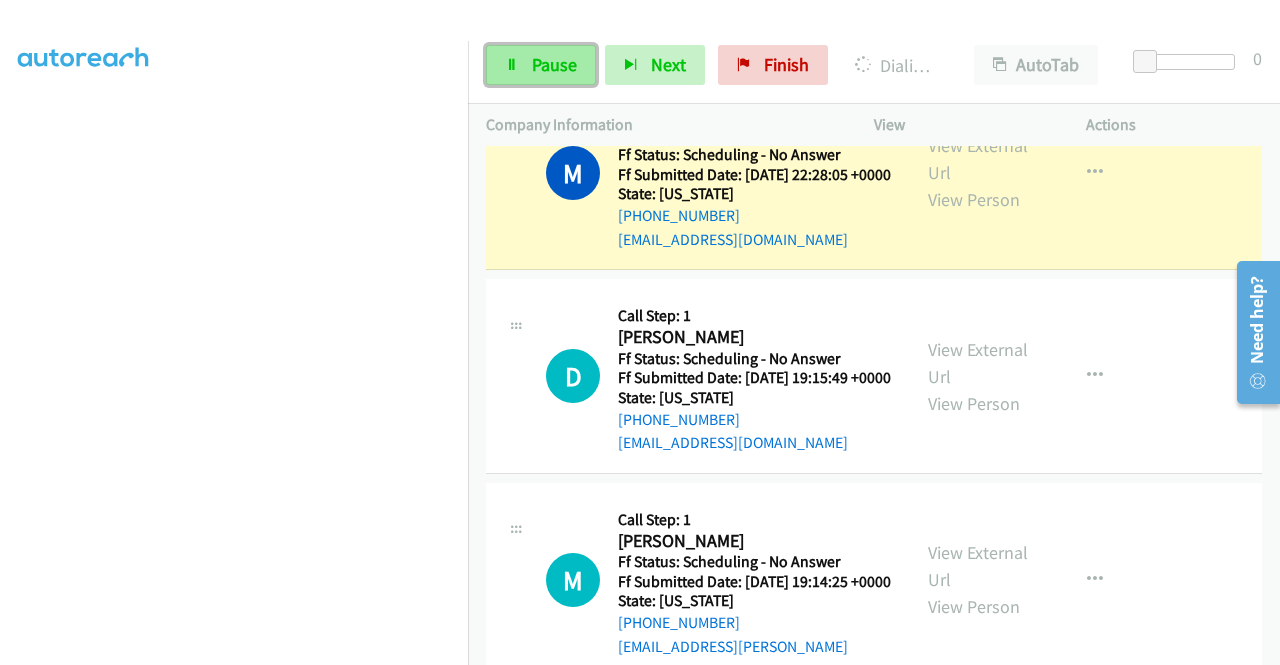 click on "Pause" at bounding box center [554, 64] 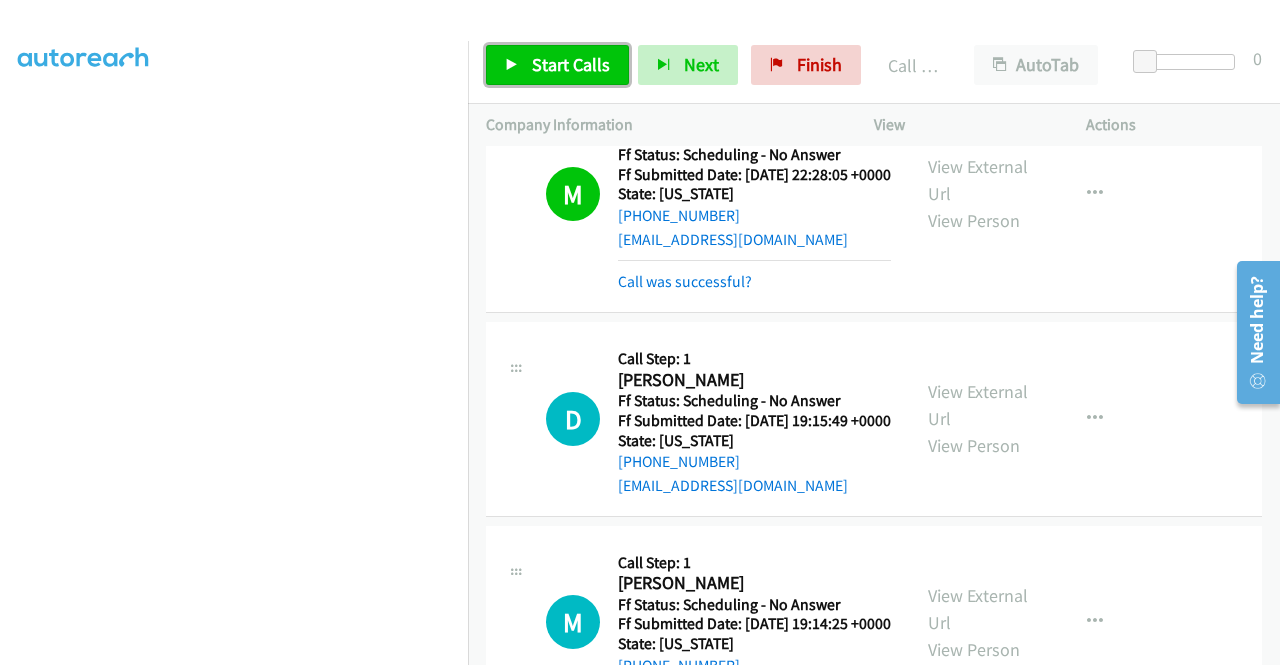 click on "Start Calls" at bounding box center (571, 64) 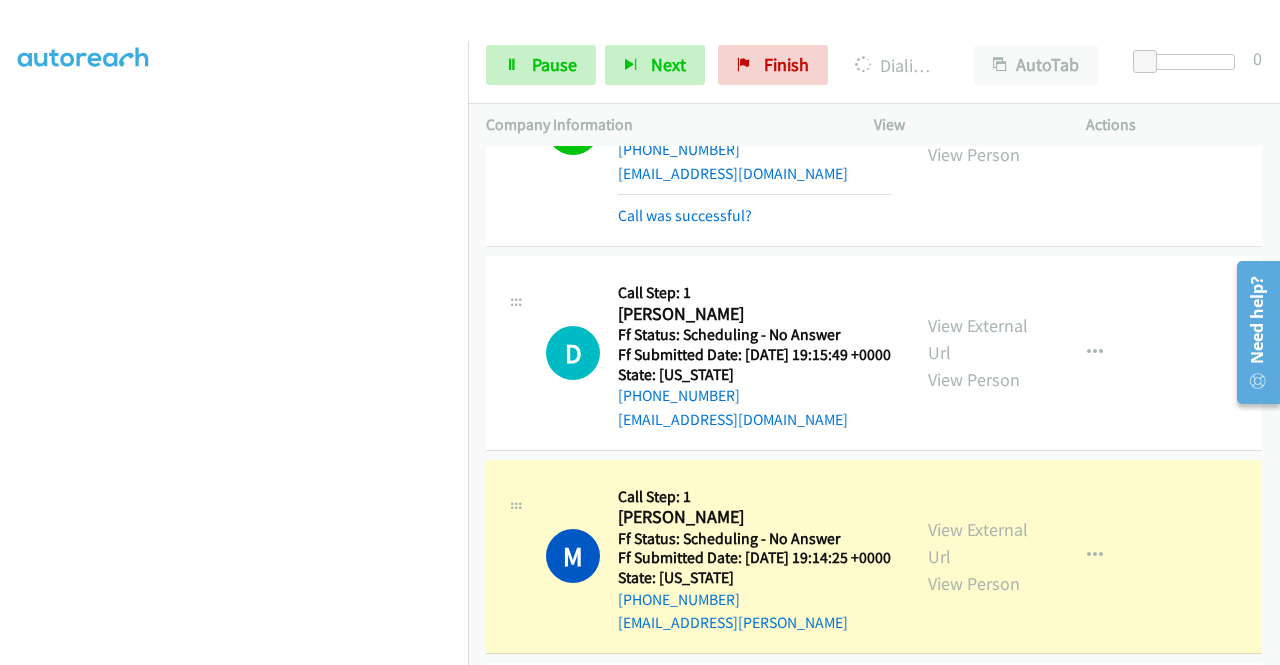scroll, scrollTop: 2558, scrollLeft: 0, axis: vertical 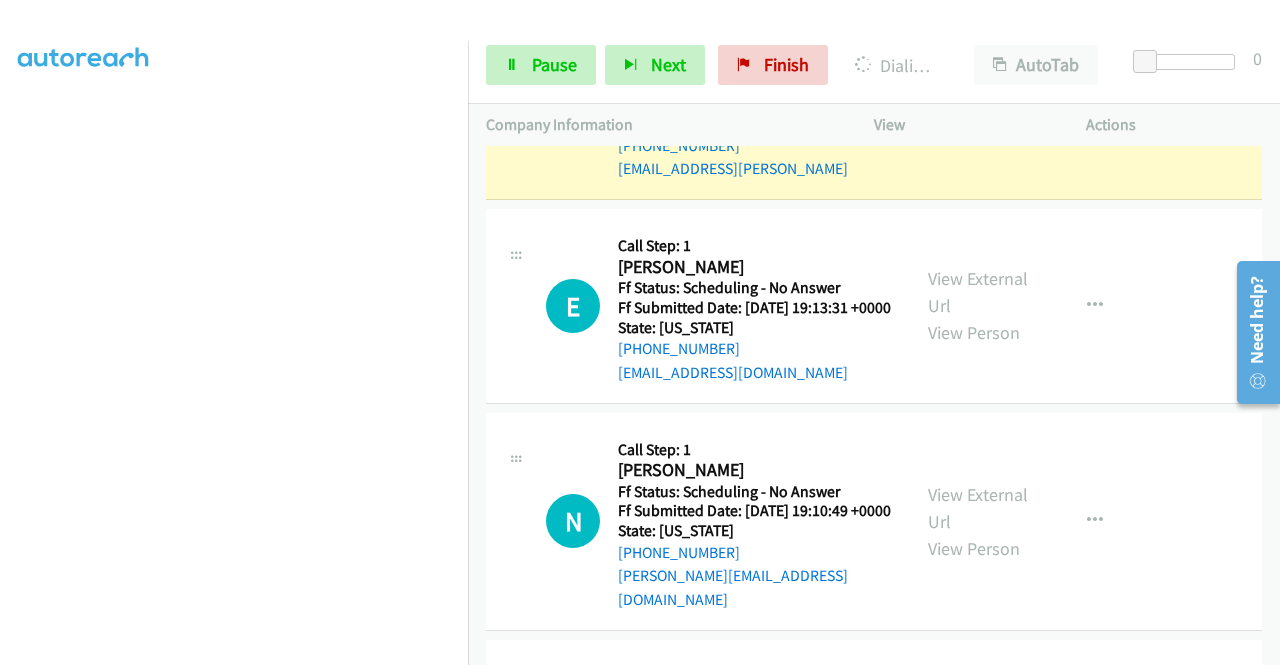 click on "View External Url" at bounding box center [978, 89] 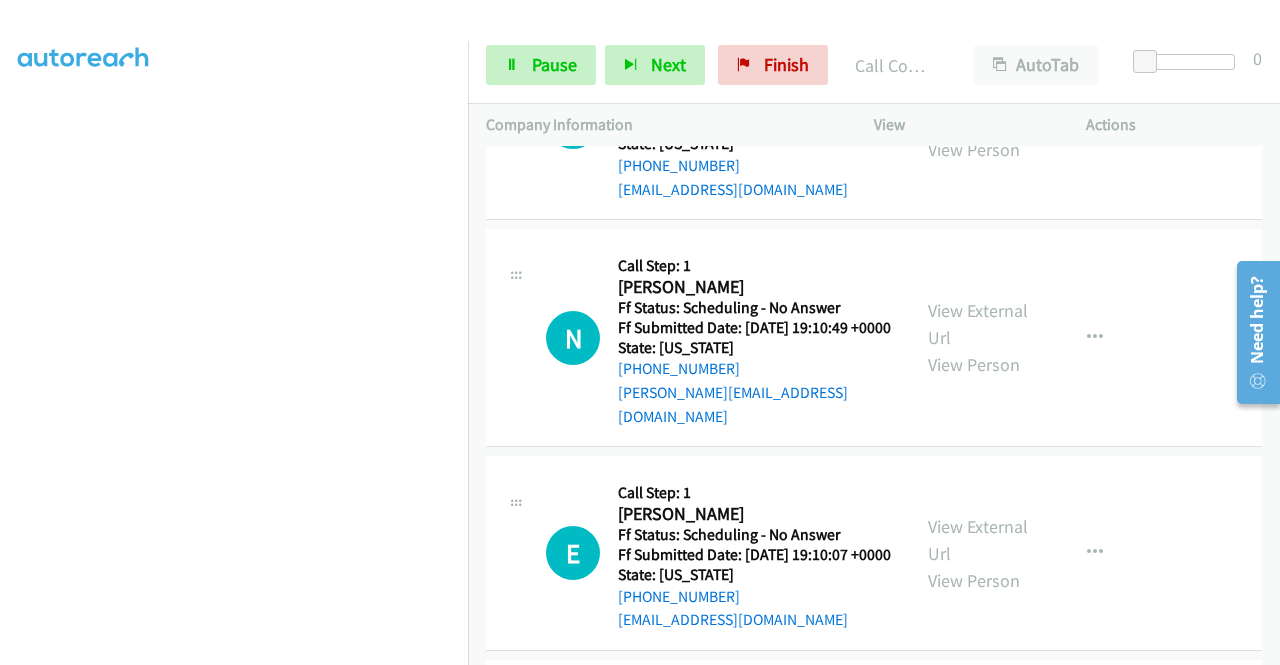 scroll, scrollTop: 3104, scrollLeft: 0, axis: vertical 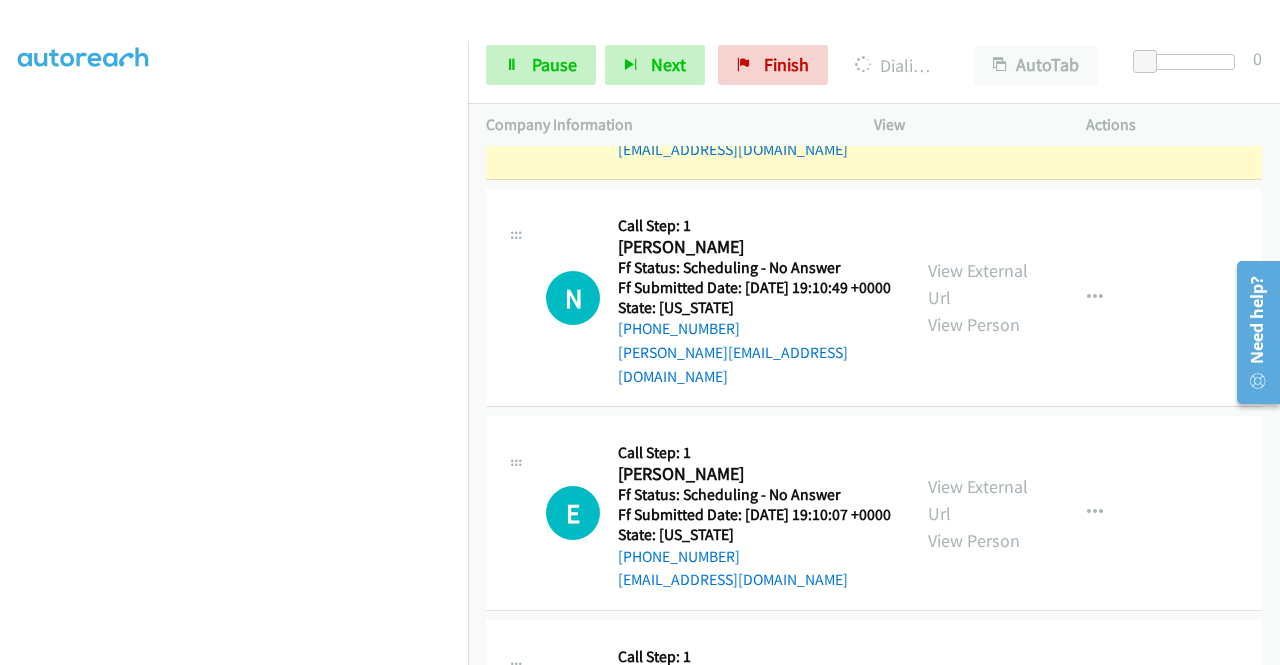 click on "View External Url" at bounding box center [978, 69] 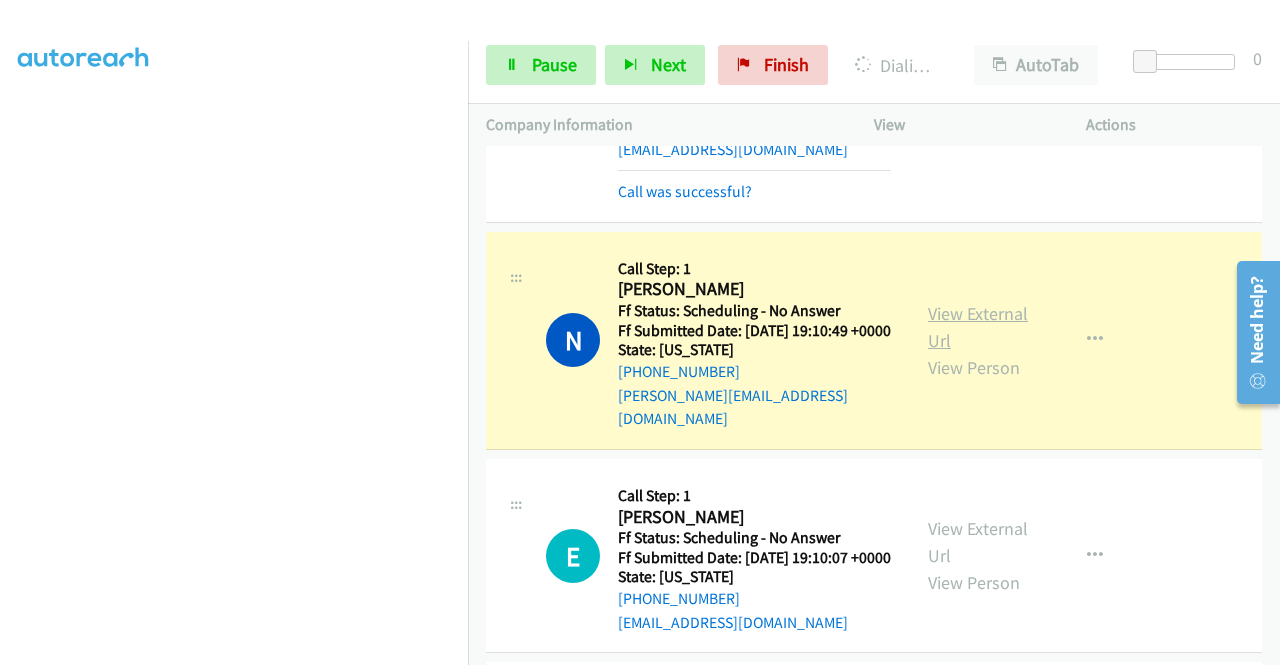 click on "View External Url" at bounding box center [978, 327] 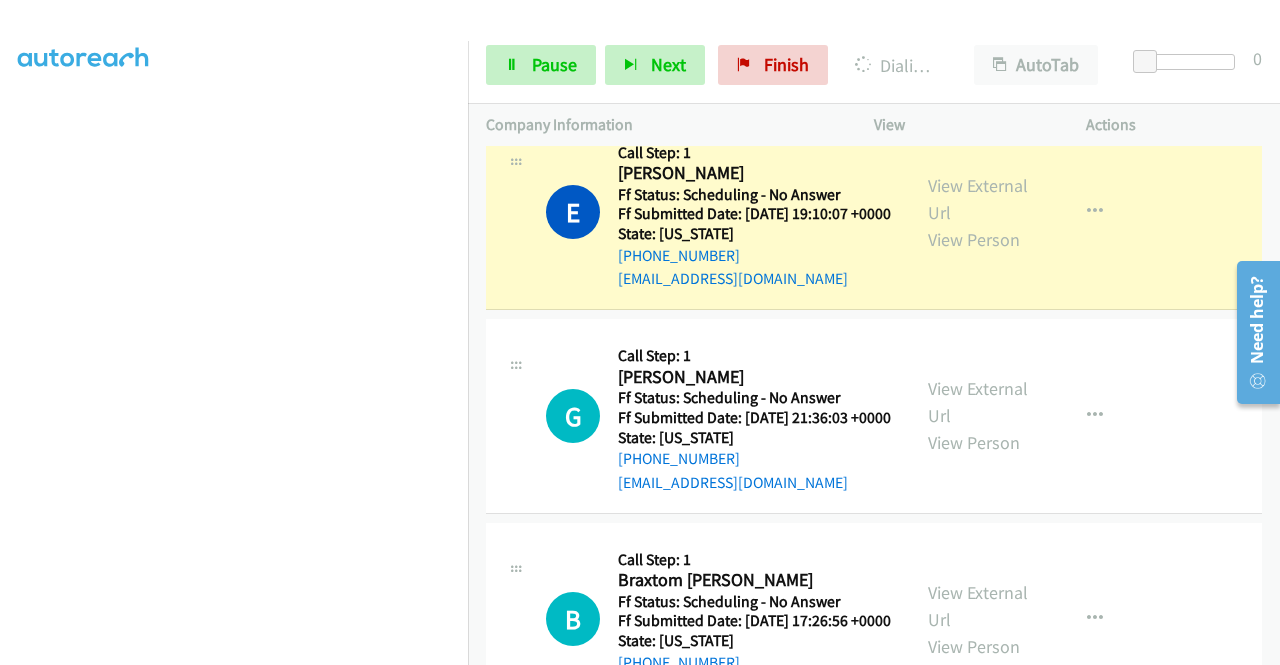 scroll, scrollTop: 3490, scrollLeft: 0, axis: vertical 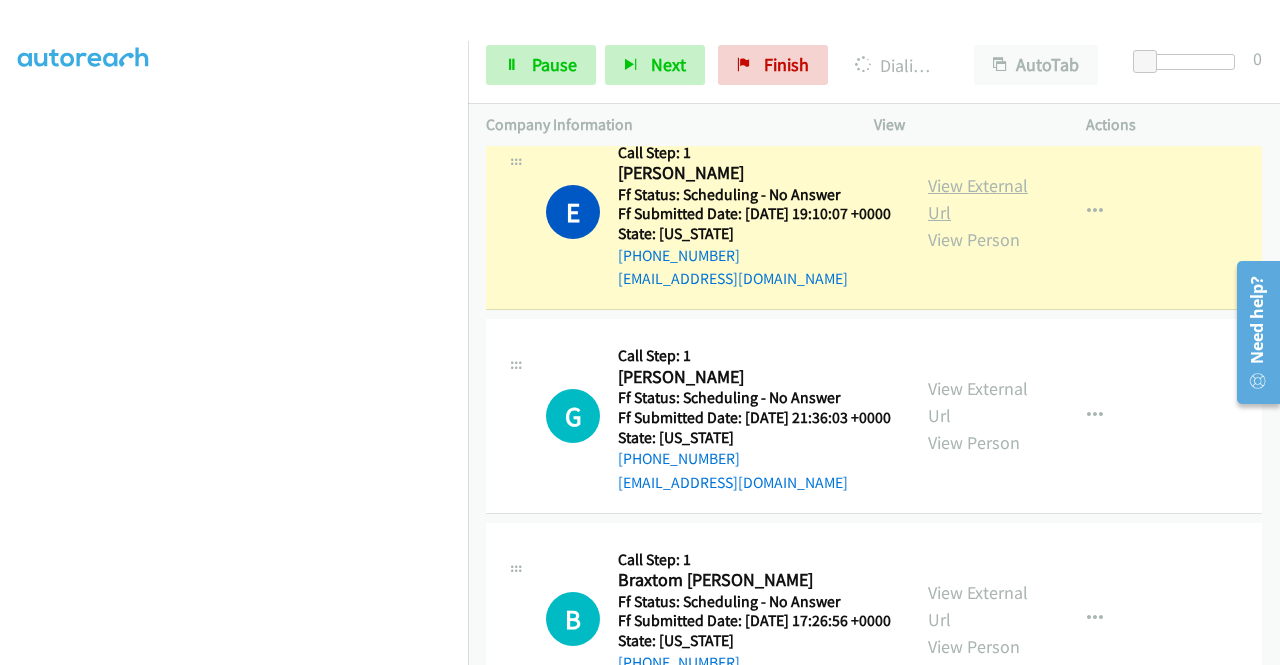 click on "View External Url" at bounding box center [978, 199] 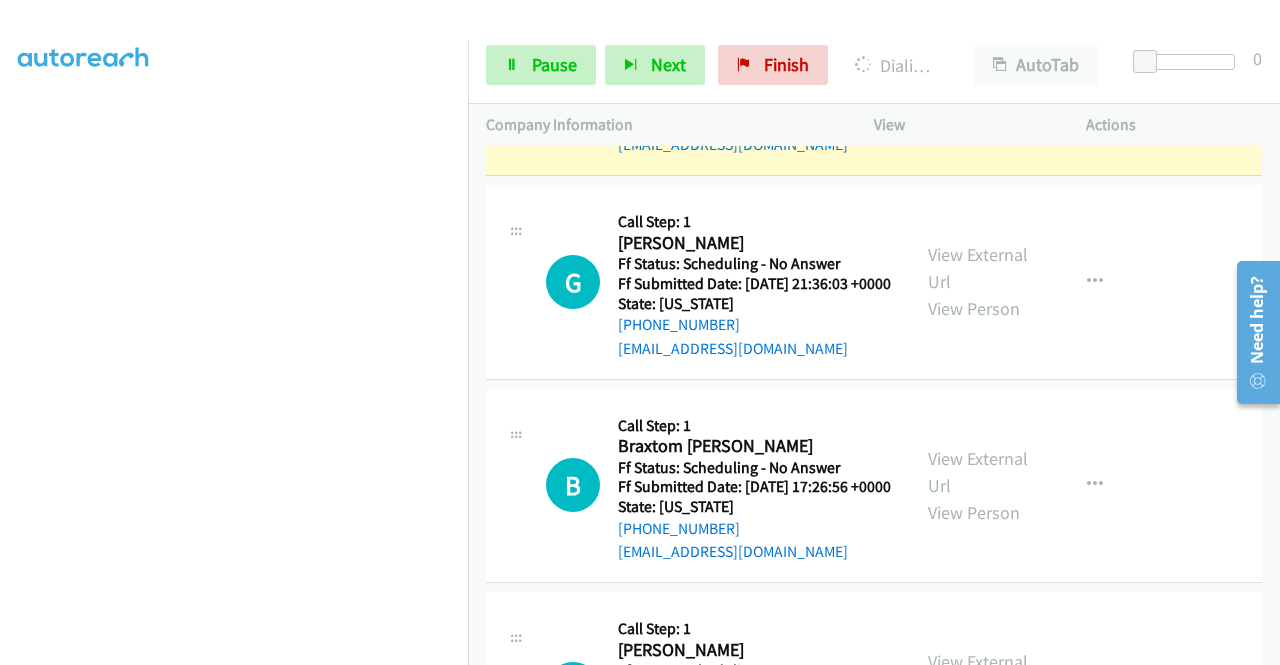 scroll, scrollTop: 3691, scrollLeft: 0, axis: vertical 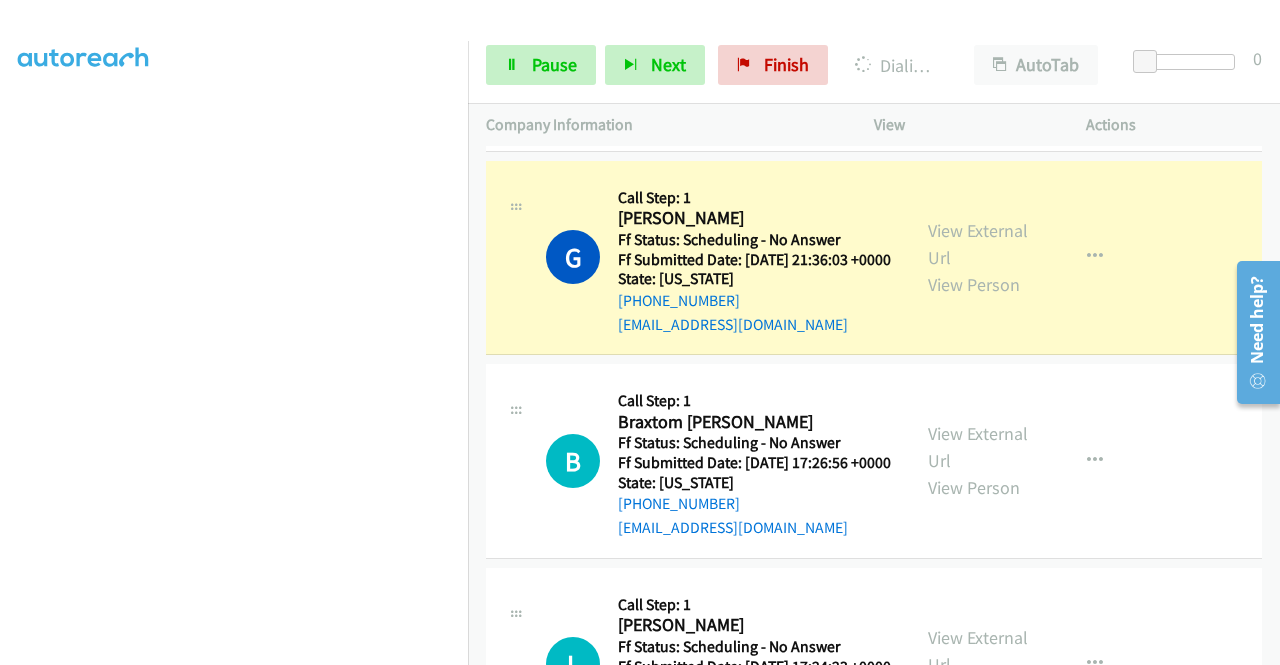 click on "View External Url
View Person
View External Url
Email
Schedule/Manage Callback
Skip Call
Add to do not call list" at bounding box center [1025, 258] 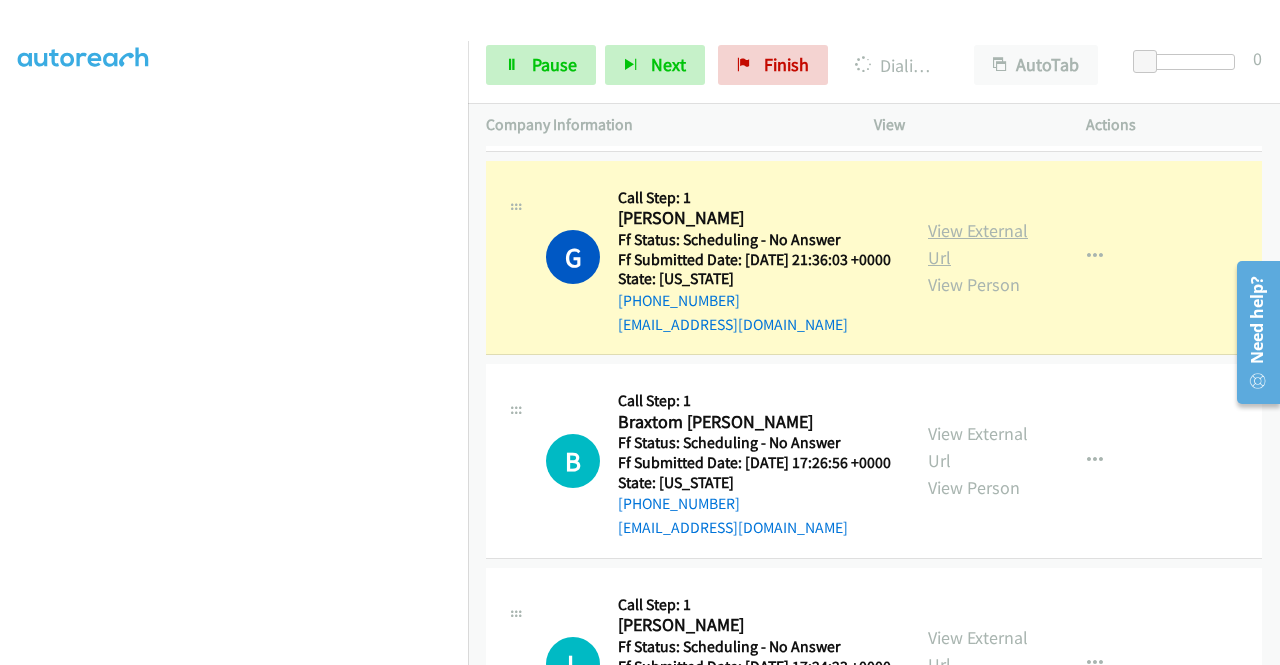 click on "View External Url" at bounding box center [978, 244] 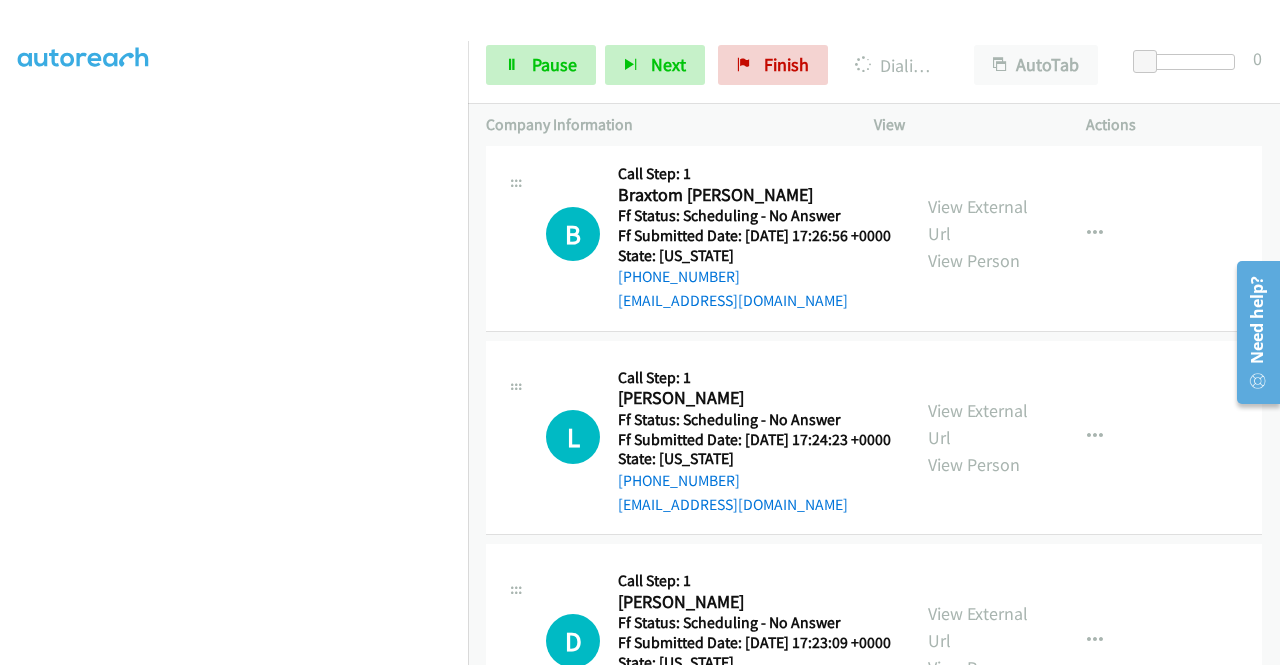 scroll, scrollTop: 3958, scrollLeft: 0, axis: vertical 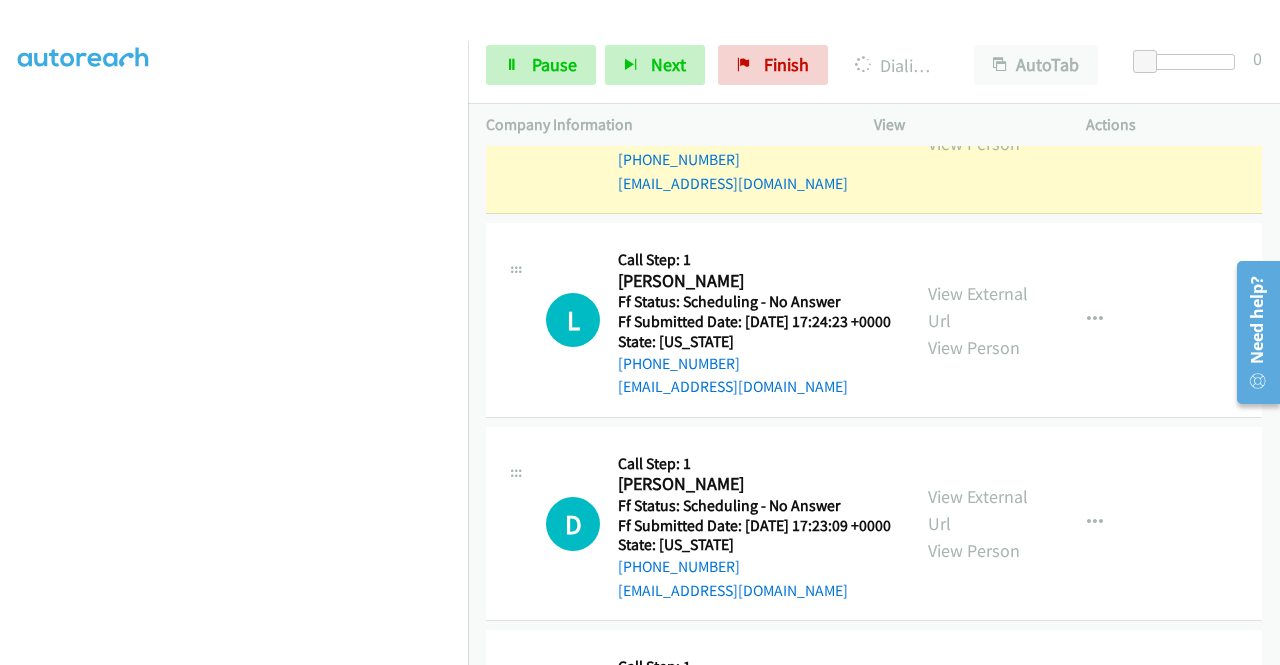 click on "View External Url" at bounding box center [978, 103] 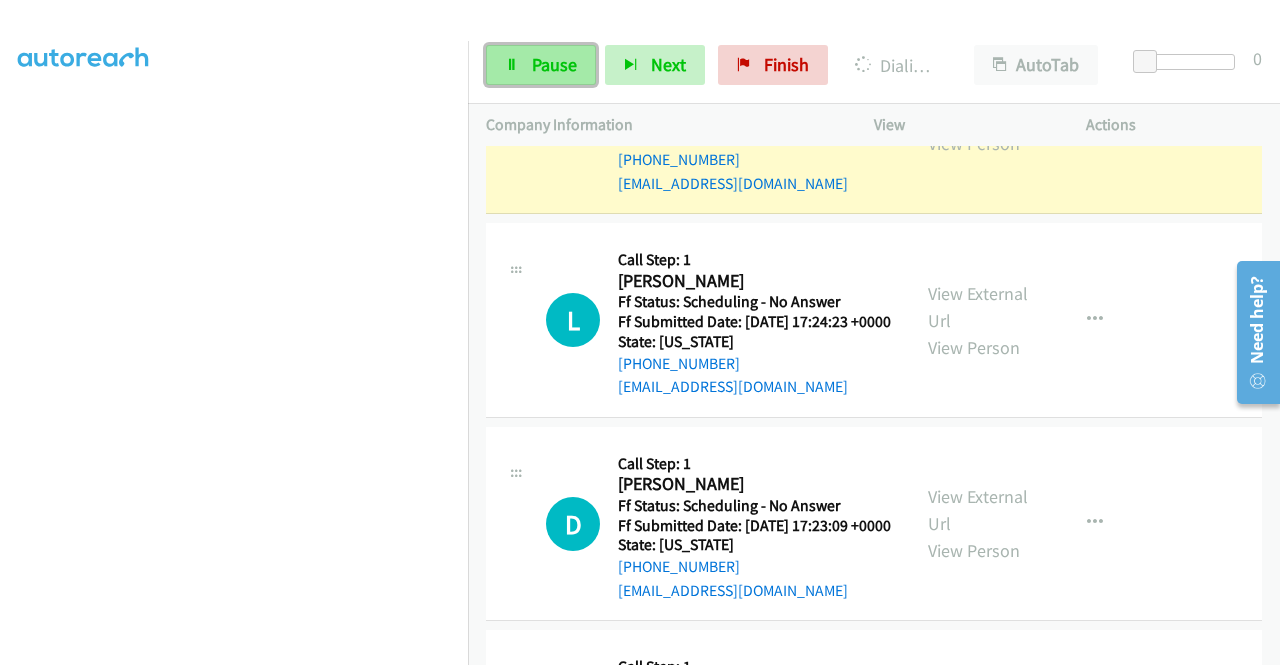 click on "Pause" at bounding box center [541, 65] 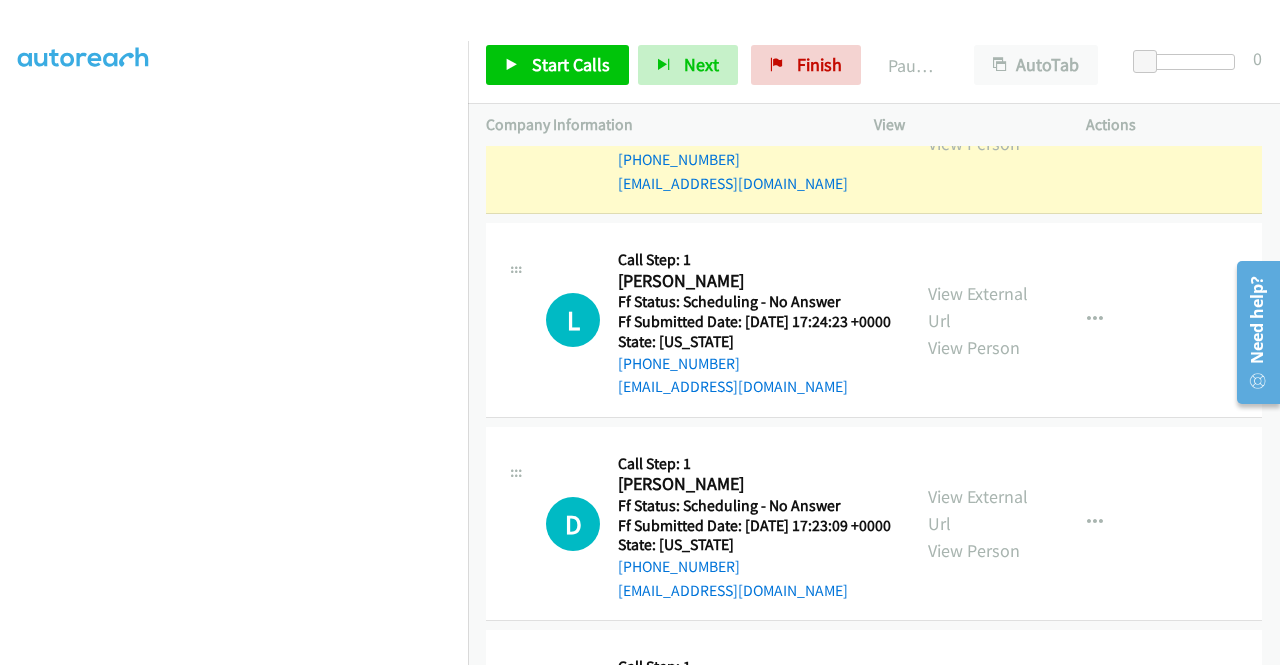 scroll, scrollTop: 66, scrollLeft: 0, axis: vertical 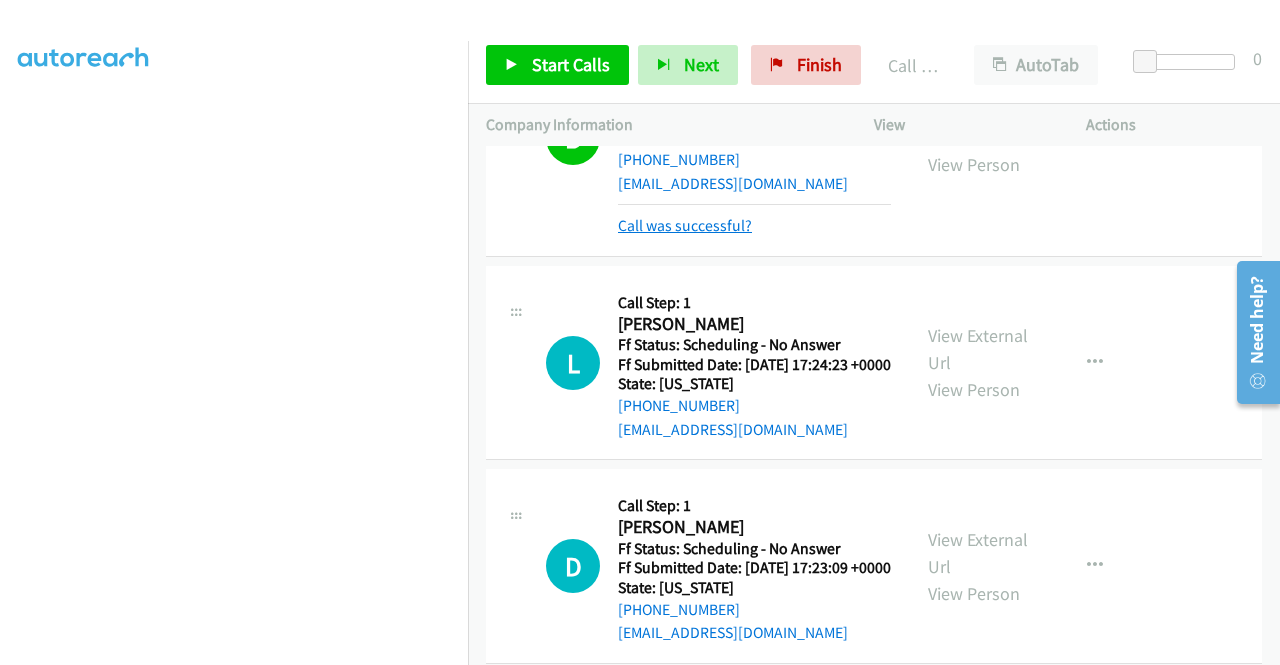 click on "Call was successful?" at bounding box center [685, 225] 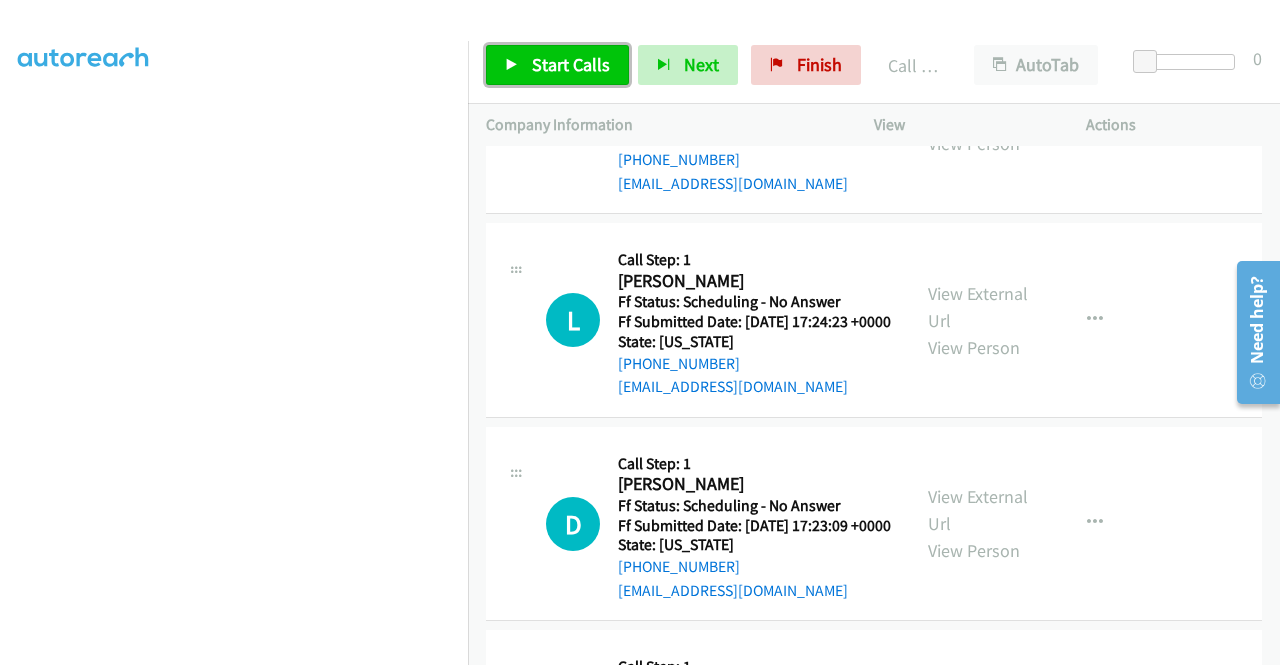 click on "Start Calls" at bounding box center [557, 65] 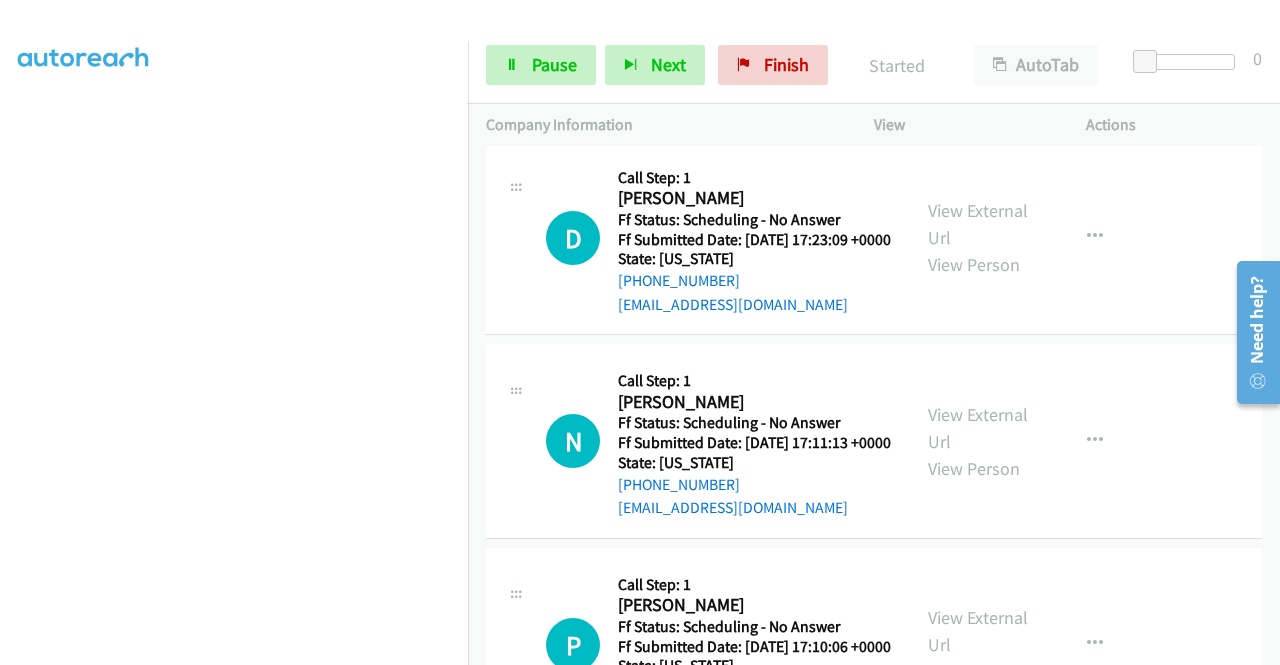 scroll, scrollTop: 4371, scrollLeft: 0, axis: vertical 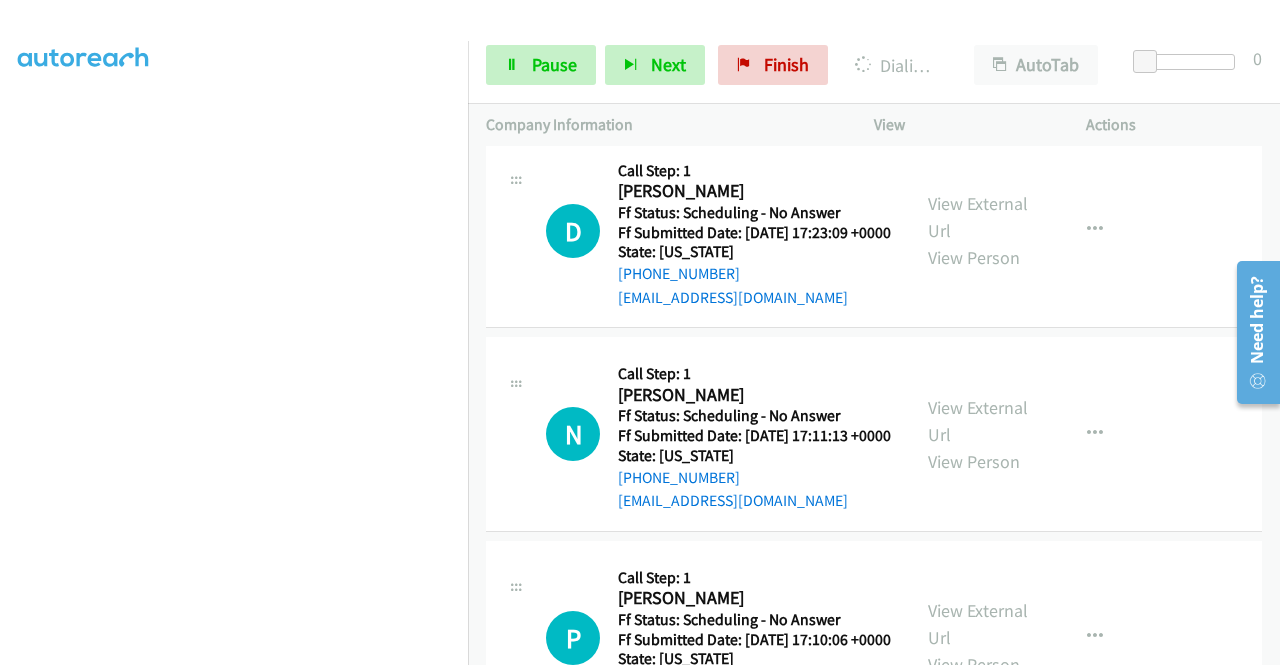 click on "View External Url" at bounding box center [978, 14] 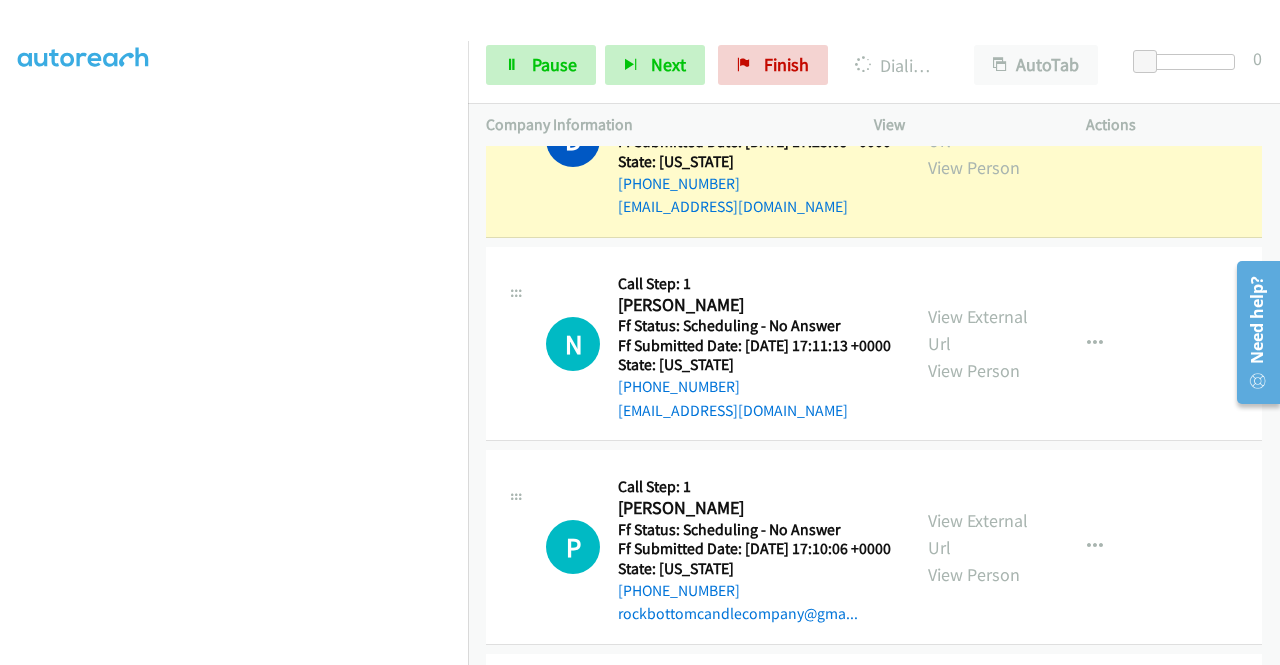 scroll, scrollTop: 4598, scrollLeft: 0, axis: vertical 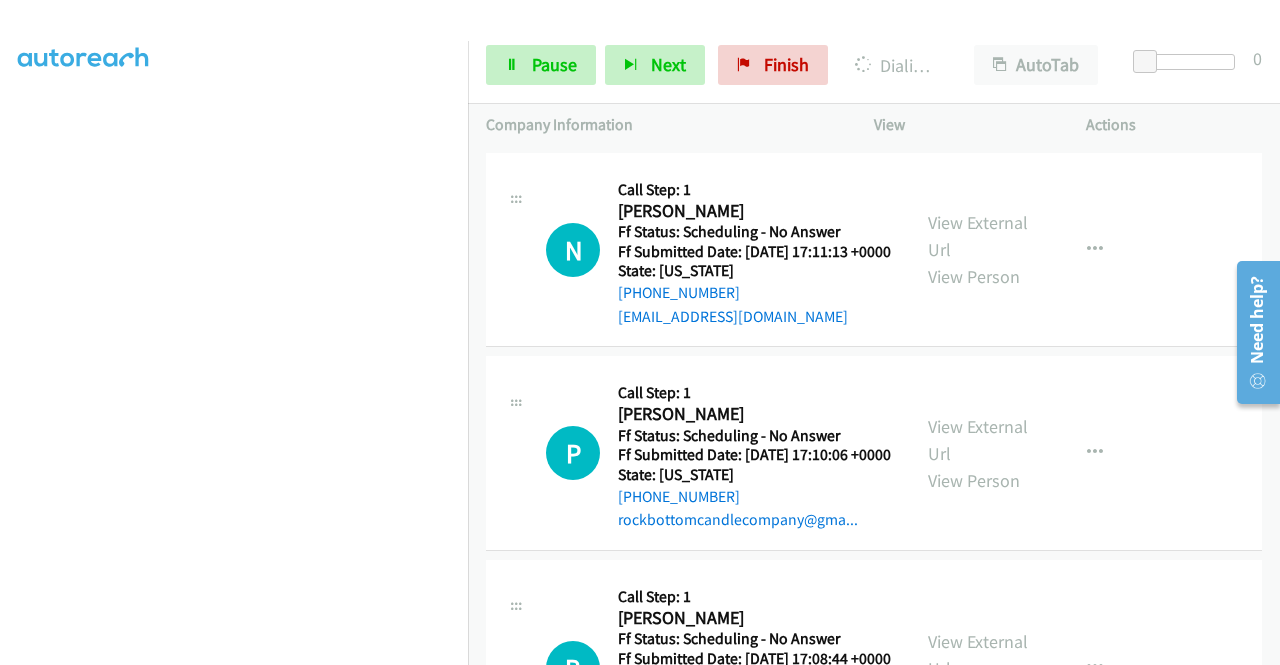 click on "View External Url" at bounding box center [978, 33] 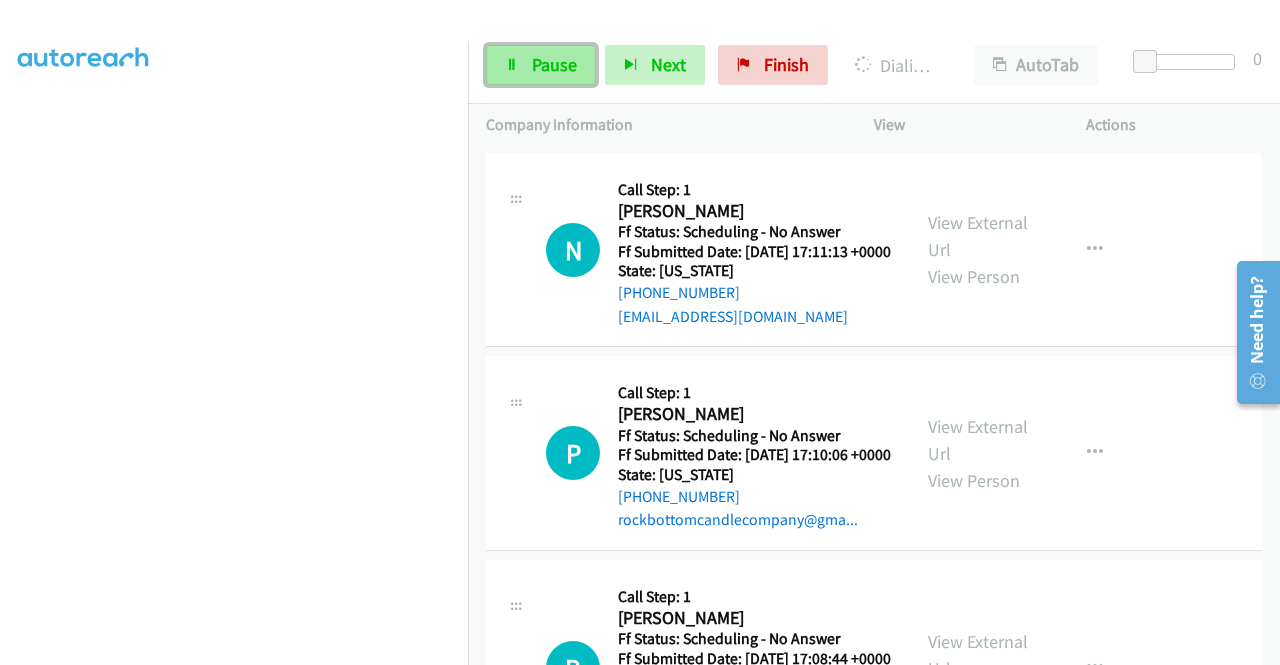 click on "Pause" at bounding box center (554, 64) 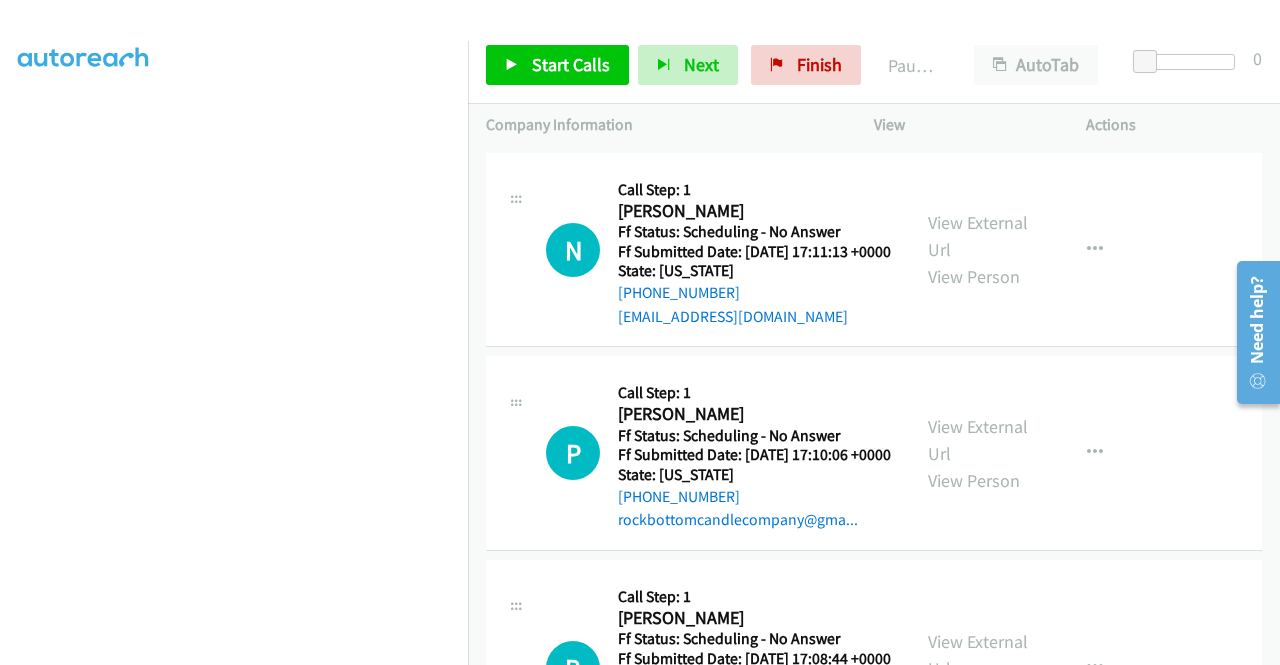 scroll, scrollTop: 0, scrollLeft: 0, axis: both 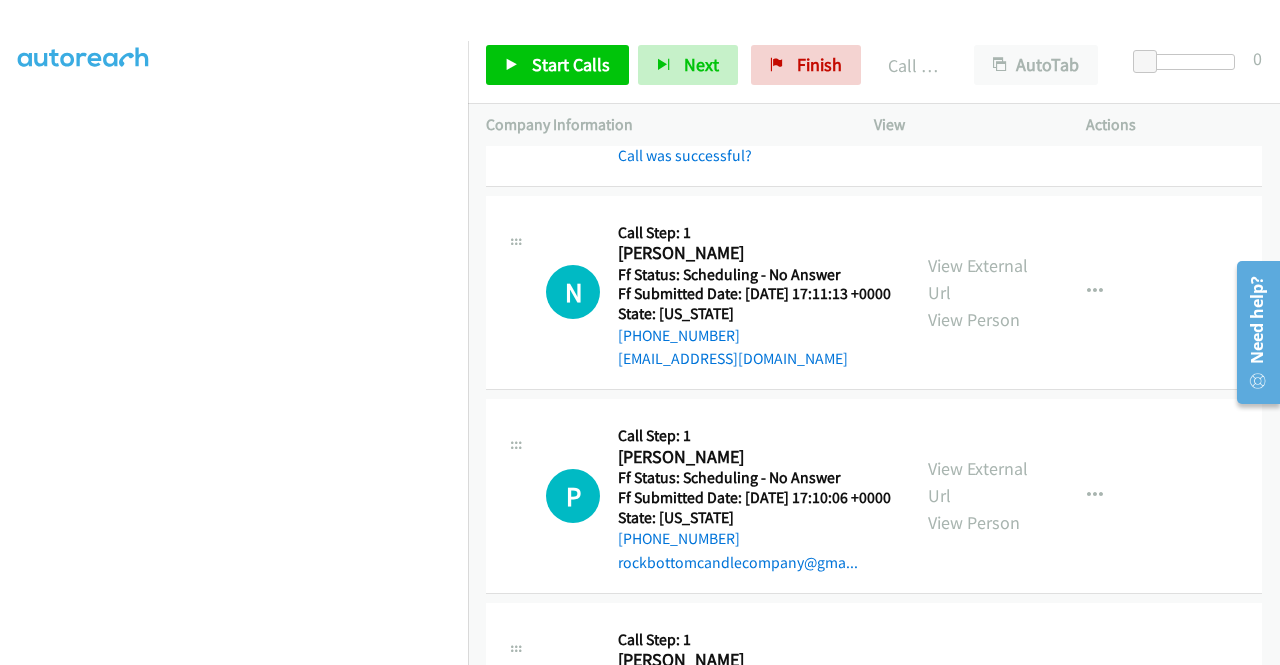 click on "Dialing Mode: Power
|
Switch to Preview
My Lists" at bounding box center [234, 176] 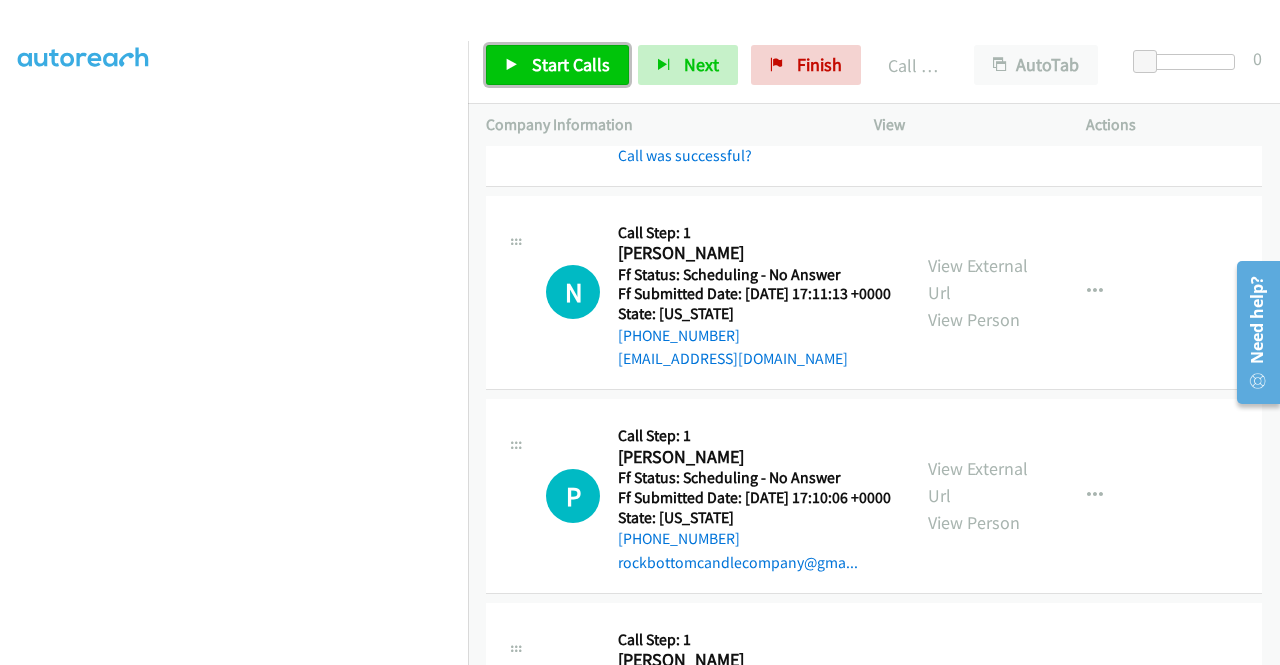 click on "Start Calls" at bounding box center (571, 64) 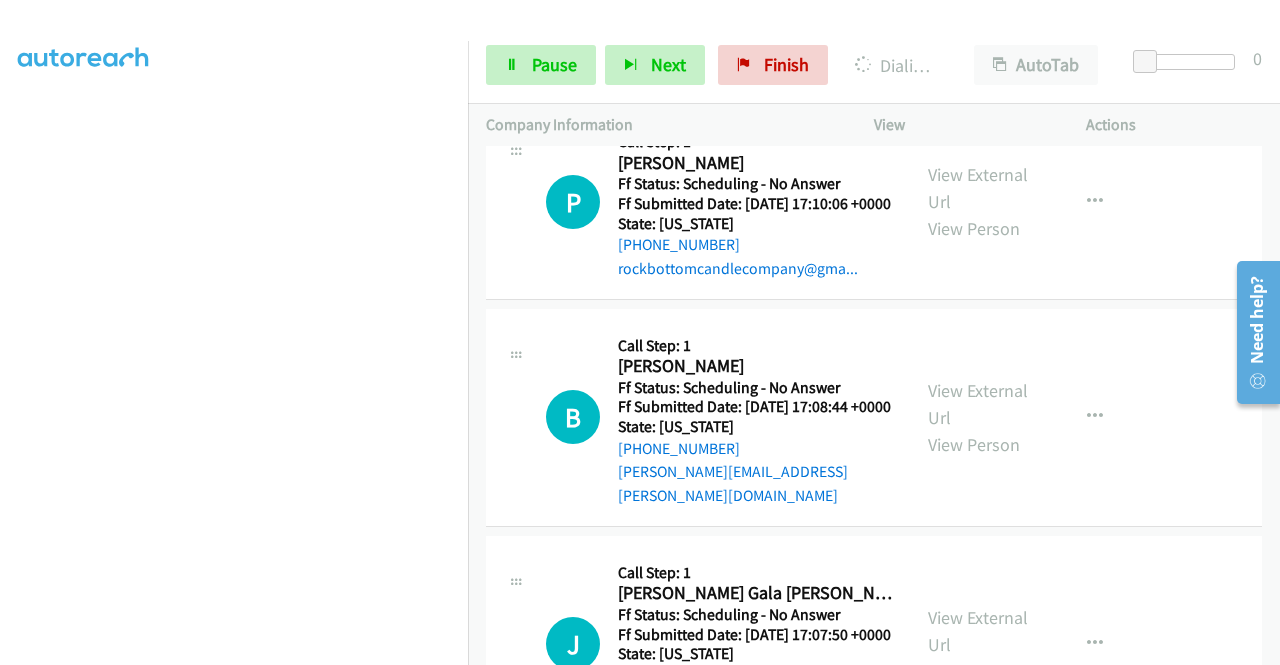 scroll, scrollTop: 4931, scrollLeft: 0, axis: vertical 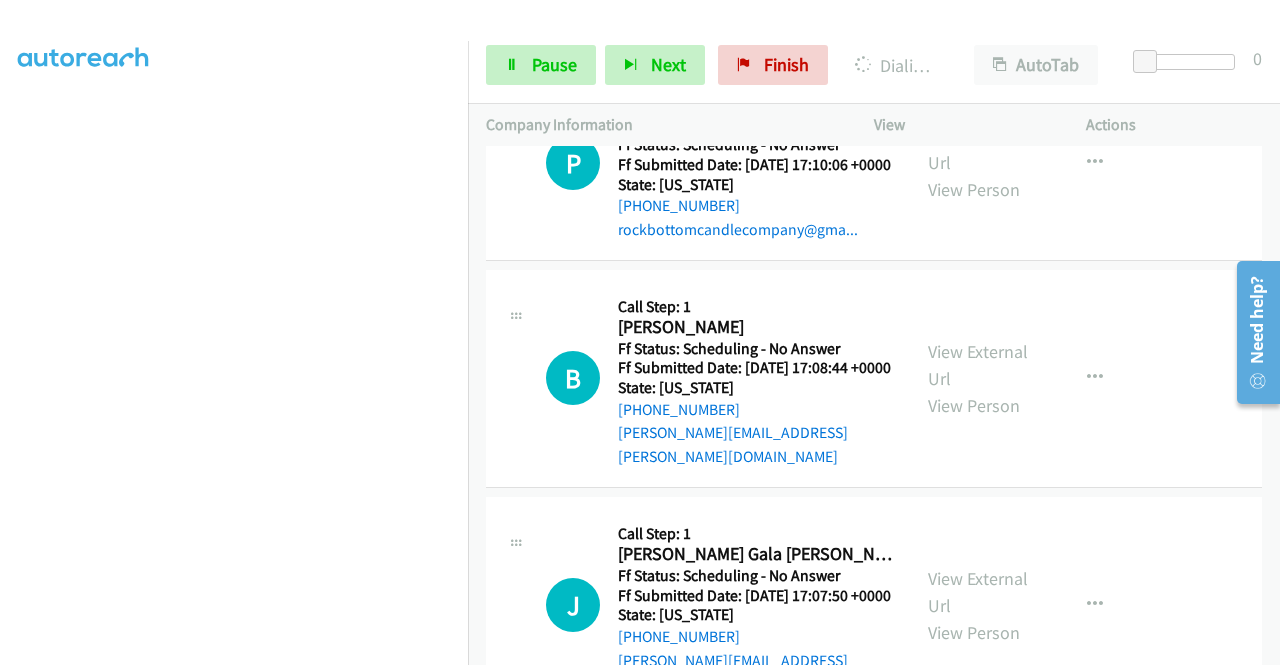 click on "View External Url" at bounding box center [978, -54] 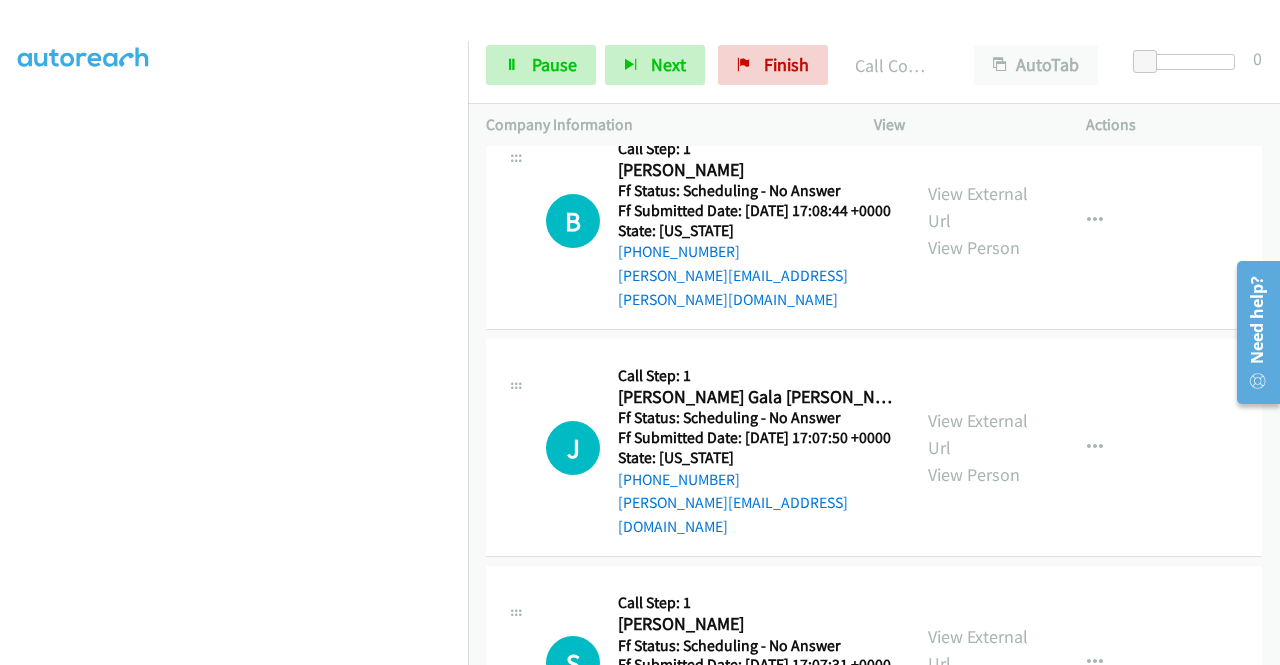 scroll, scrollTop: 5171, scrollLeft: 0, axis: vertical 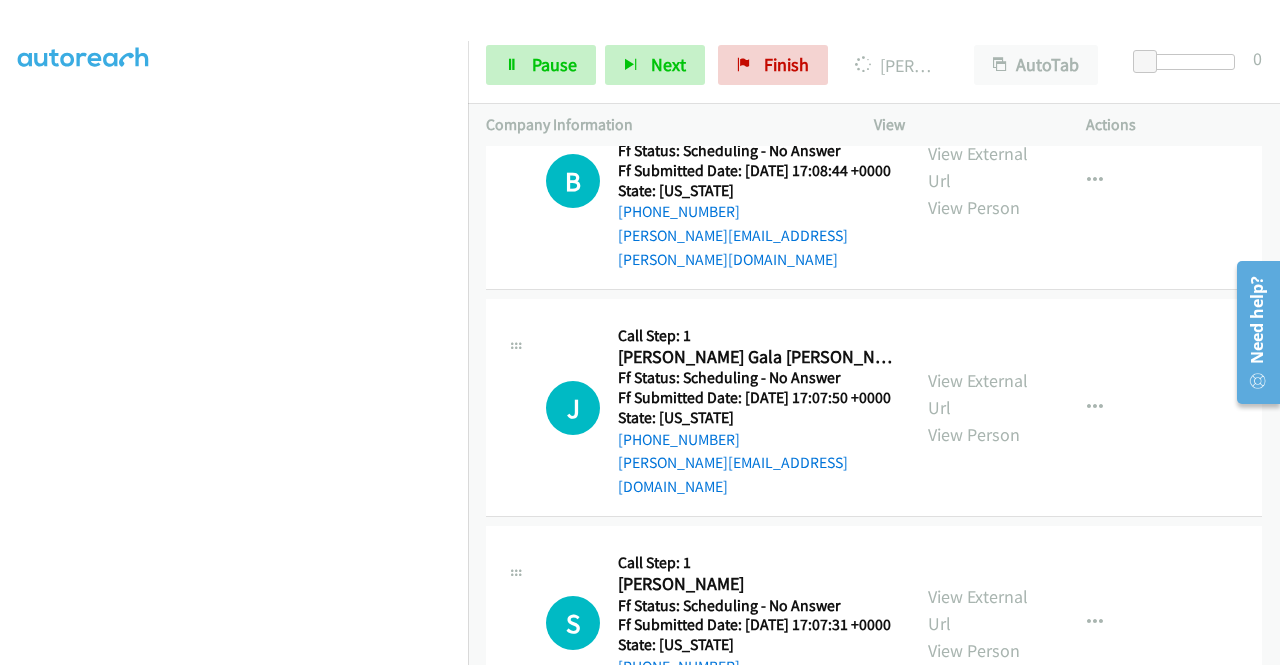 click on "View External Url" at bounding box center (978, -48) 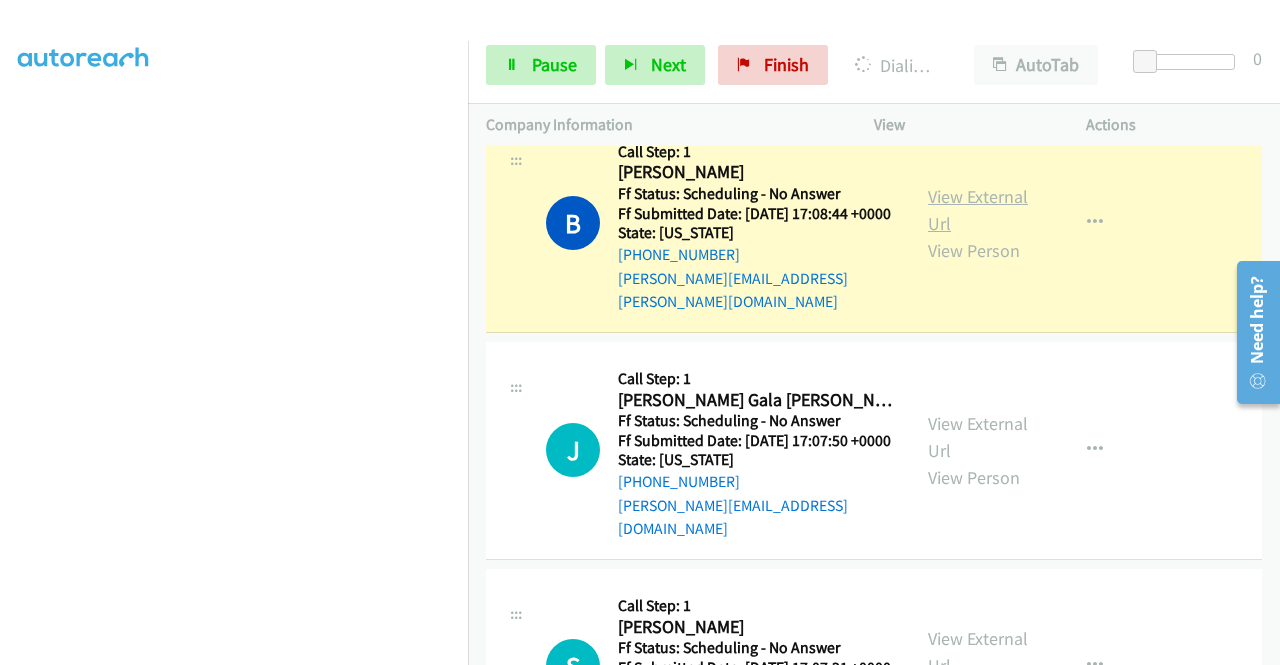 click on "View External Url" at bounding box center [978, 210] 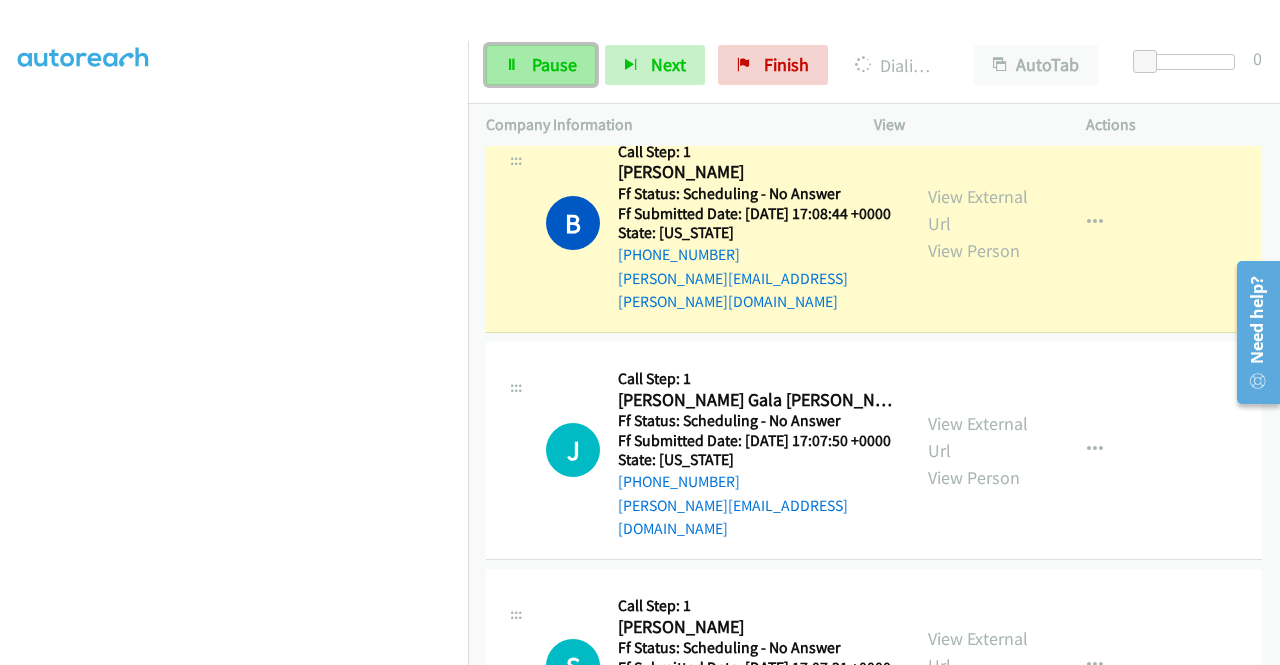 click at bounding box center [512, 66] 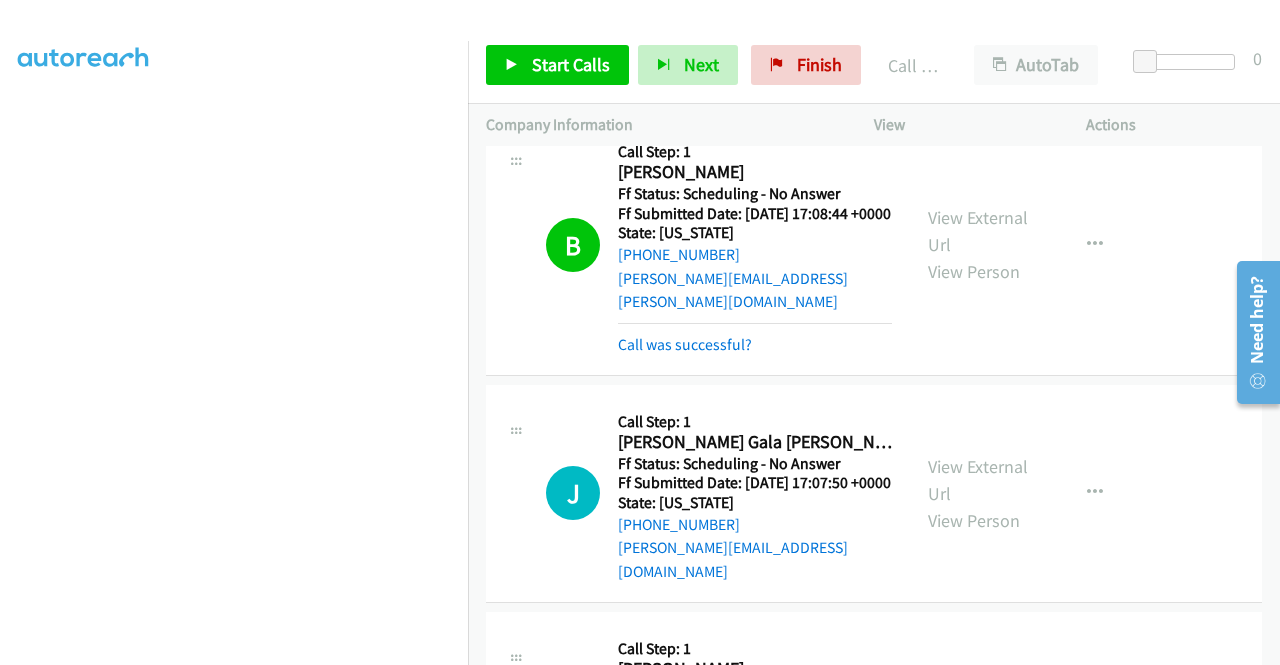 click on "Start Calls
Pause
Next
Finish
Call Completed
AutoTab
AutoTab
0" at bounding box center (874, 65) 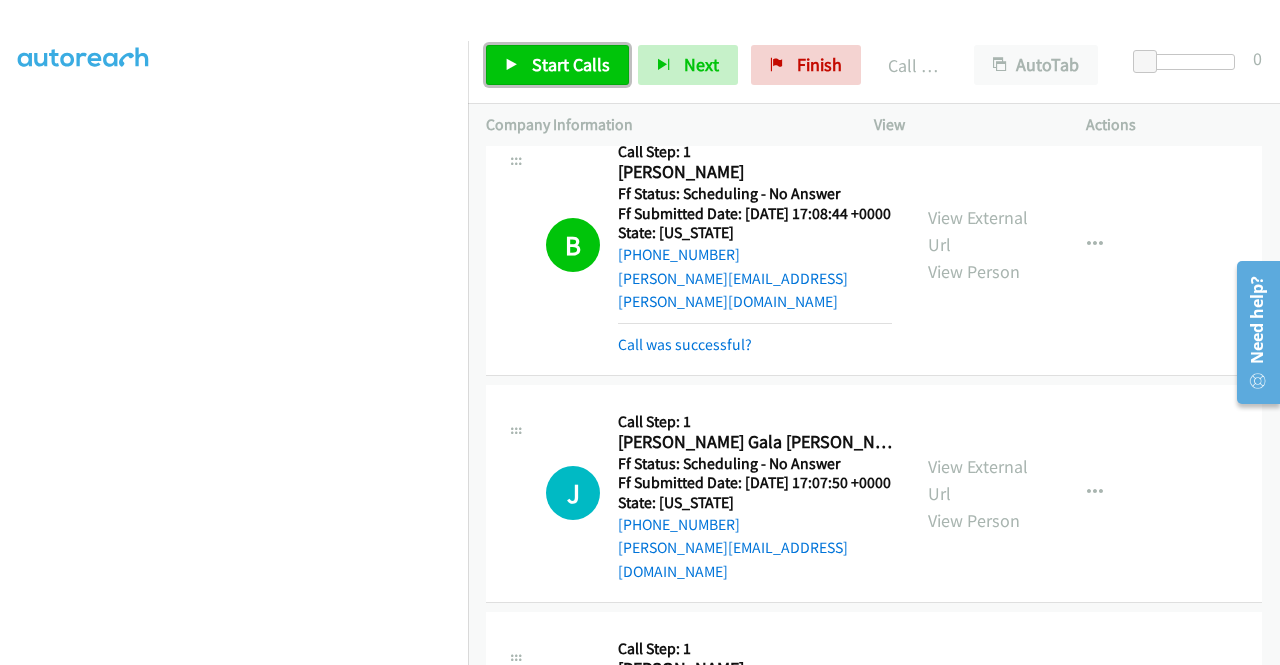 click on "Start Calls" at bounding box center (571, 64) 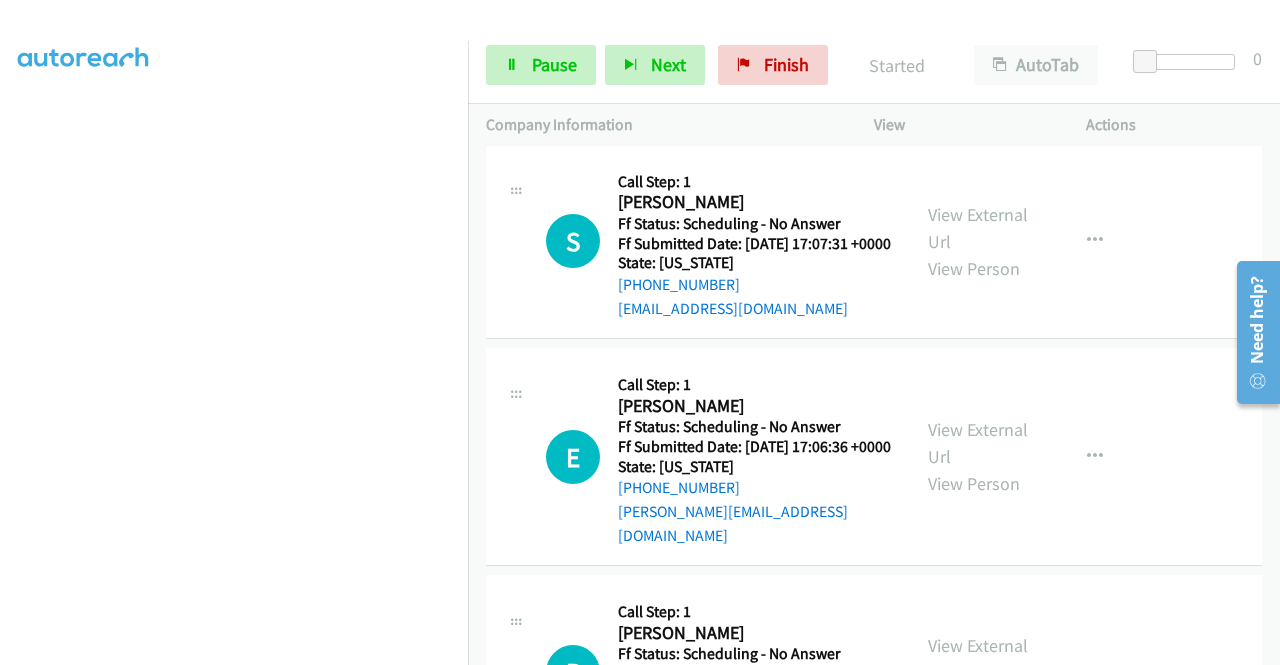 scroll, scrollTop: 5678, scrollLeft: 0, axis: vertical 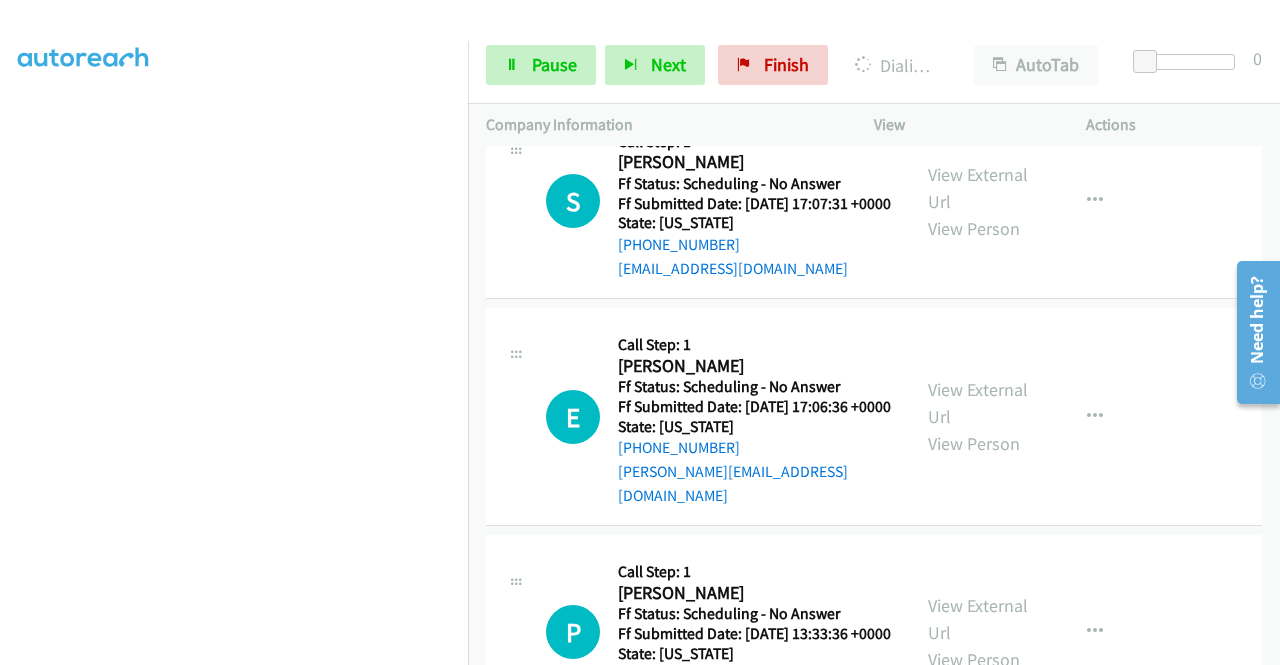 click on "View External Url" at bounding box center (978, -27) 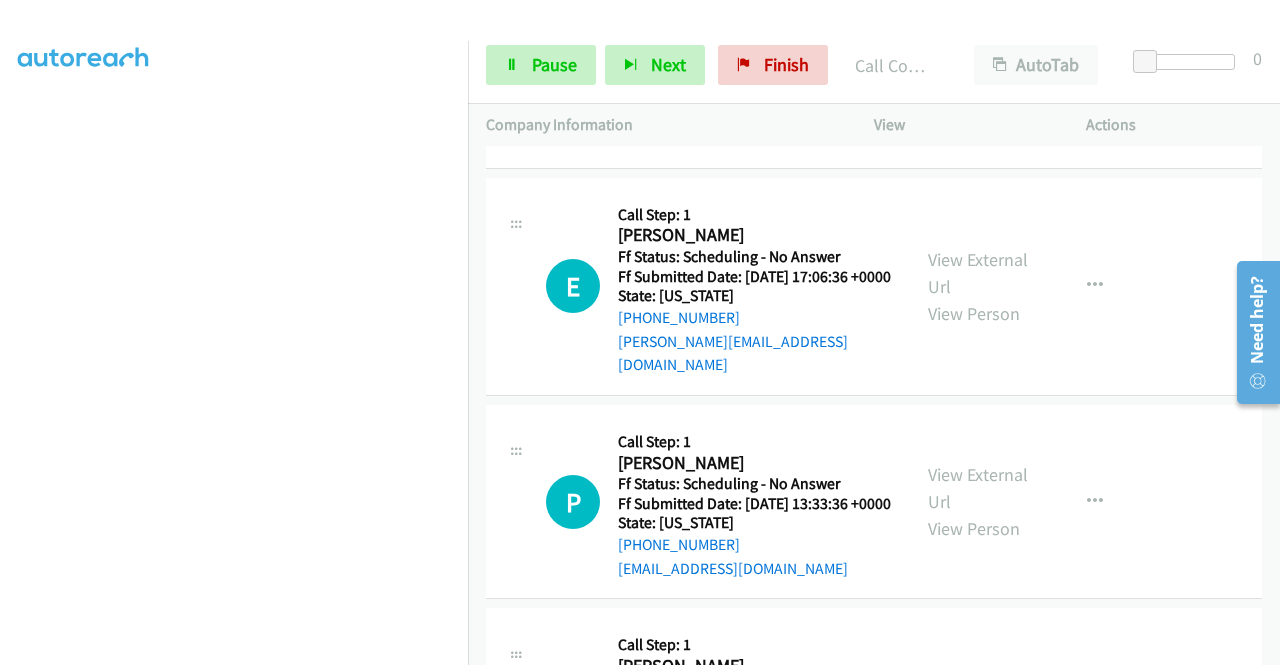 scroll, scrollTop: 5891, scrollLeft: 0, axis: vertical 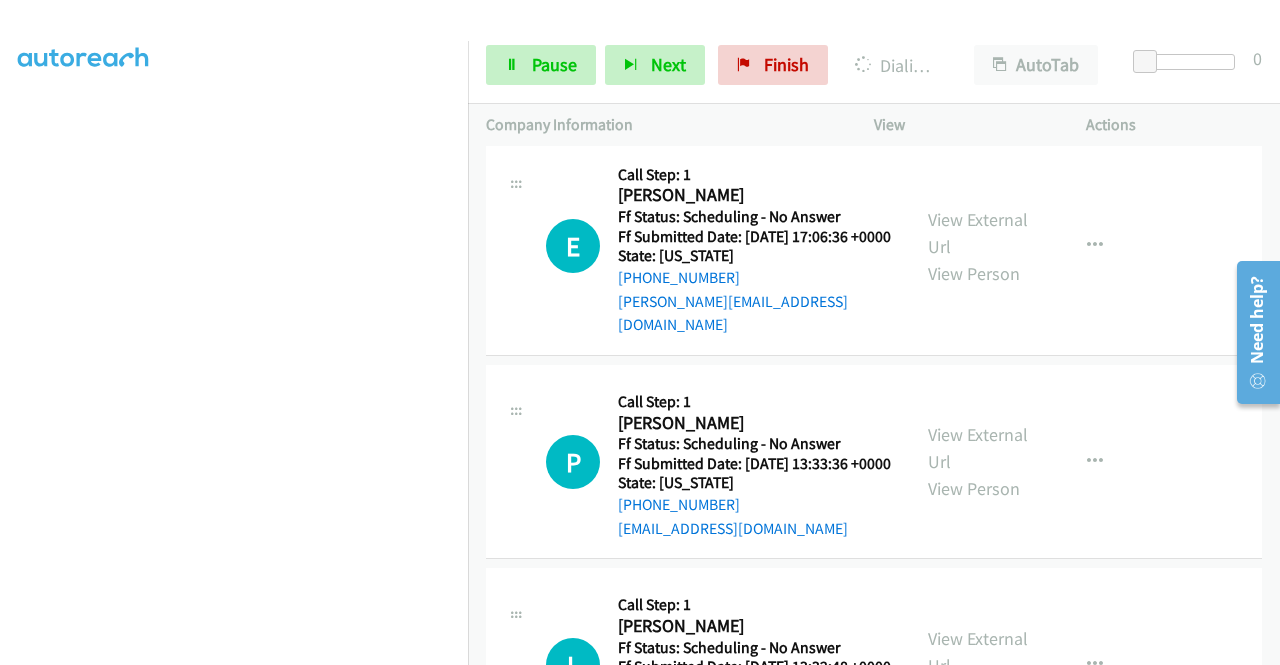 click on "View External Url" at bounding box center (978, 18) 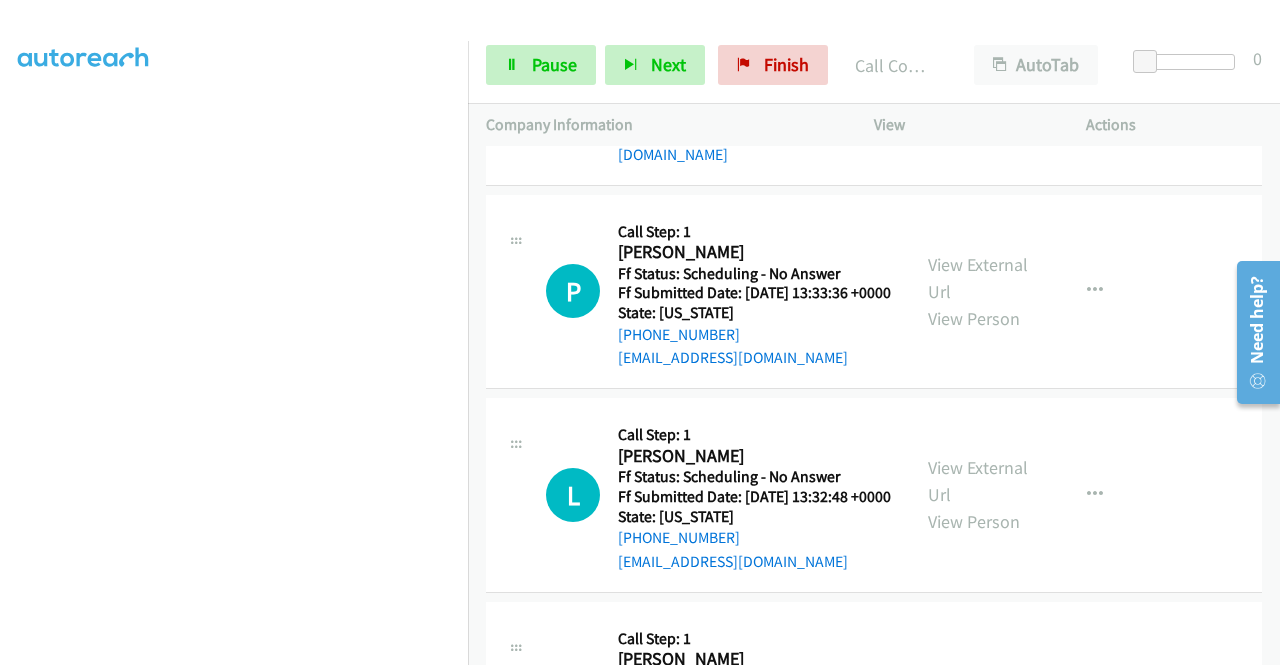 scroll, scrollTop: 6184, scrollLeft: 0, axis: vertical 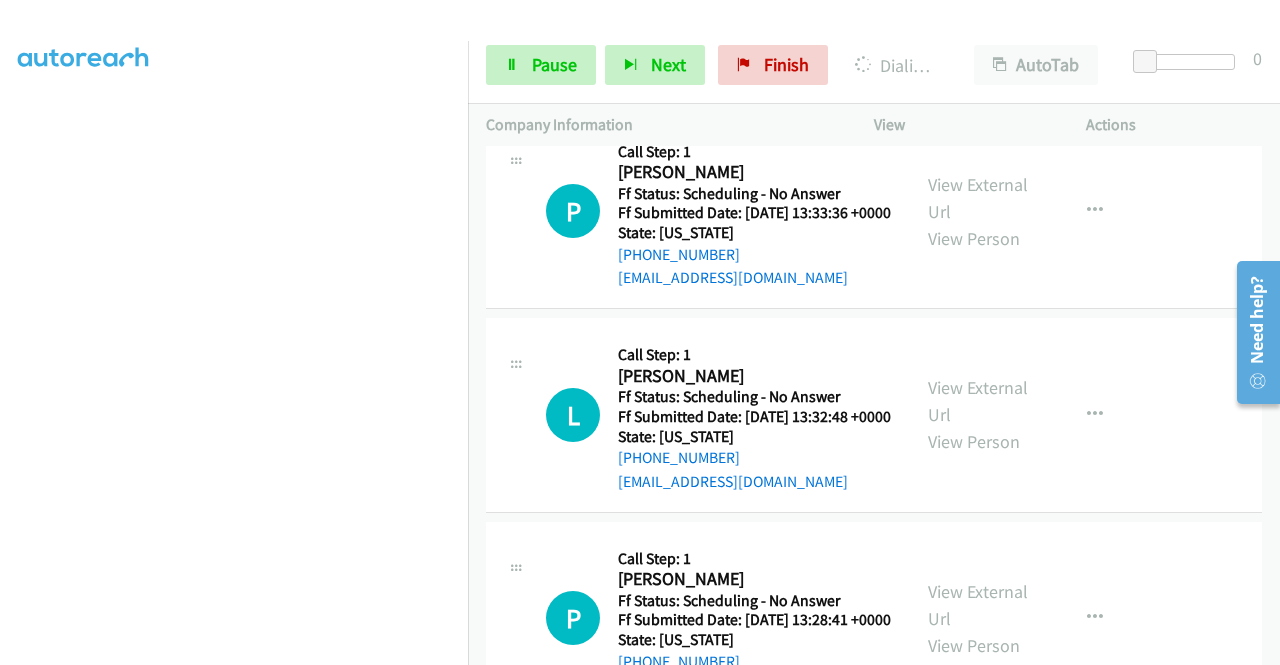 click on "View External Url" at bounding box center (978, -18) 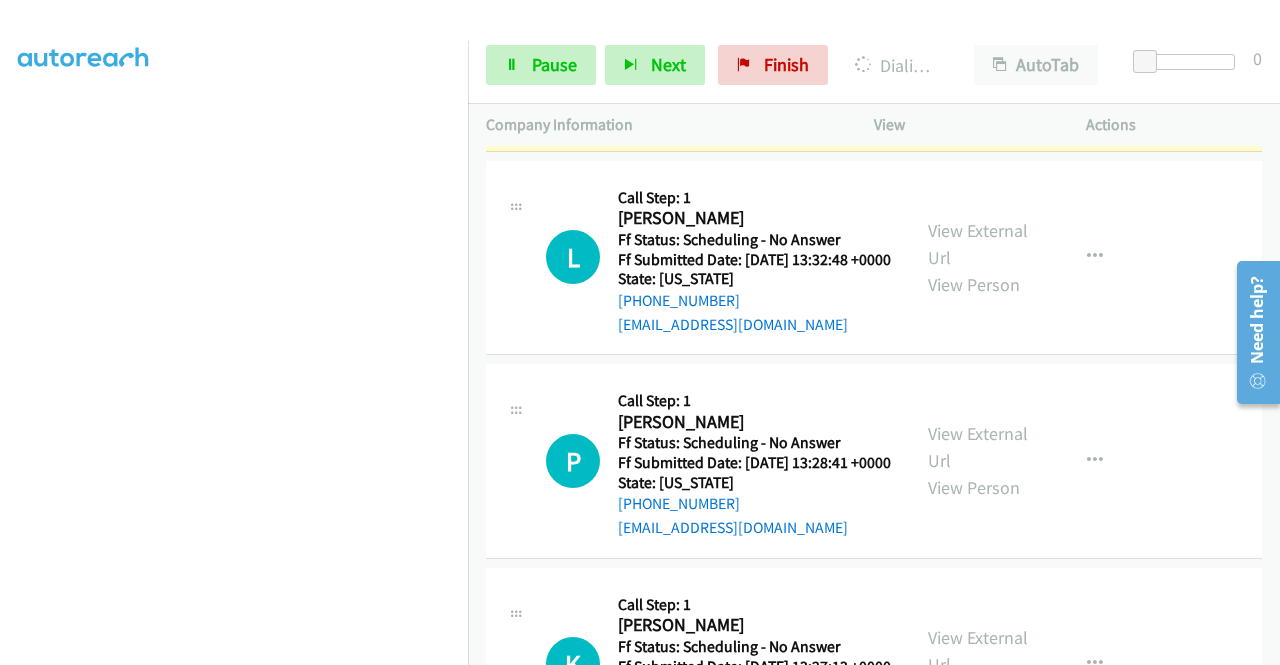 scroll, scrollTop: 6451, scrollLeft: 0, axis: vertical 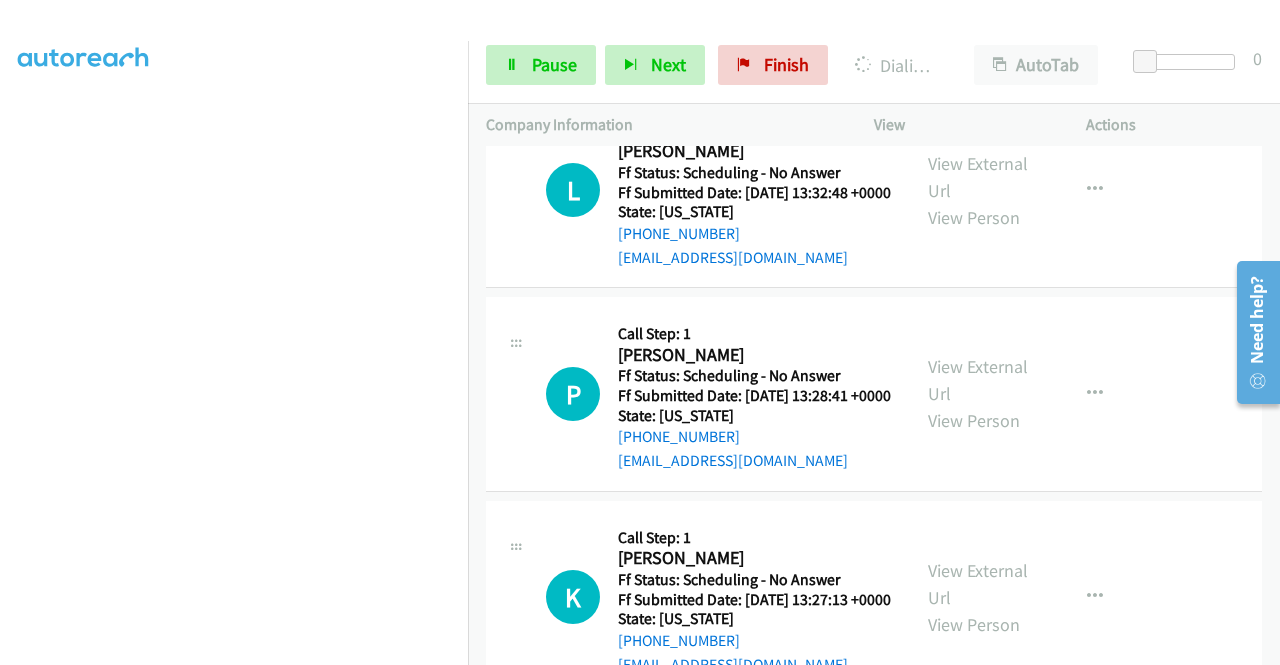 click on "View External Url" at bounding box center (978, -27) 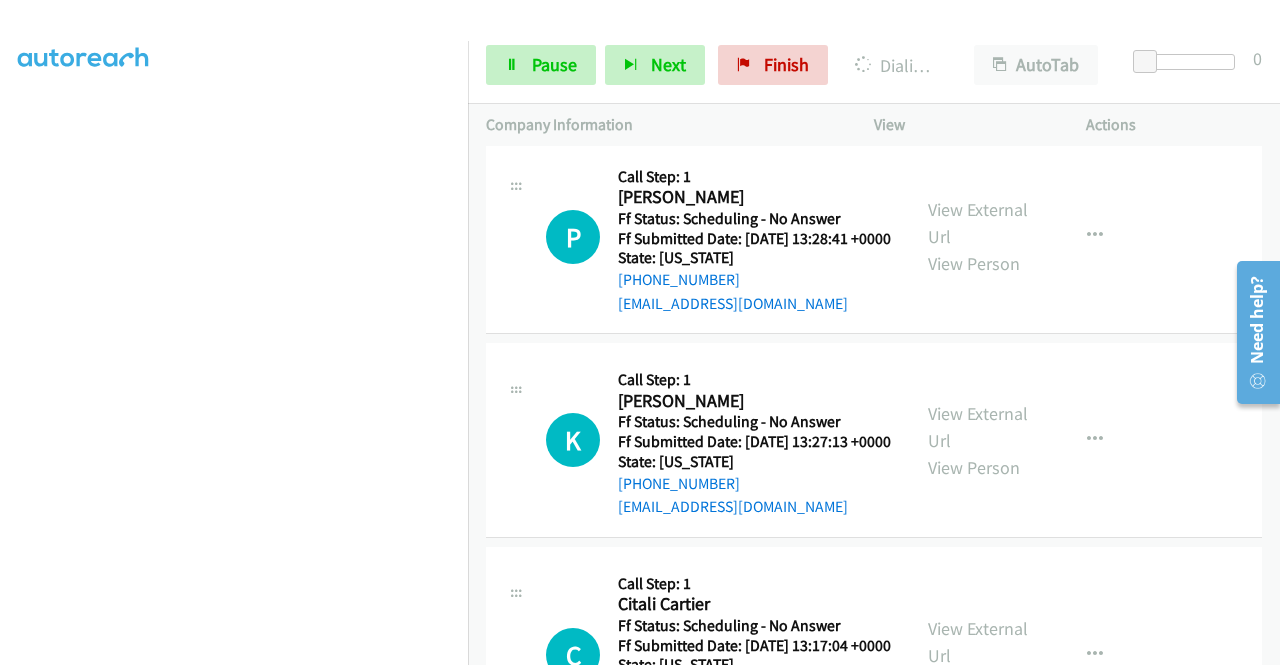 scroll, scrollTop: 6691, scrollLeft: 0, axis: vertical 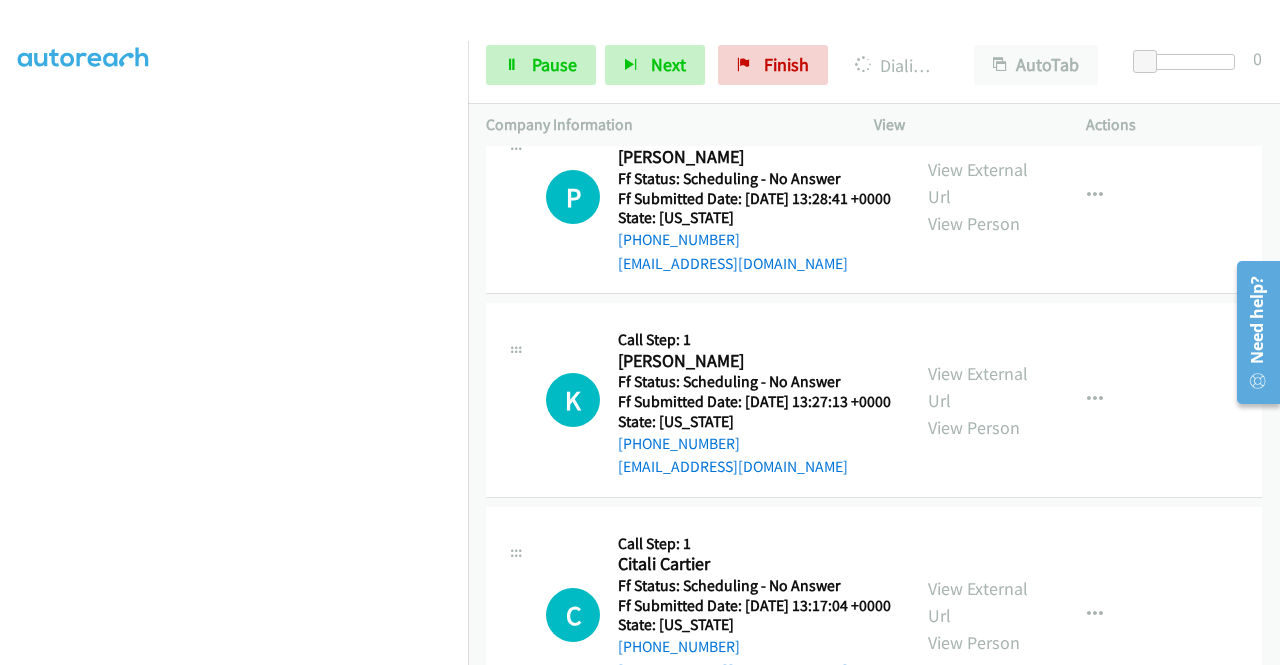 click on "View External Url" at bounding box center [978, -20] 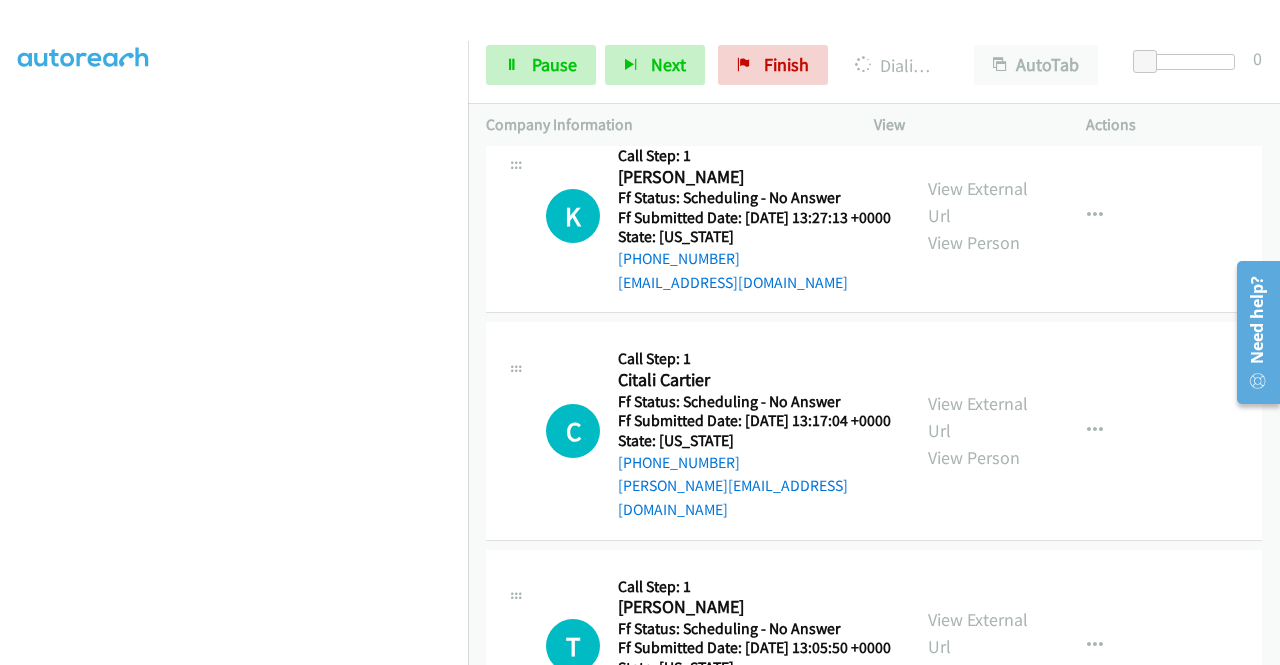 scroll, scrollTop: 6944, scrollLeft: 0, axis: vertical 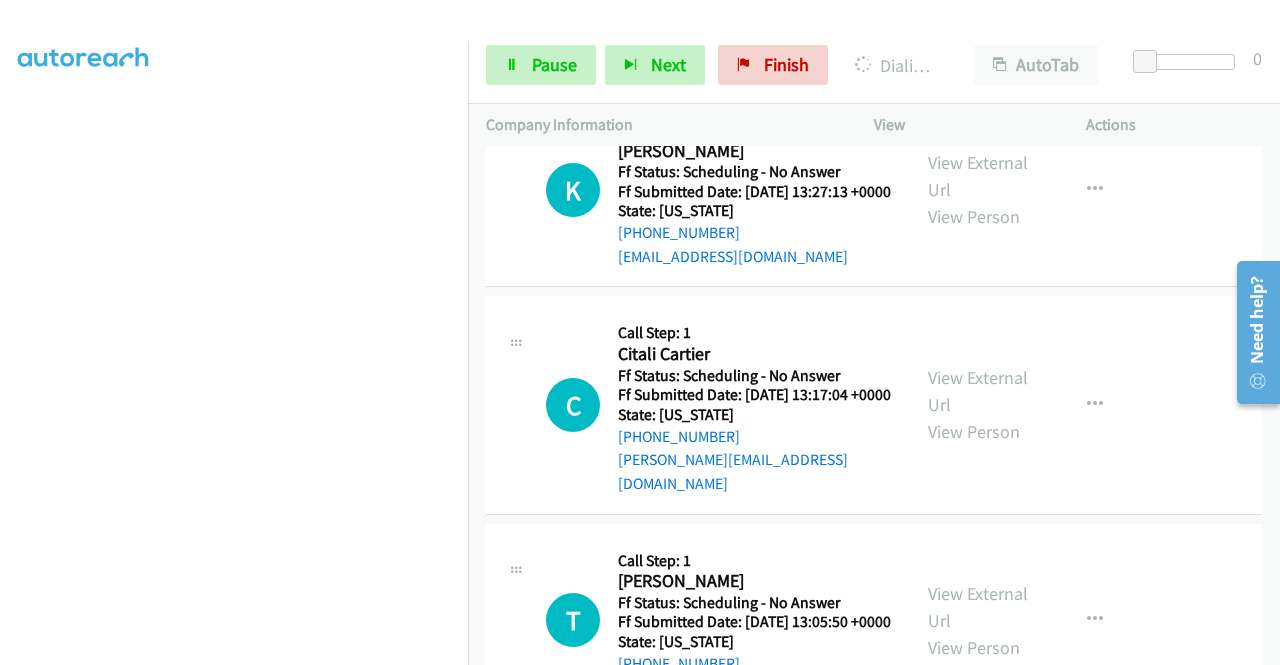 click on "View External Url" at bounding box center (978, -27) 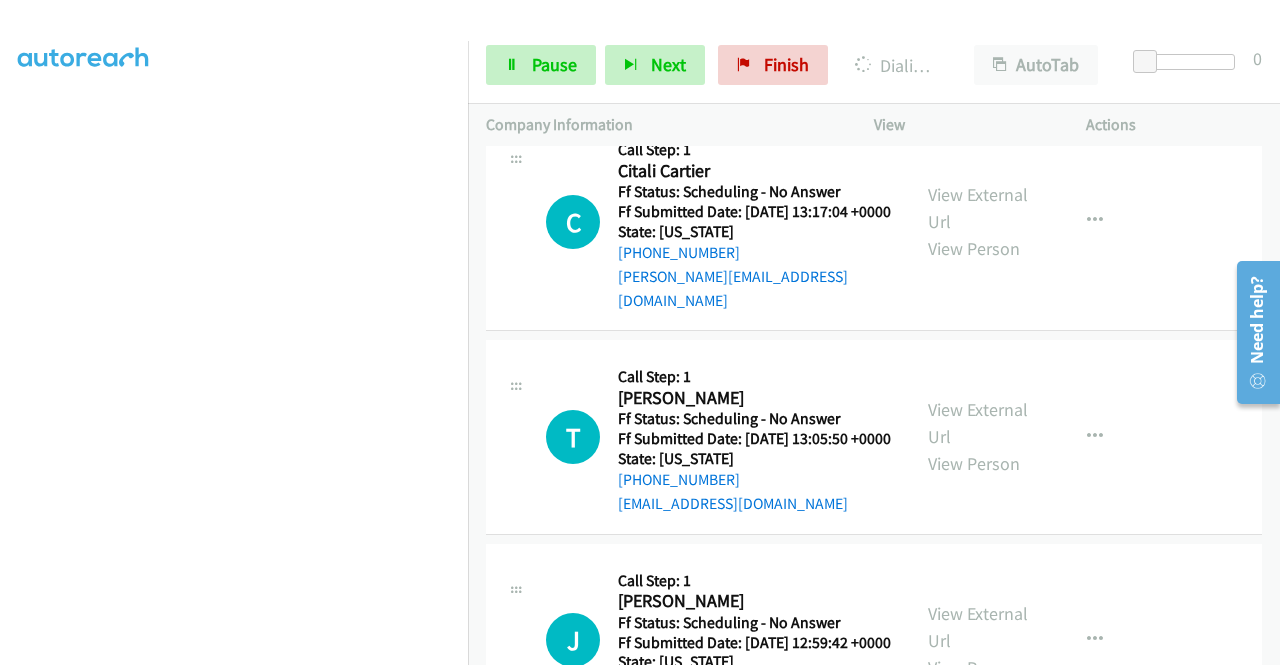 scroll, scrollTop: 7264, scrollLeft: 0, axis: vertical 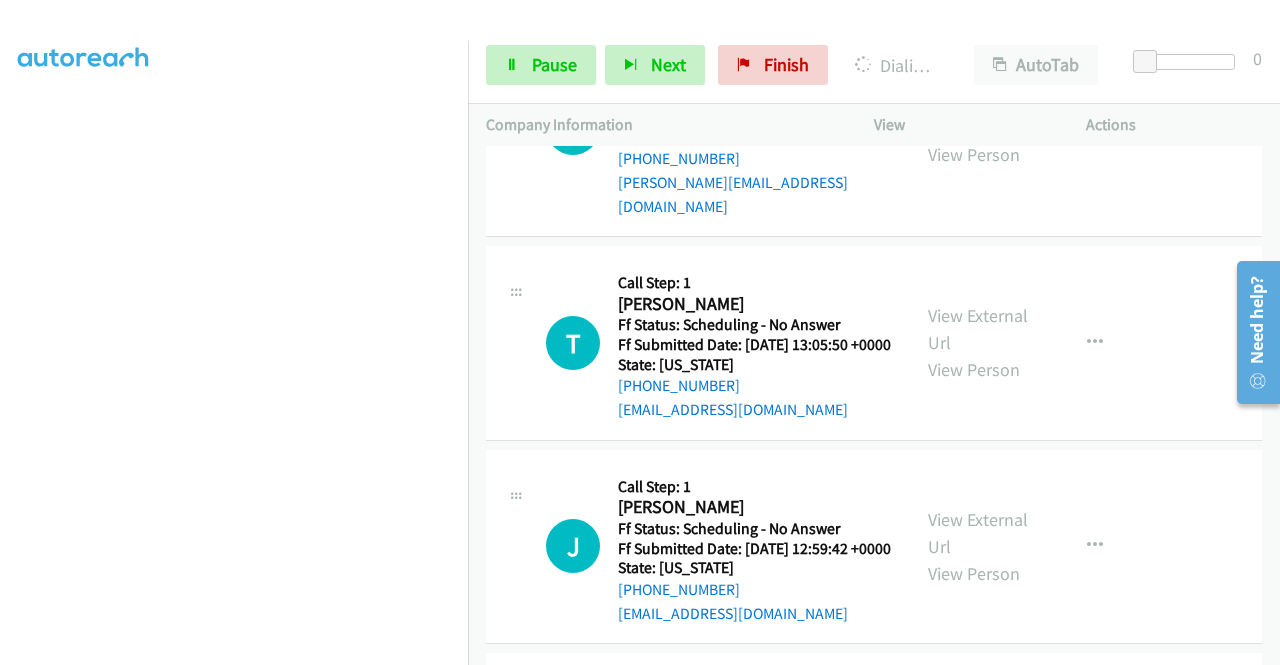click on "View External Url" at bounding box center [978, -101] 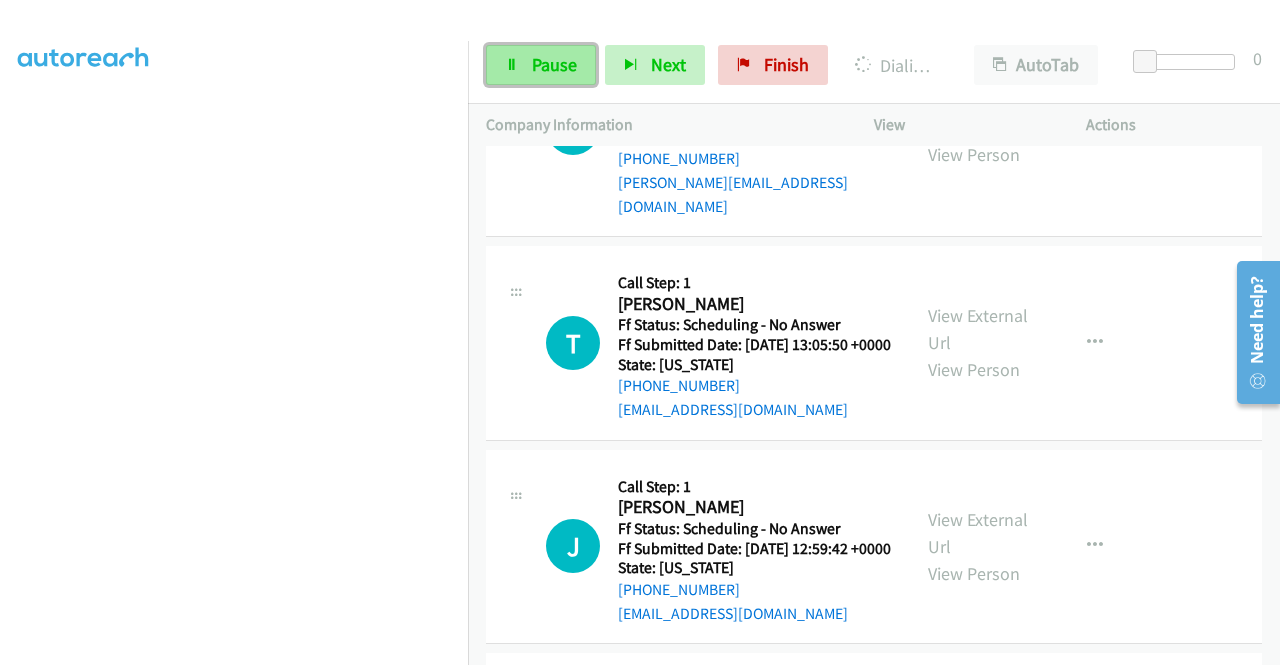 click on "Pause" at bounding box center [554, 64] 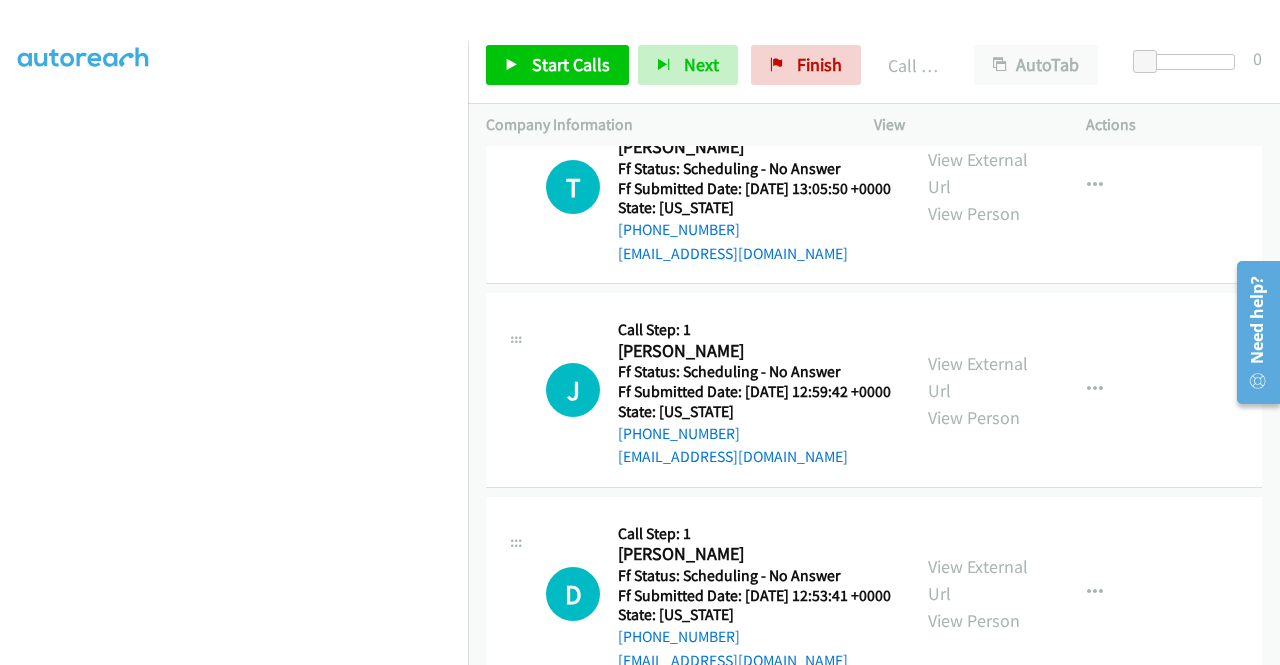 scroll, scrollTop: 7477, scrollLeft: 0, axis: vertical 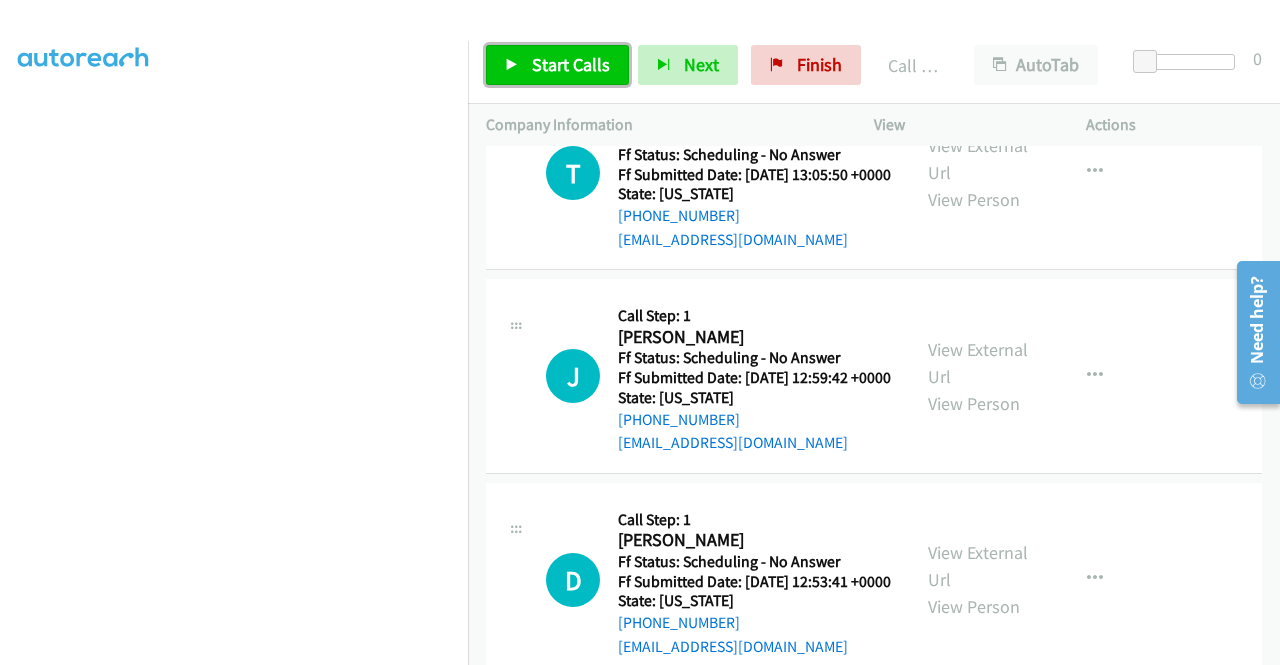 click on "Start Calls" at bounding box center (557, 65) 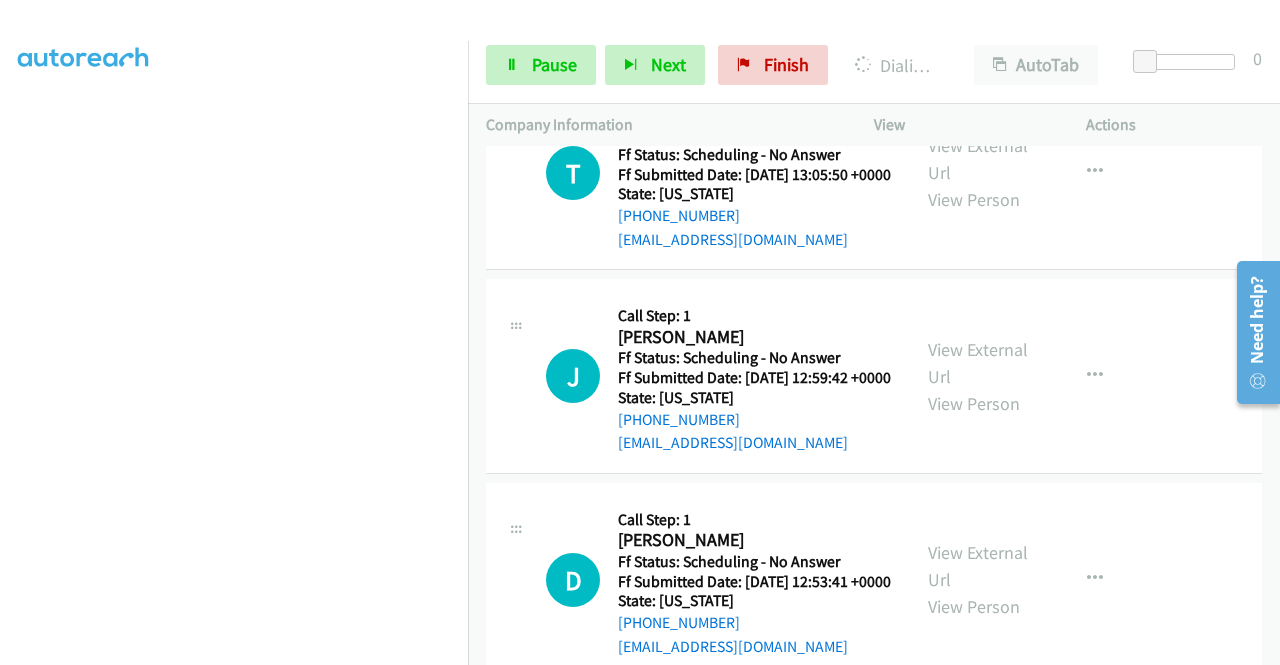 click on "View External Url" at bounding box center [978, -56] 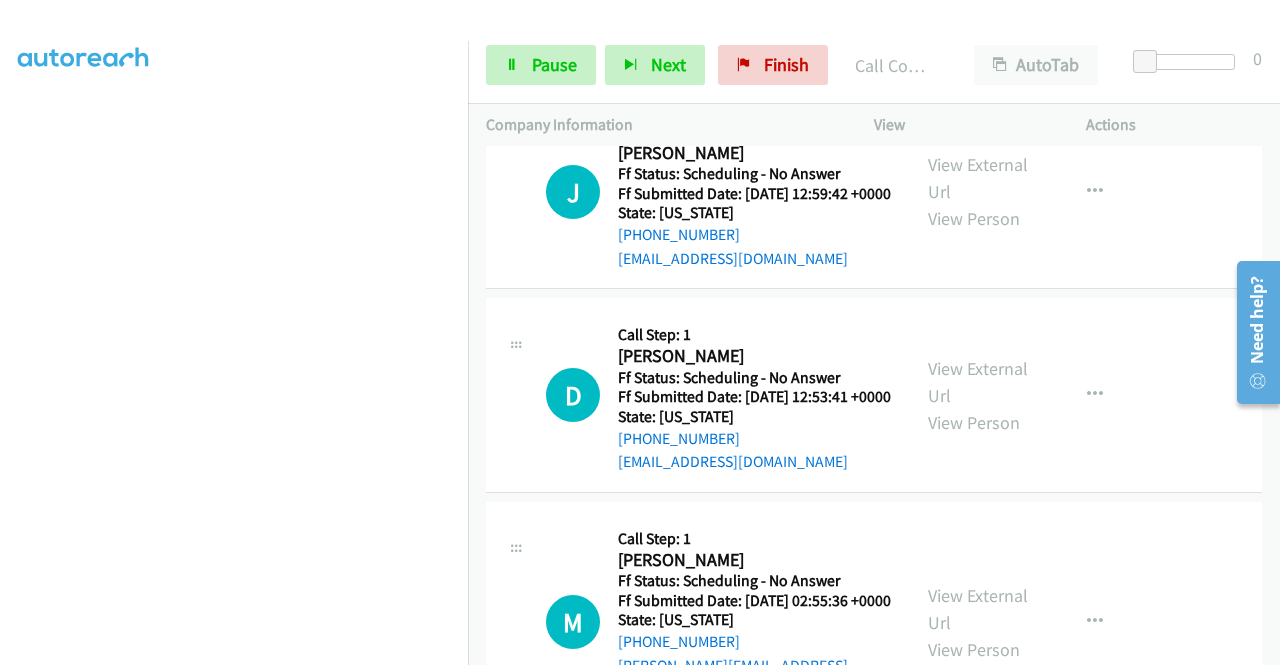 scroll, scrollTop: 7797, scrollLeft: 0, axis: vertical 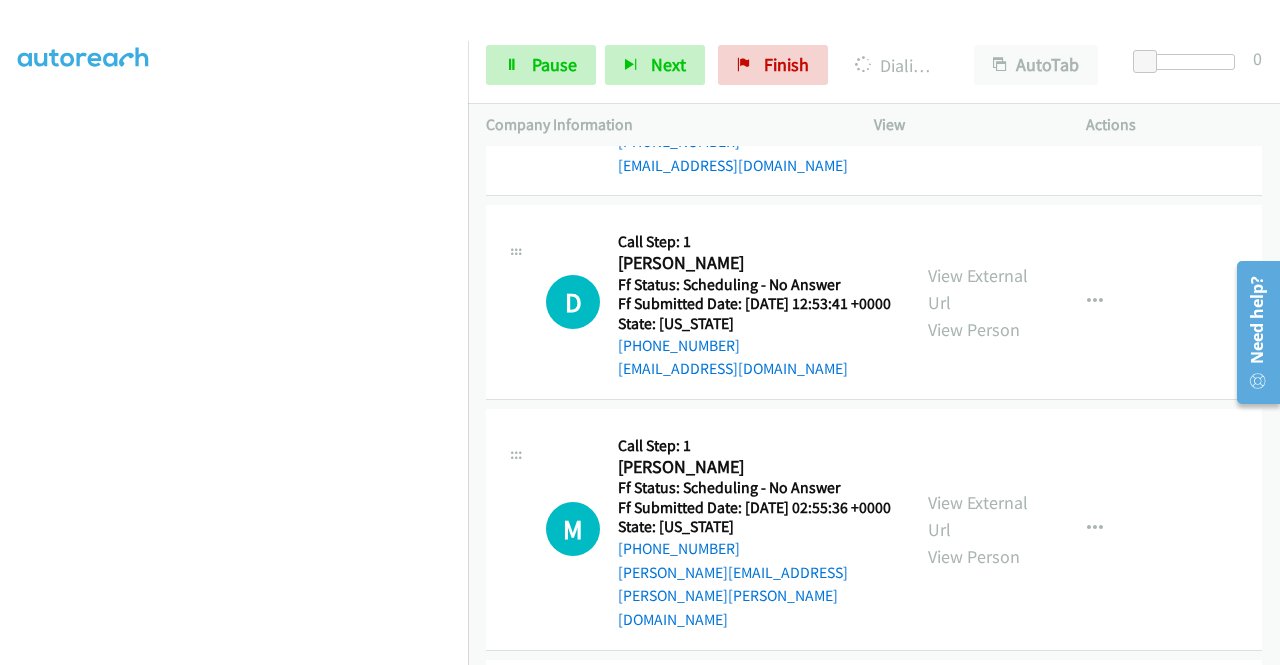 click on "View External Url" at bounding box center (978, -118) 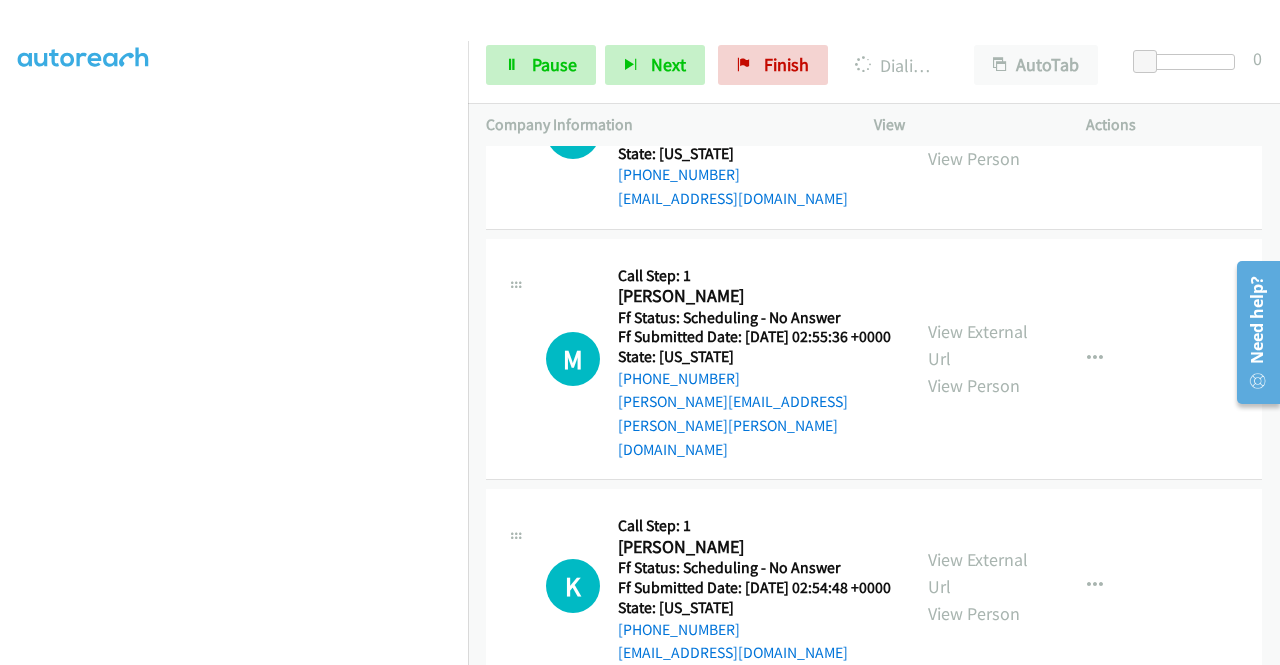 scroll, scrollTop: 8024, scrollLeft: 0, axis: vertical 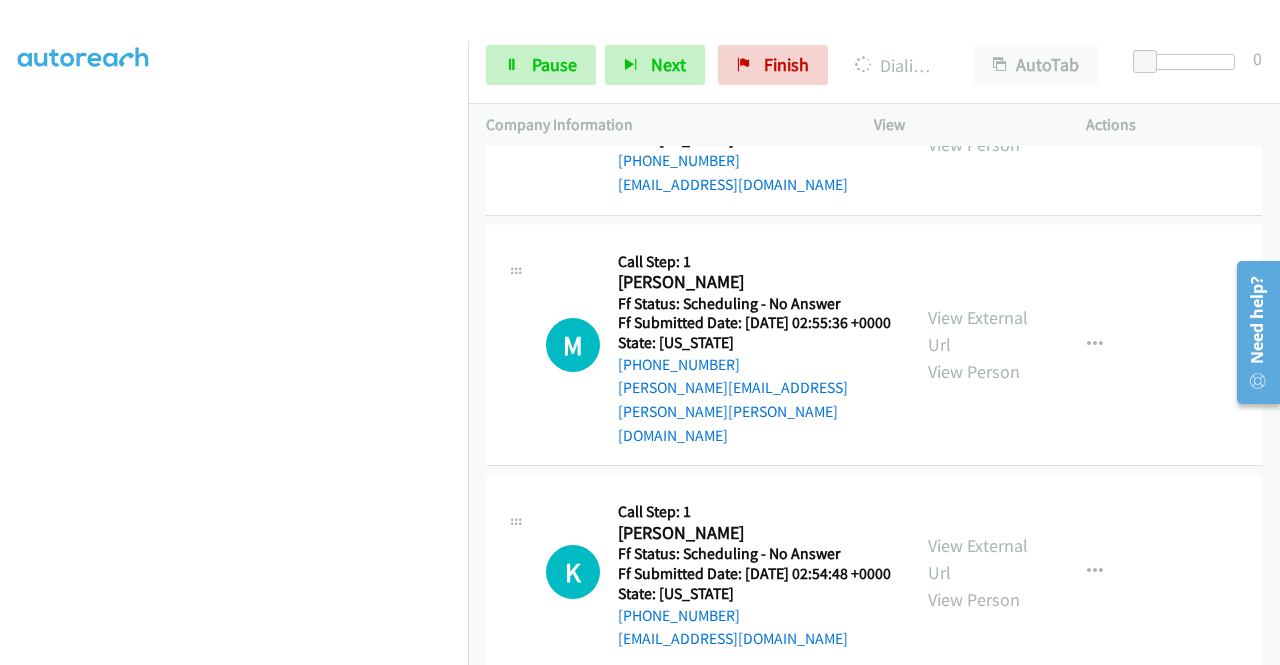 click on "View External Url" at bounding box center (978, -99) 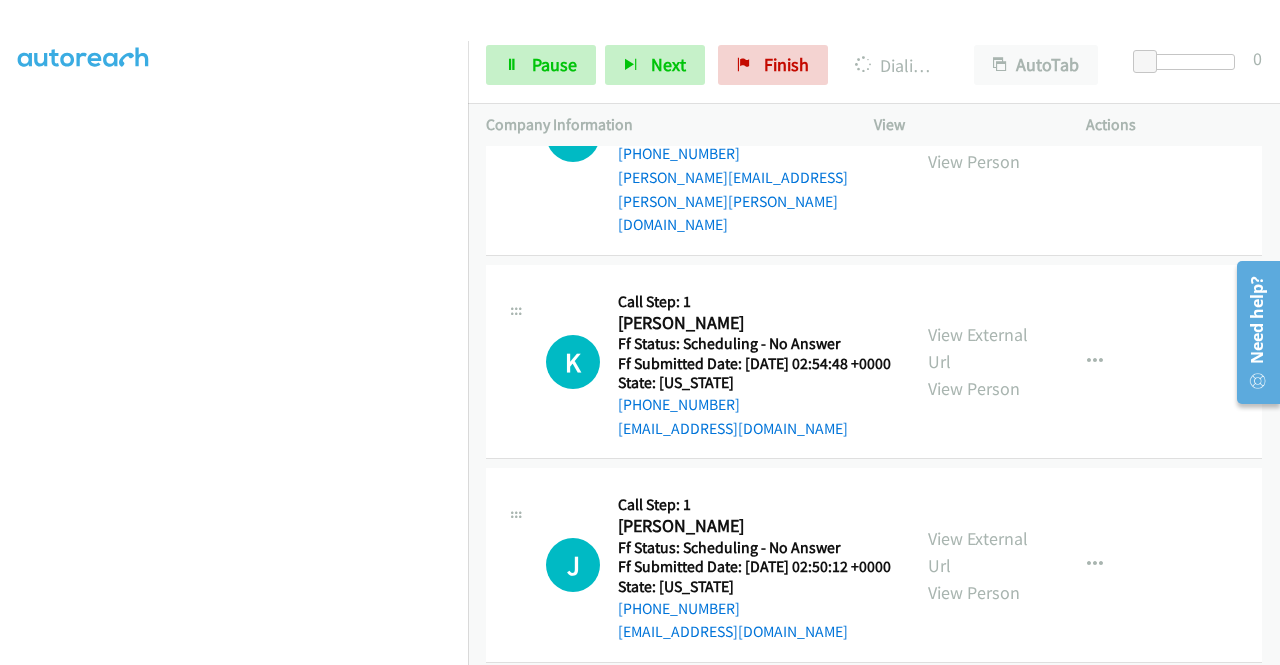 scroll, scrollTop: 8304, scrollLeft: 0, axis: vertical 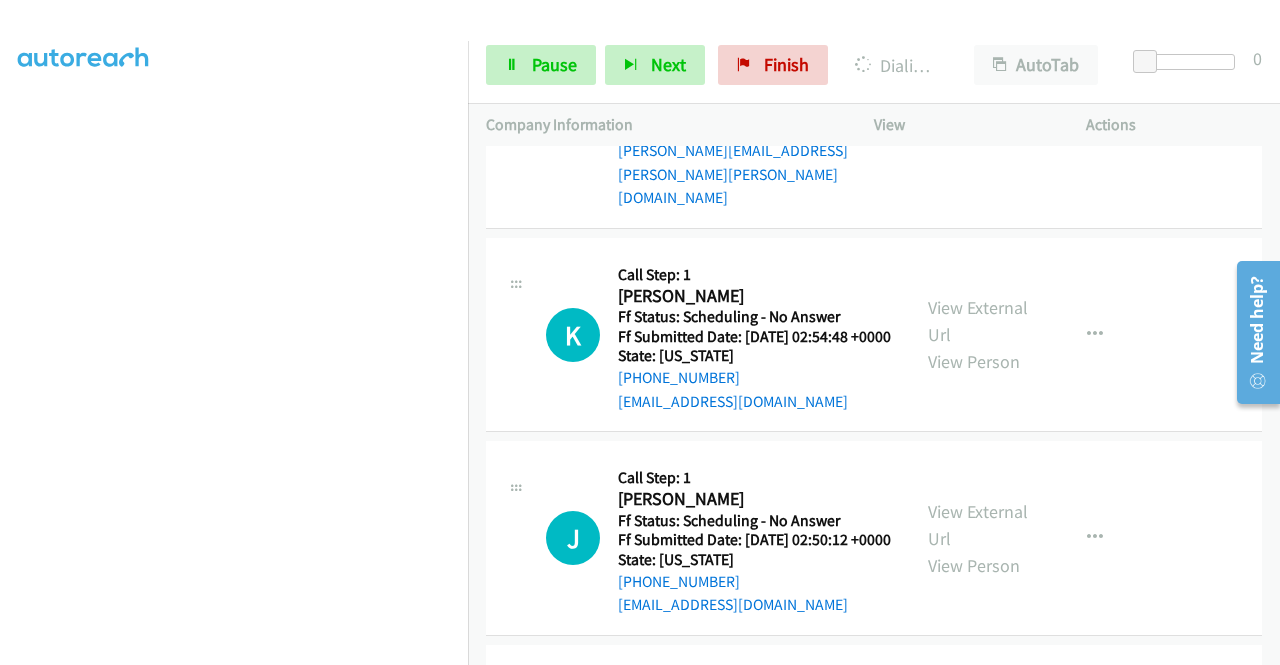 click on "View External Url" at bounding box center (978, -133) 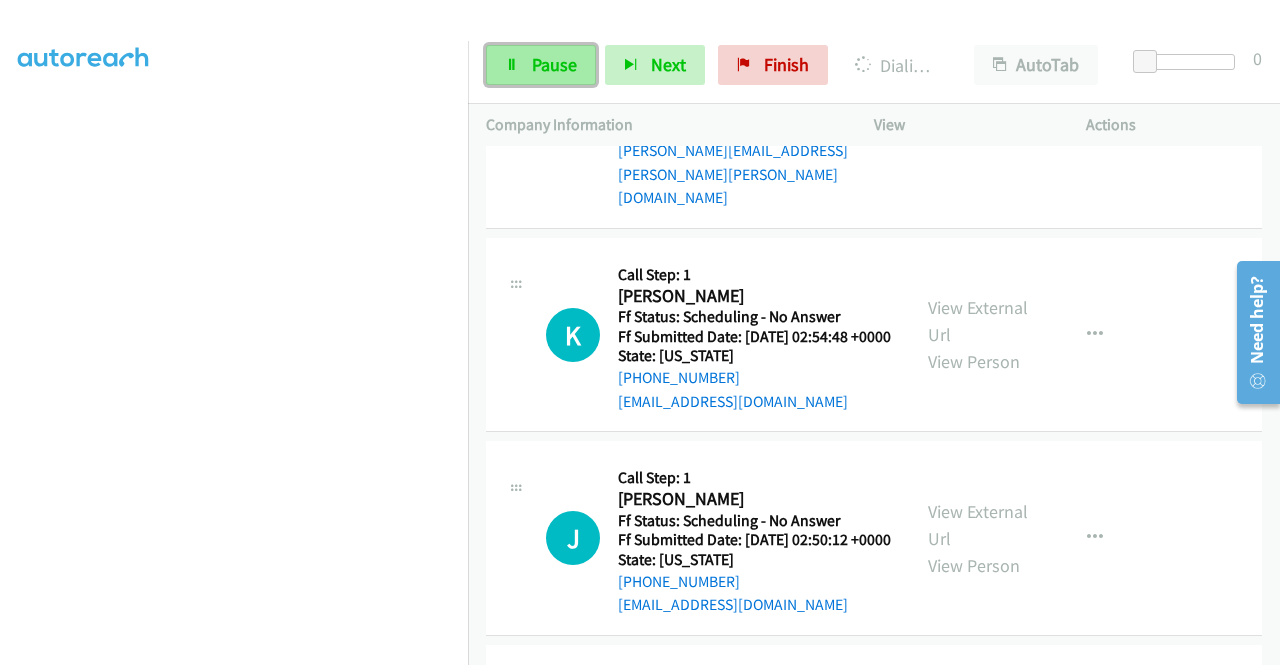 click on "Pause" at bounding box center (554, 64) 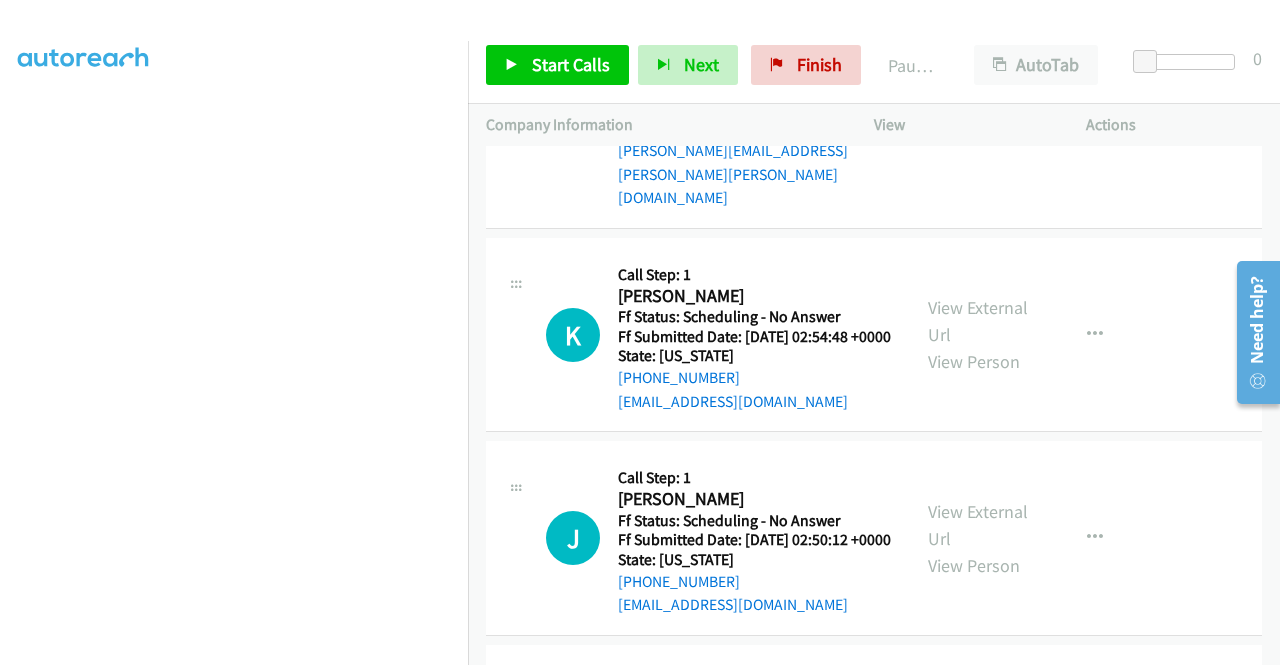 click on "D
Callback Scheduled
Call Step: 1
[PERSON_NAME]
America/New_York
Ff Status: Scheduling - No Answer
Ff Submitted Date: [DATE] 12:53:41 +0000
State: [US_STATE]
[PHONE_NUMBER]
[EMAIL_ADDRESS][DOMAIN_NAME]
Call was successful?
View External Url
View Person
View External Url
Email
Schedule/Manage Callback
Skip Call
Add to do not call list" at bounding box center (874, -119) 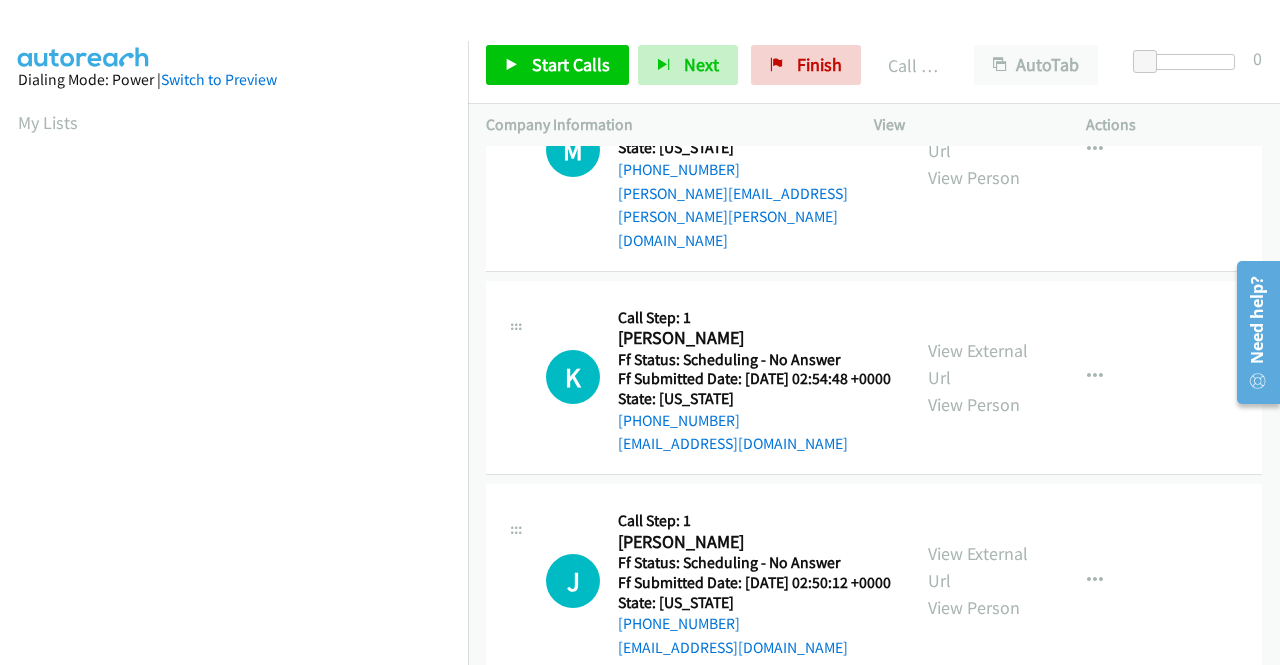scroll, scrollTop: 456, scrollLeft: 0, axis: vertical 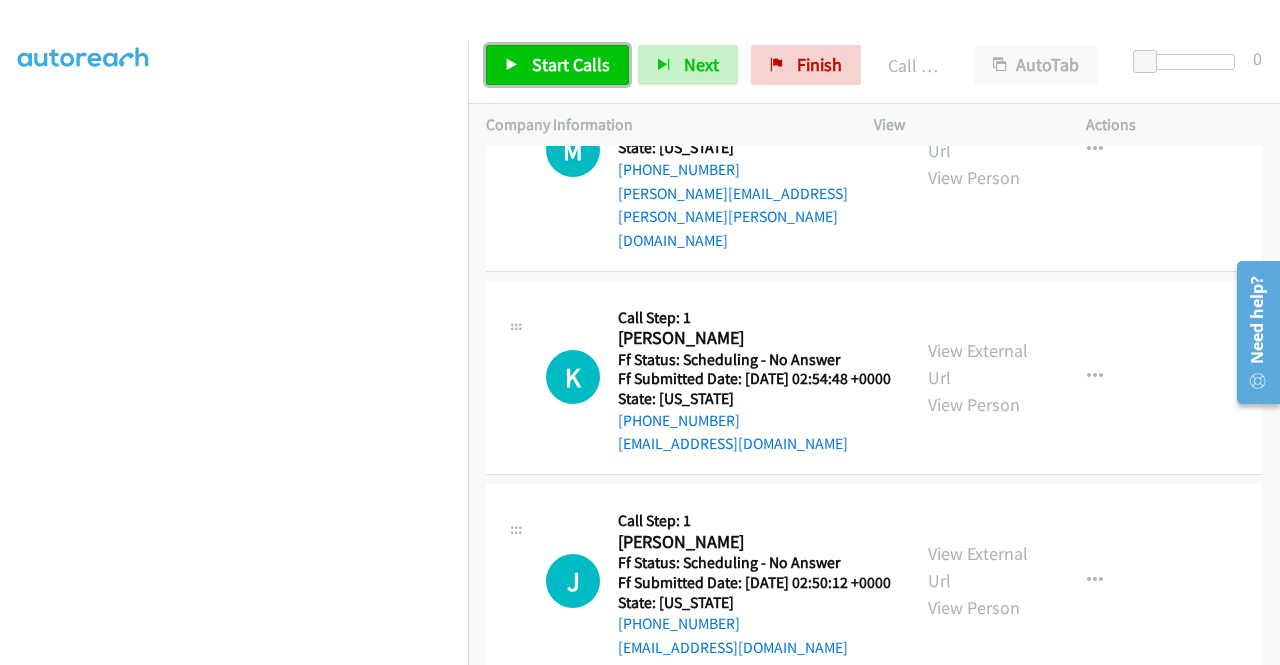 click on "Start Calls" at bounding box center (557, 65) 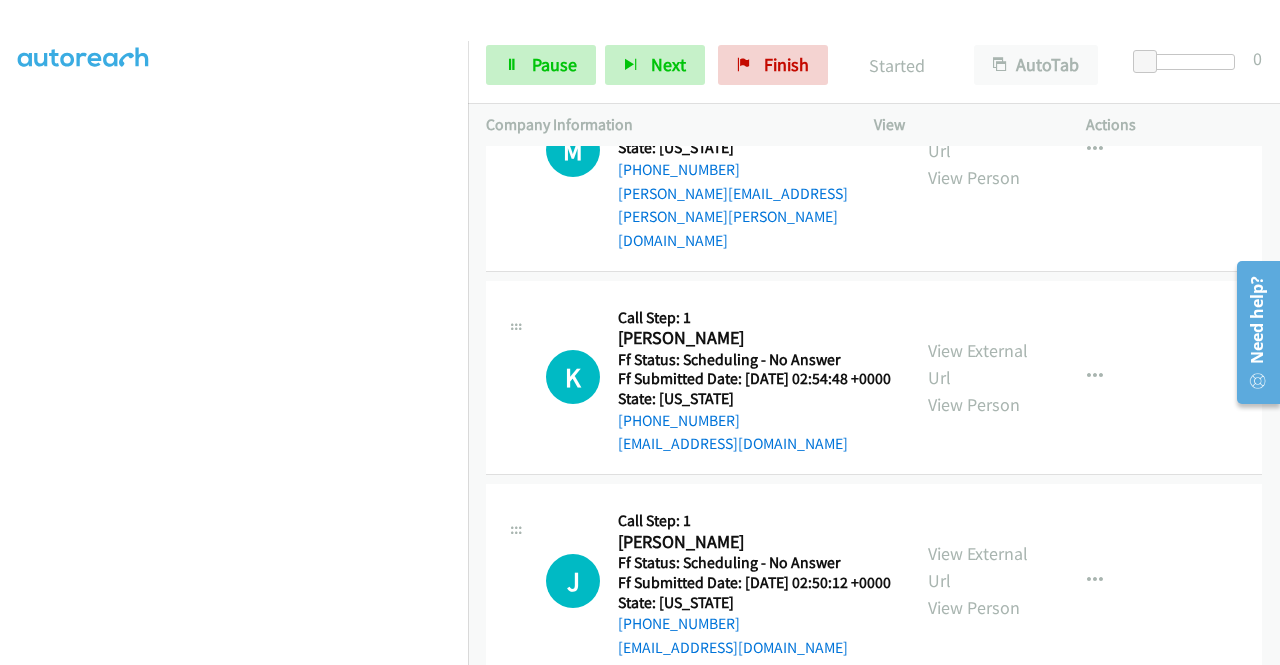 click on "Call was successful?" at bounding box center [685, -11] 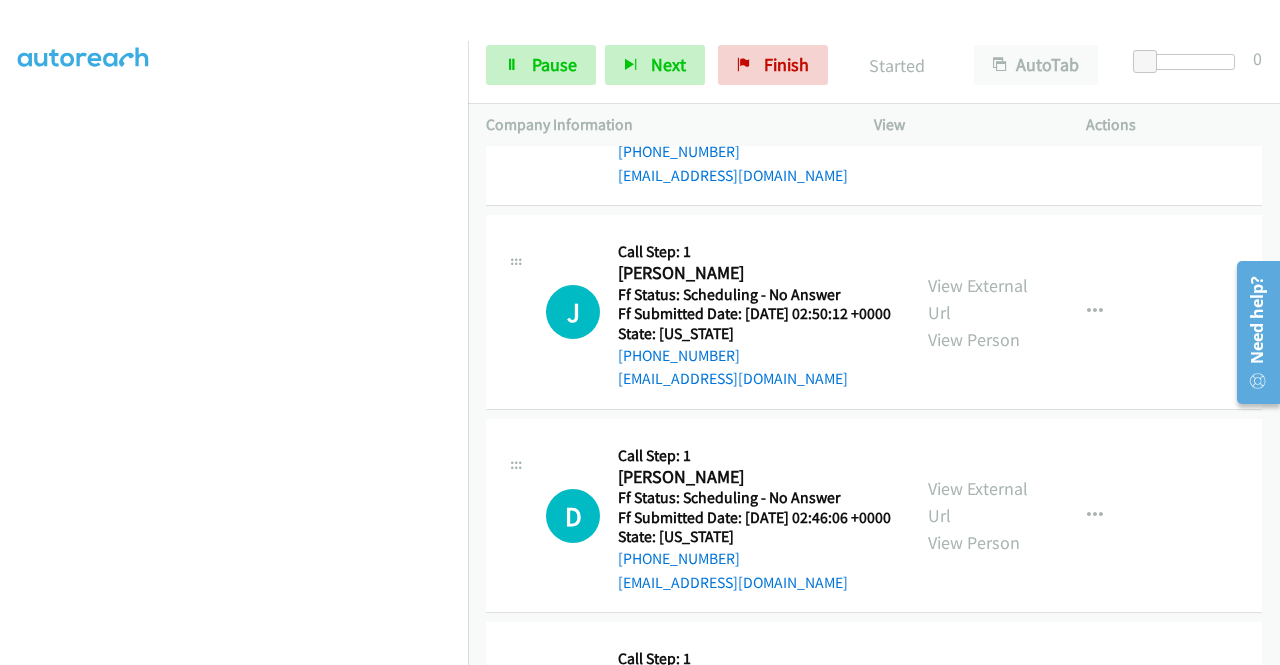 scroll, scrollTop: 8570, scrollLeft: 0, axis: vertical 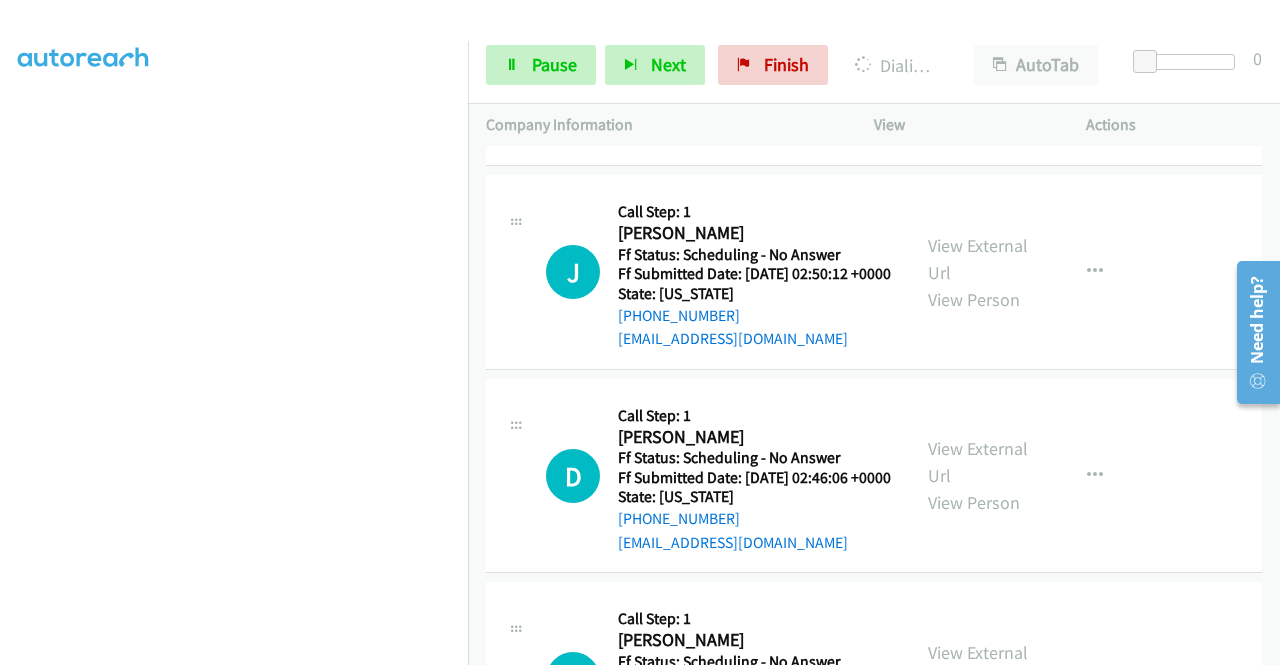 click on "View External Url
View Person" at bounding box center (980, -159) 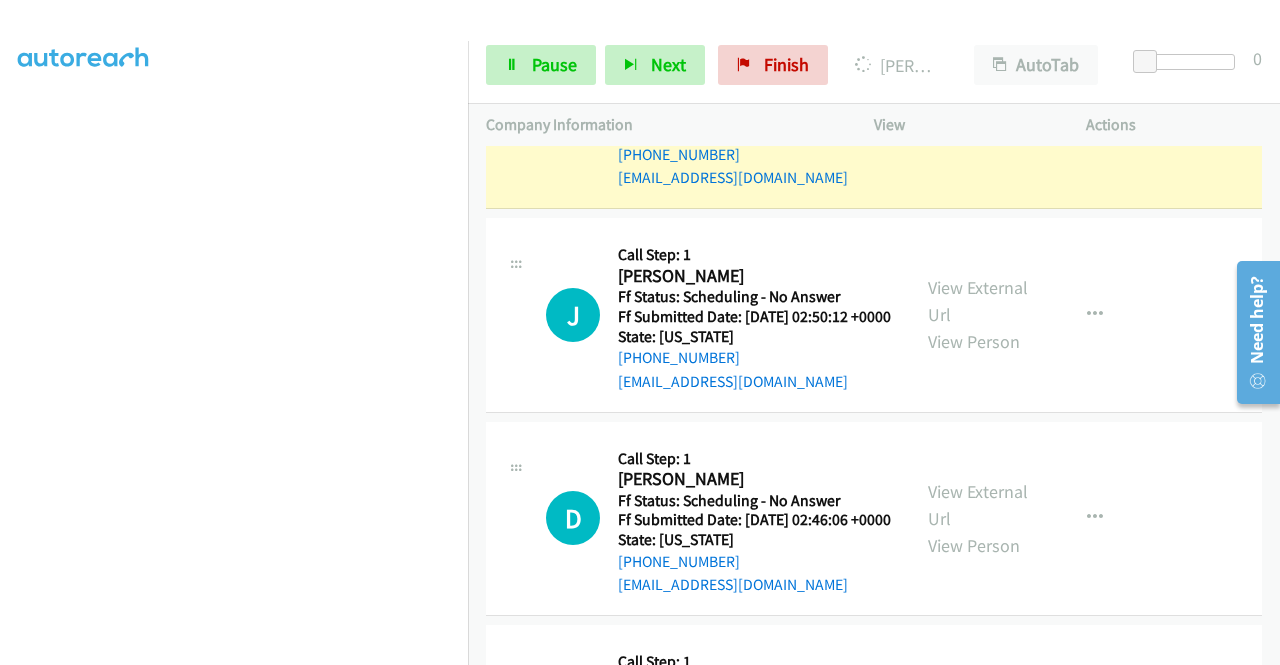 click on "View External Url" at bounding box center [978, 98] 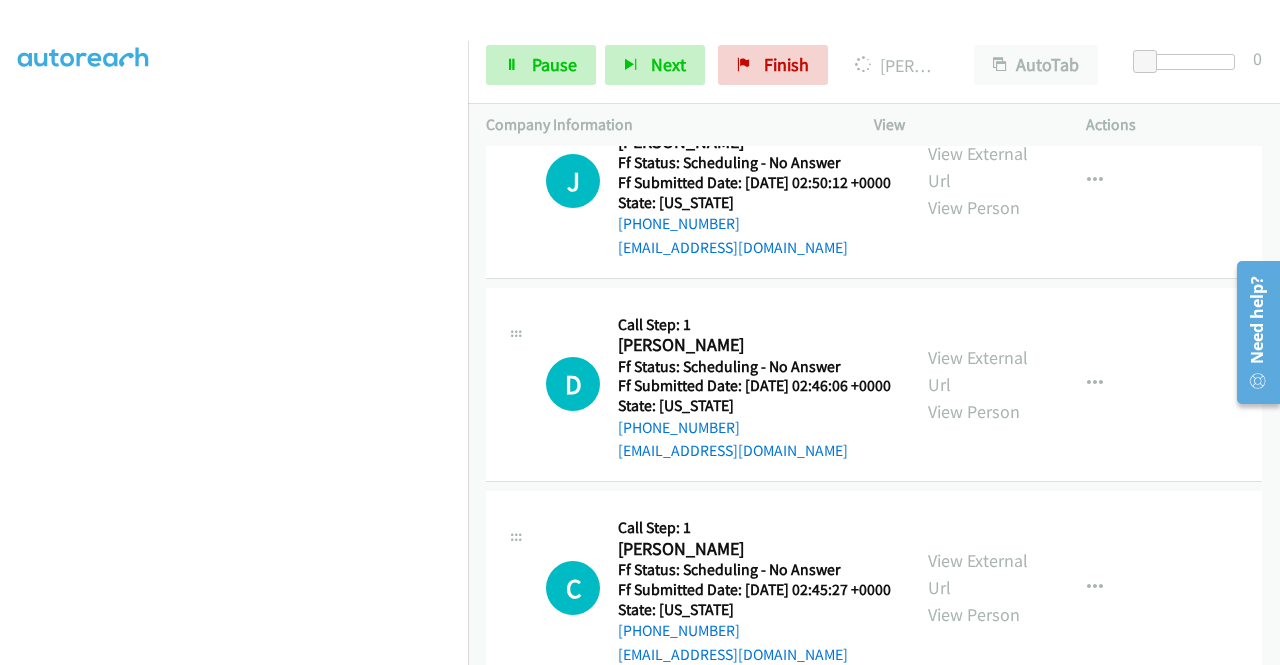 scroll, scrollTop: 8784, scrollLeft: 0, axis: vertical 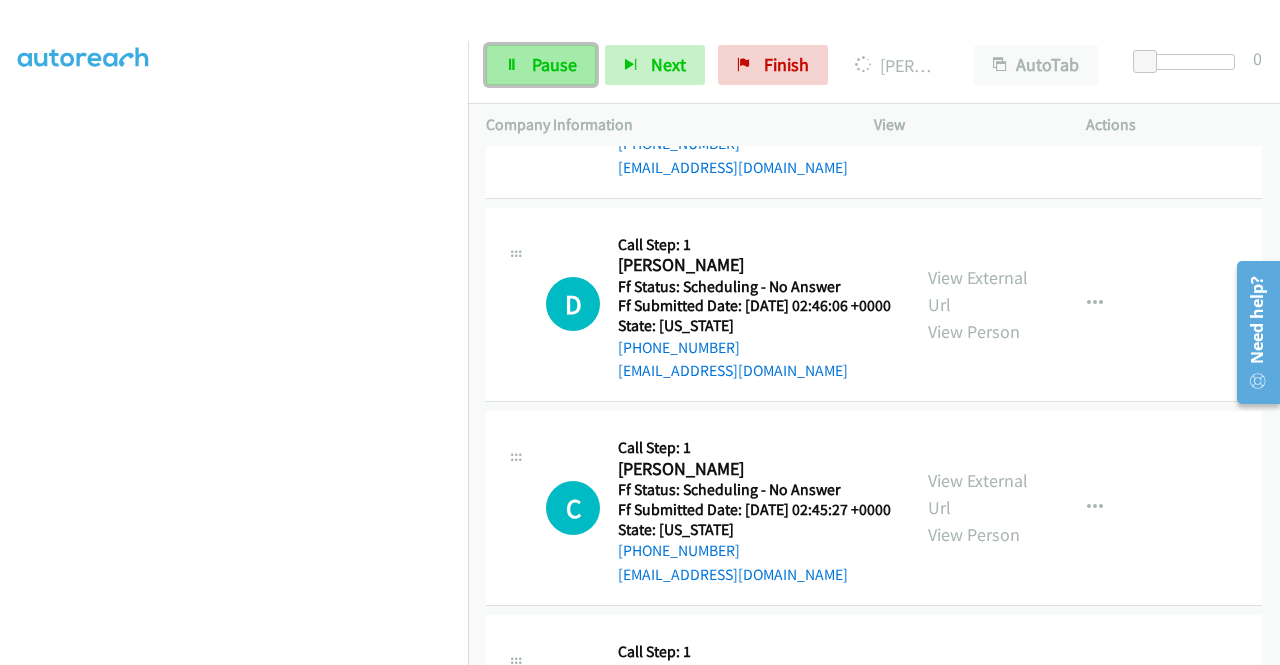 click on "Pause" at bounding box center [541, 65] 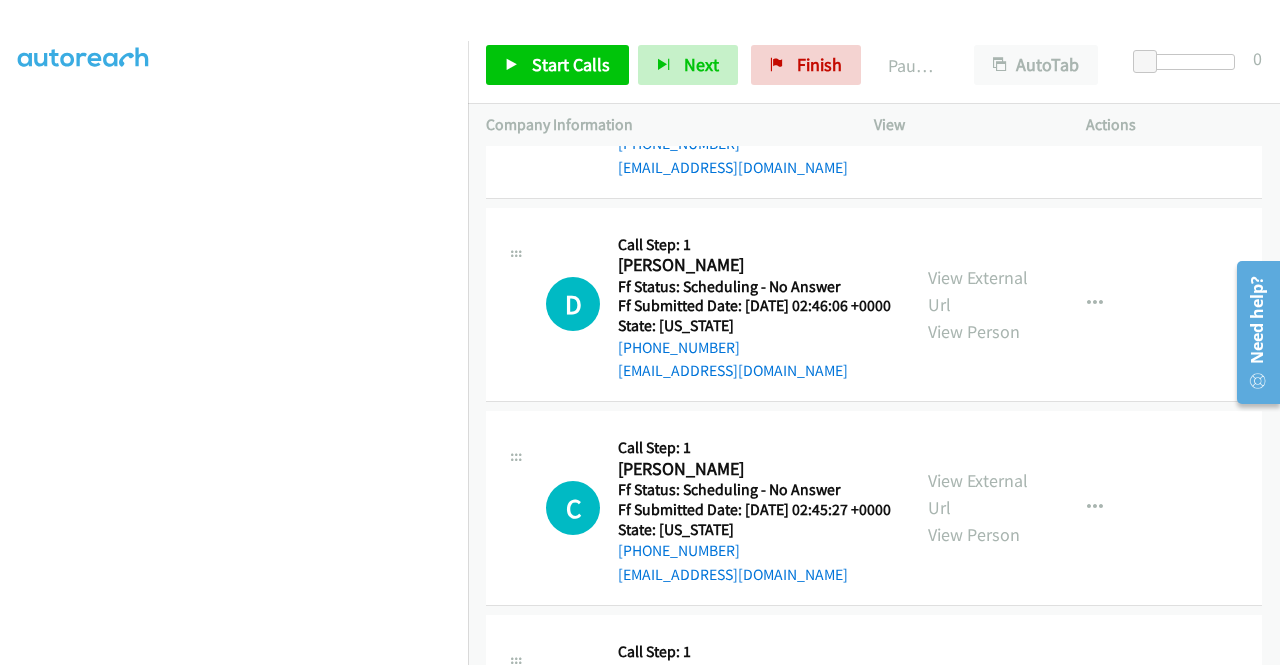 click on "Start Calls
Pause
Next
Finish
Paused
AutoTab
AutoTab
0" at bounding box center (874, 65) 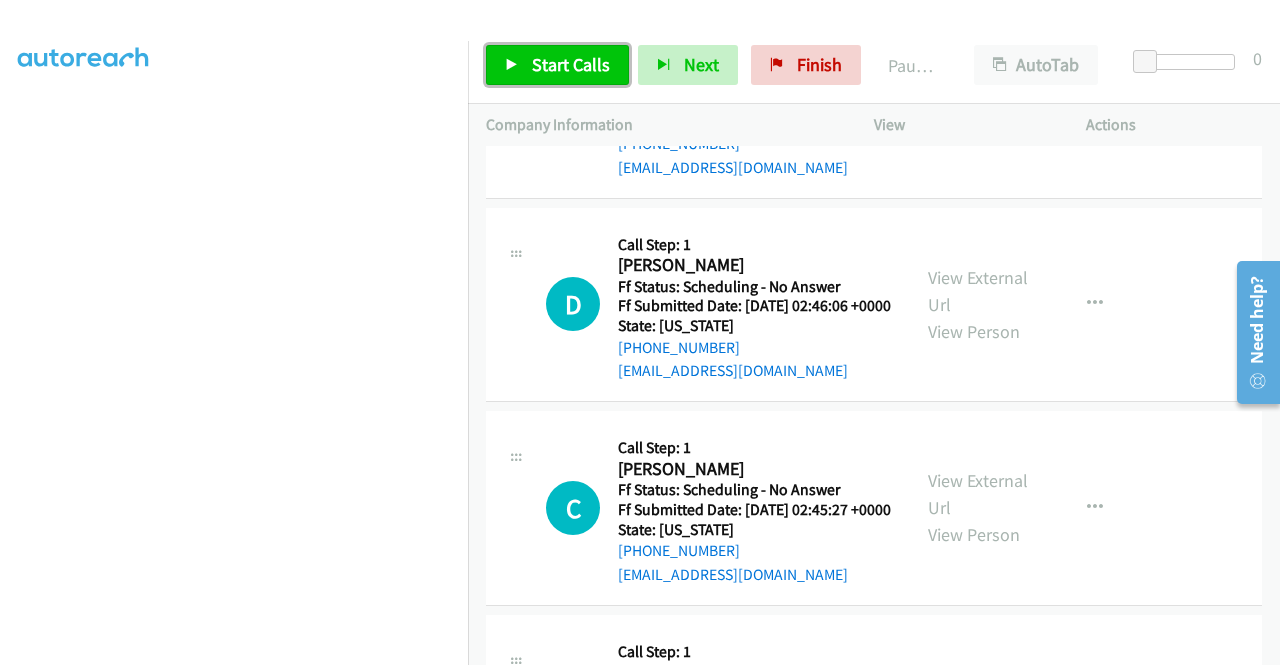 click on "Start Calls" at bounding box center [557, 65] 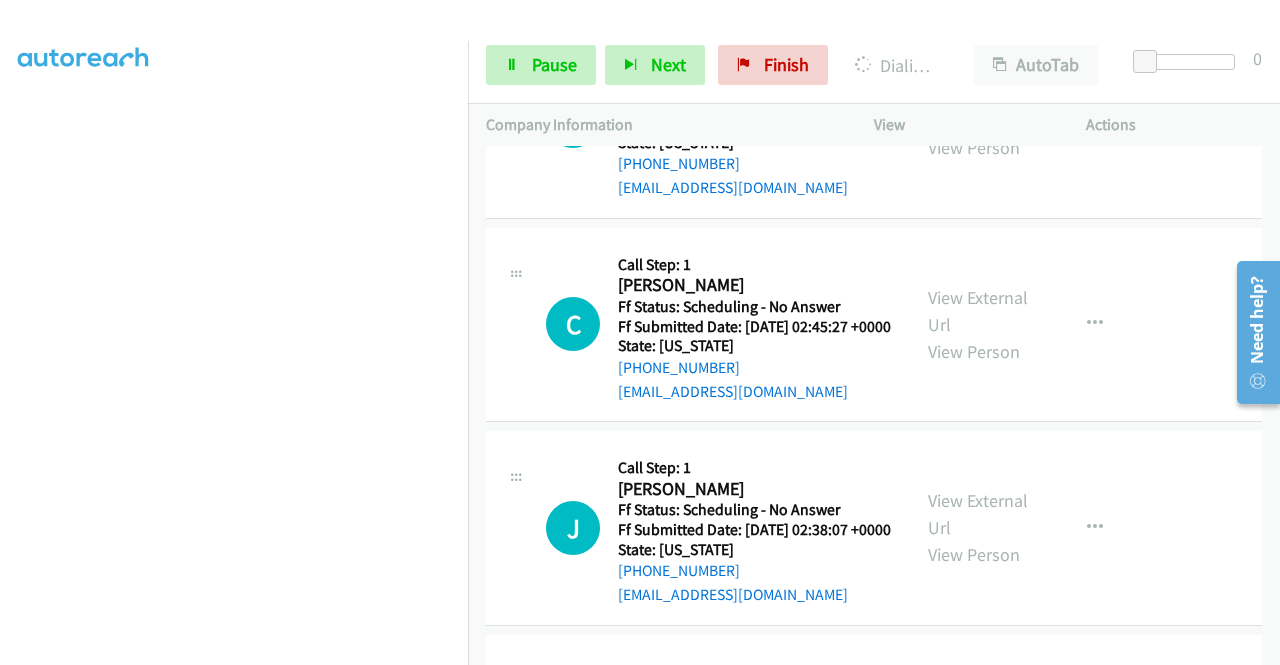 click on "[PHONE_NUMBER]
Call failed - Please reload the list and try again
The Callbar Failed to Load Please Open it and Reload the Page
Hmm something isn't quite right.. Please refresh the page
Hmm something isn't quite right.. Please refresh the page
No records are currently dialable. We'll auto-refresh when new records are added or you can switch to another list or campaign.
Loading New Records ...
L
Callback Scheduled
Call Step: 1
[PERSON_NAME]
America/Los_Angeles
Ff Status: Scheduling - No Answer
Ff Submitted Date: [DATE] 17:48:36 +0000
State: [US_STATE]
[PHONE_NUMBER]
[EMAIL_ADDRESS][DOMAIN_NAME]
Call was successful?
View External Url
View Person
View External Url
Email
Schedule/Manage Callback
Skip Call
Add to do not call list
T
Callback Scheduled" at bounding box center [874, 405] 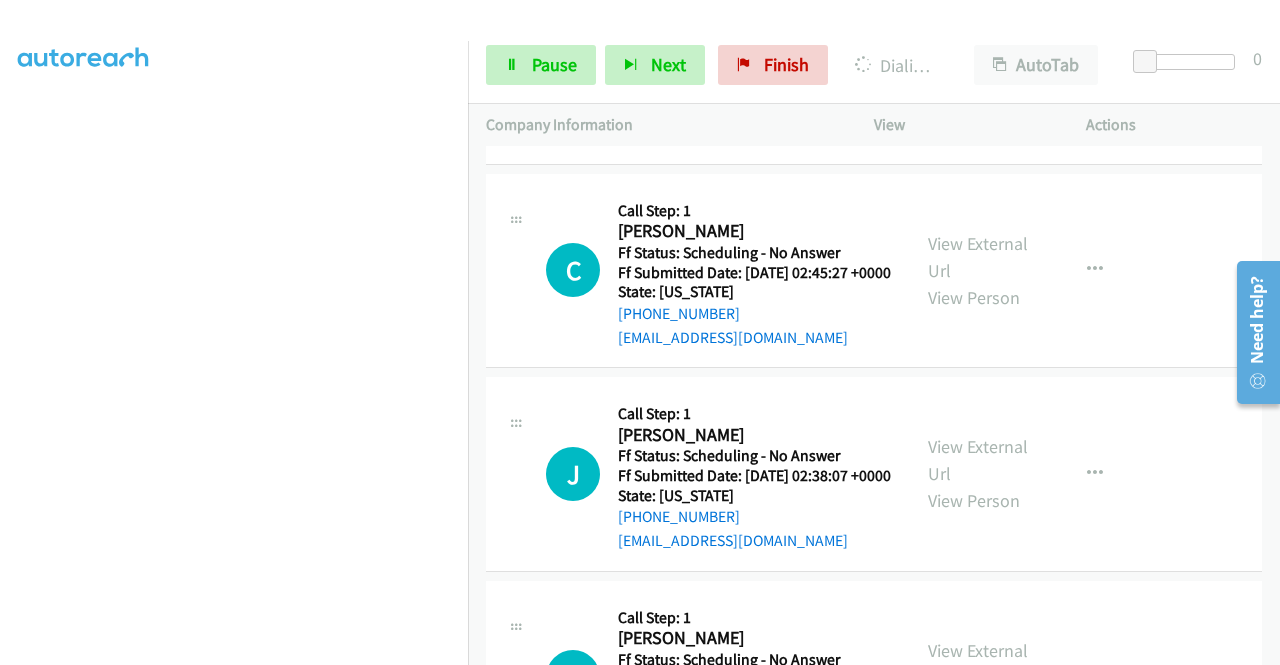 click on "View External Url" at bounding box center (978, -150) 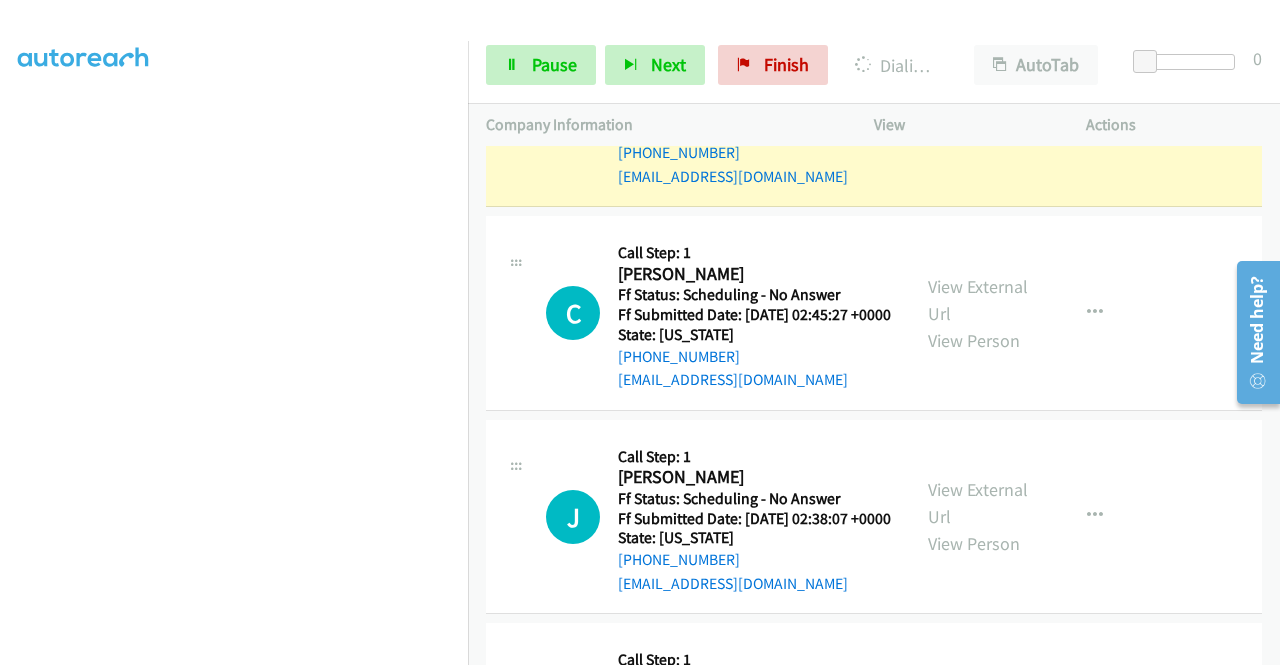 click on "View External Url
View Person
View External Url
Email
Schedule/Manage Callback
Skip Call
Add to do not call list" at bounding box center (1025, 110) 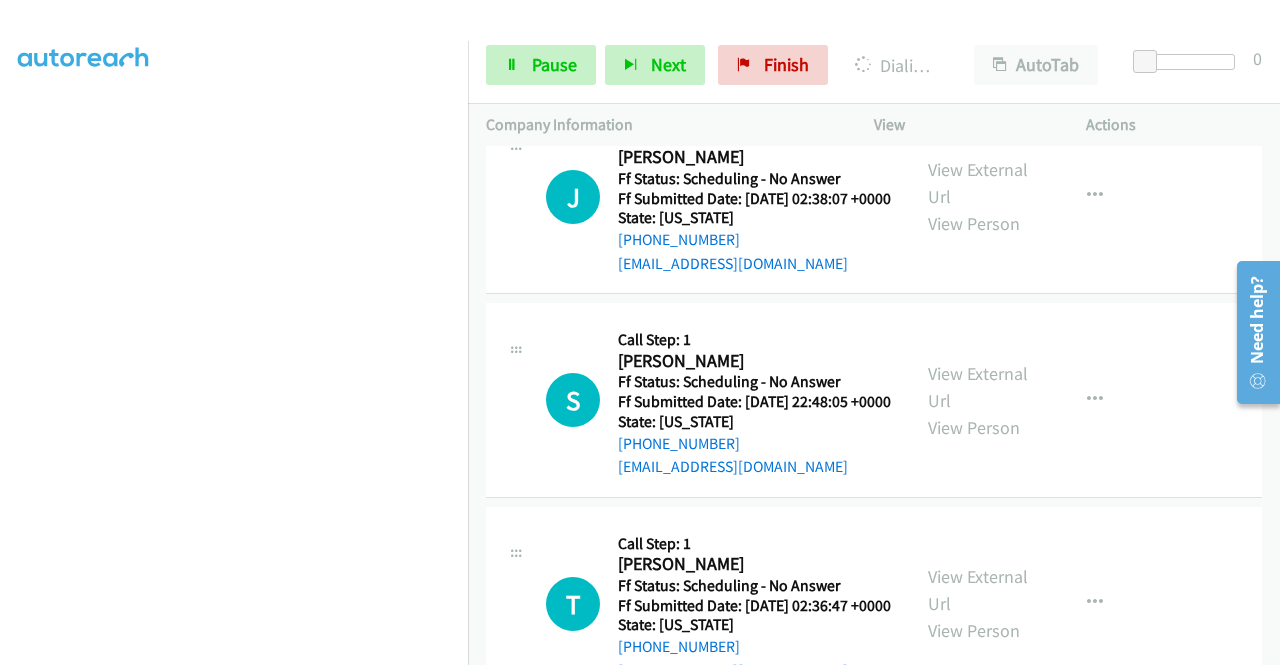 scroll, scrollTop: 9437, scrollLeft: 0, axis: vertical 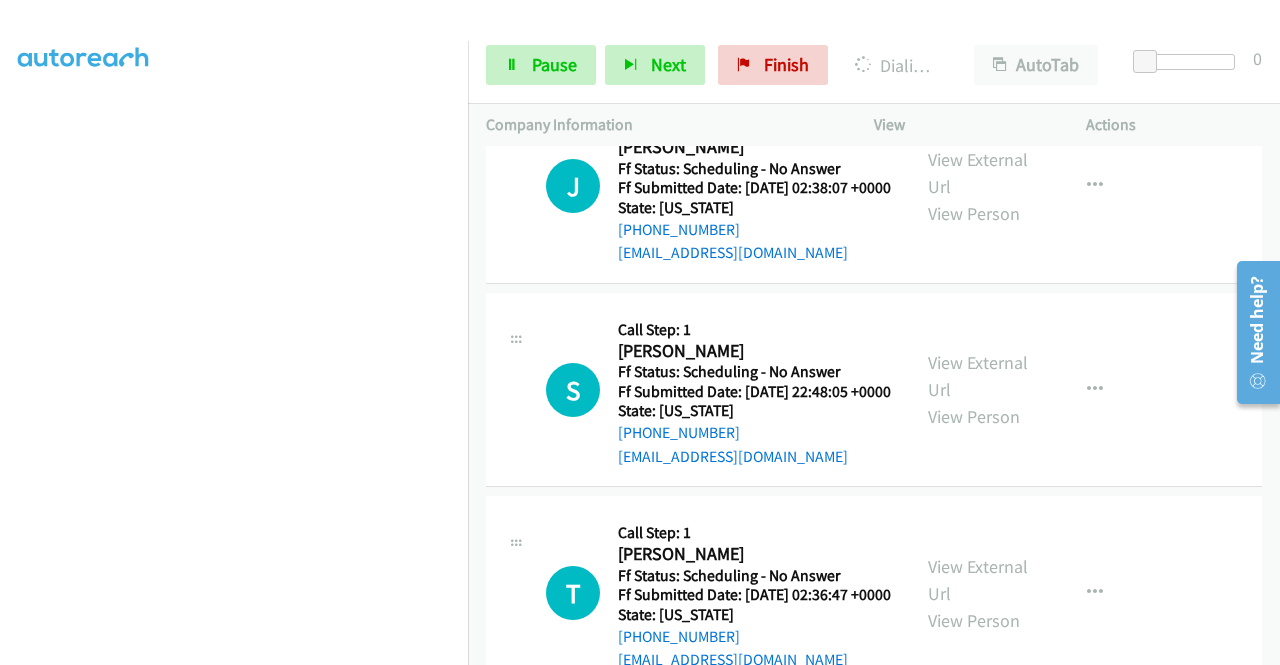 click on "View External Url" at bounding box center (978, -31) 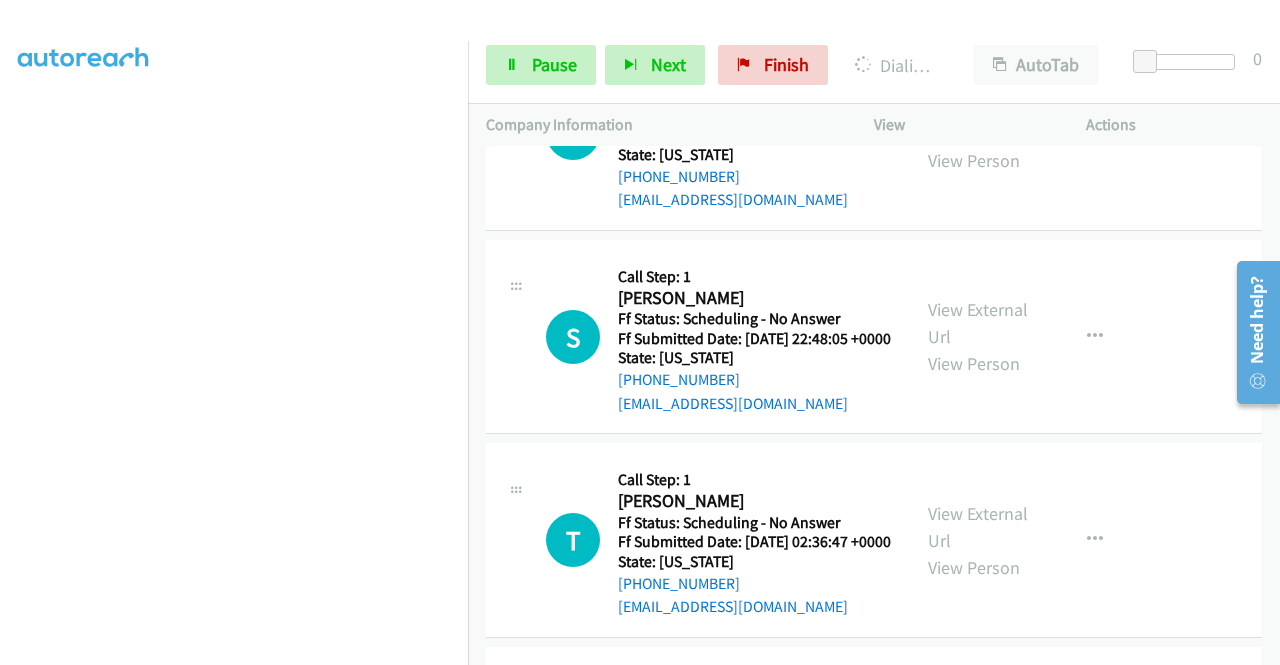 scroll, scrollTop: 9637, scrollLeft: 0, axis: vertical 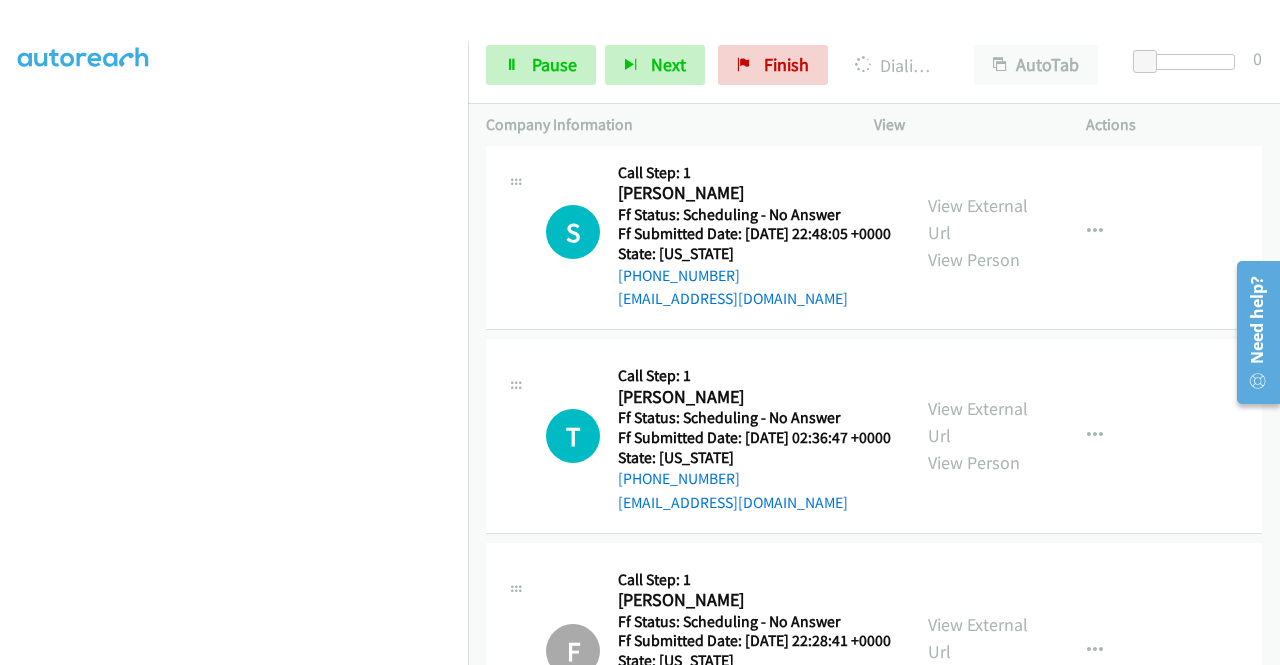 click on "View External Url" at bounding box center (978, 15) 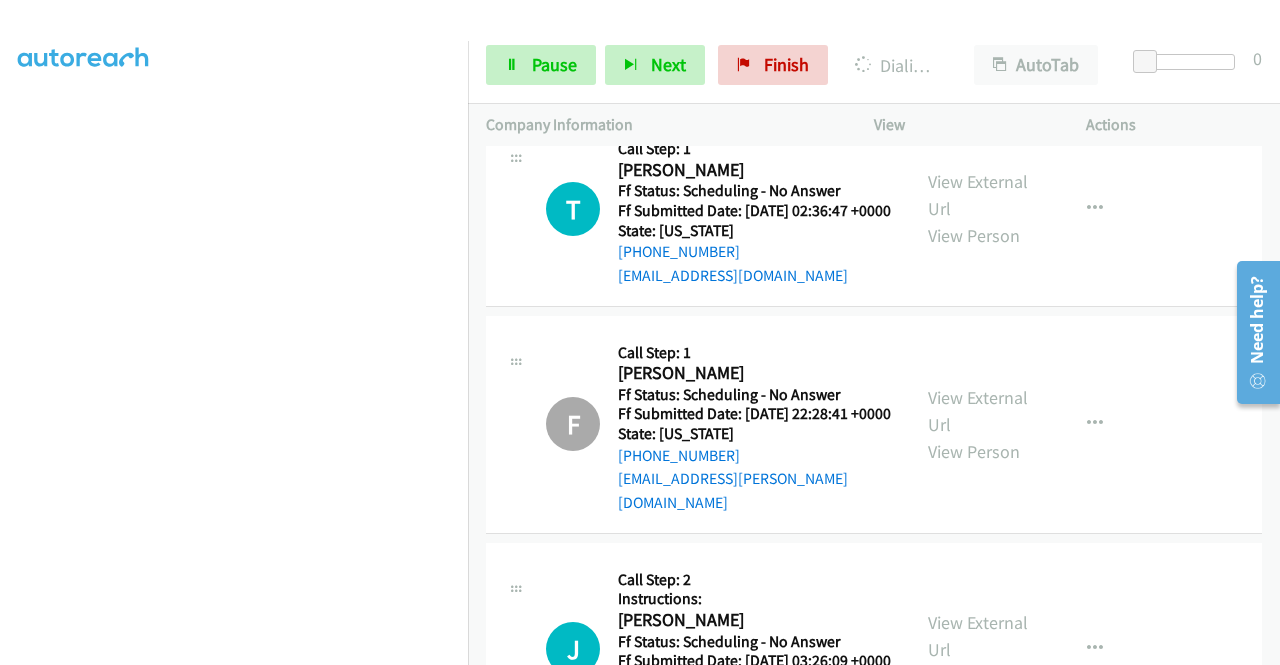 scroll, scrollTop: 9930, scrollLeft: 0, axis: vertical 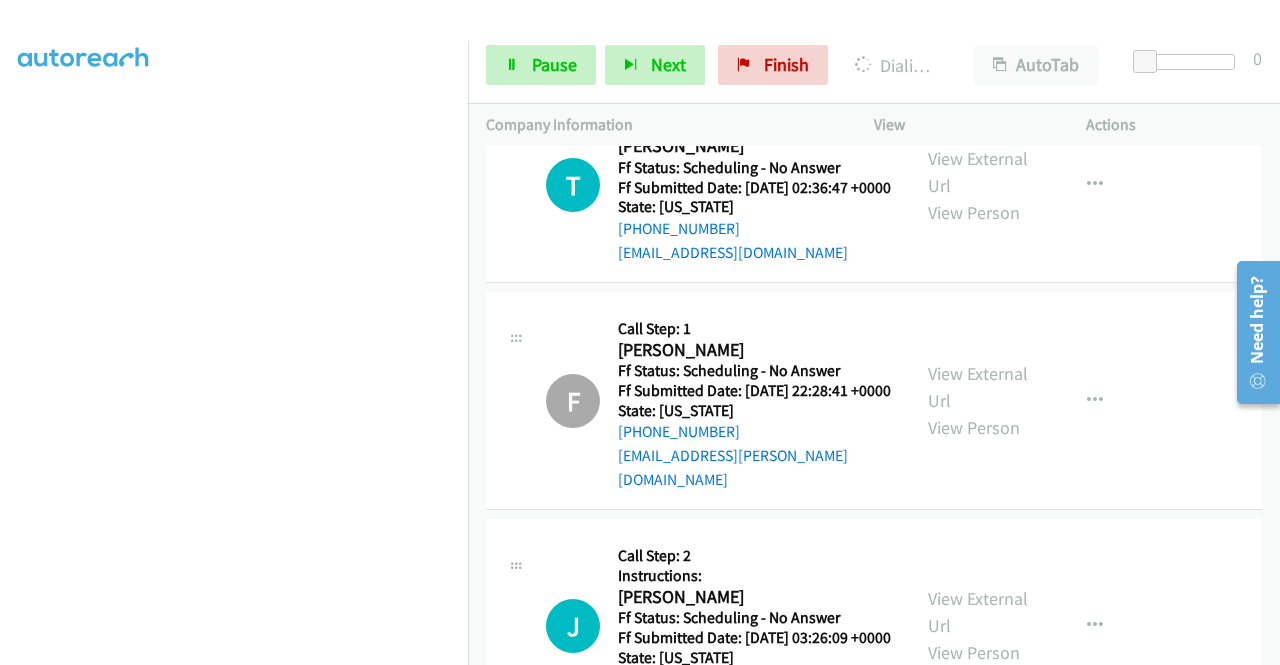 click on "View External Url" at bounding box center [978, -32] 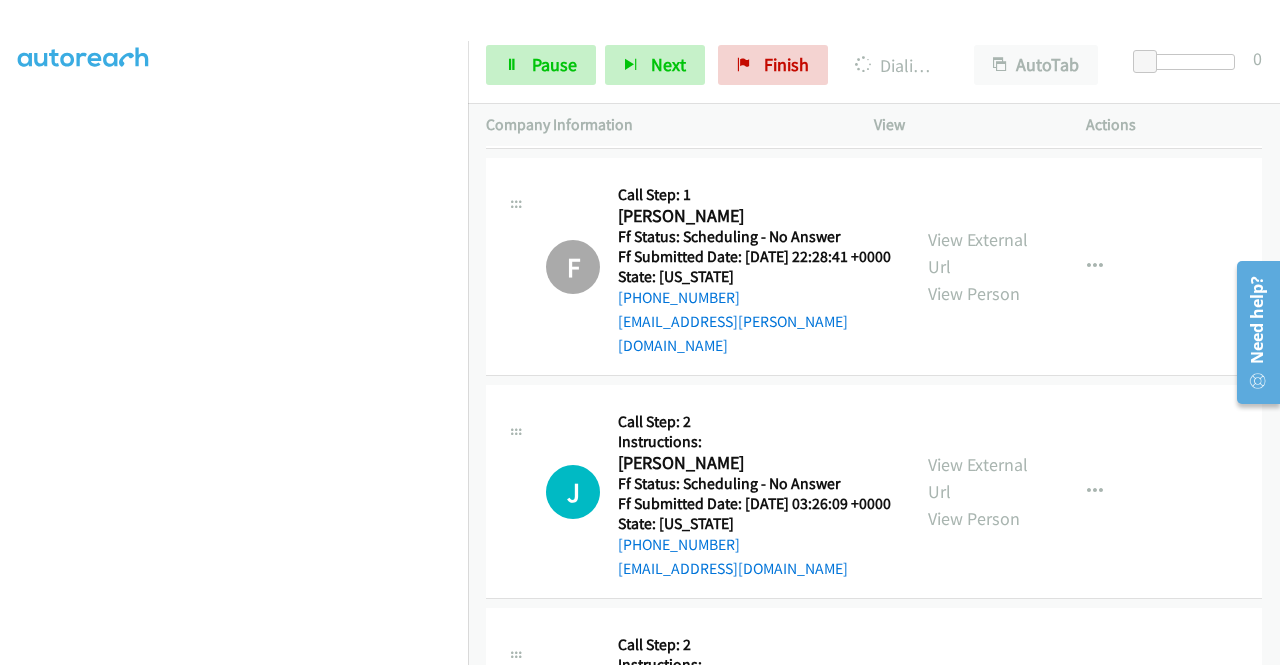 scroll, scrollTop: 10210, scrollLeft: 0, axis: vertical 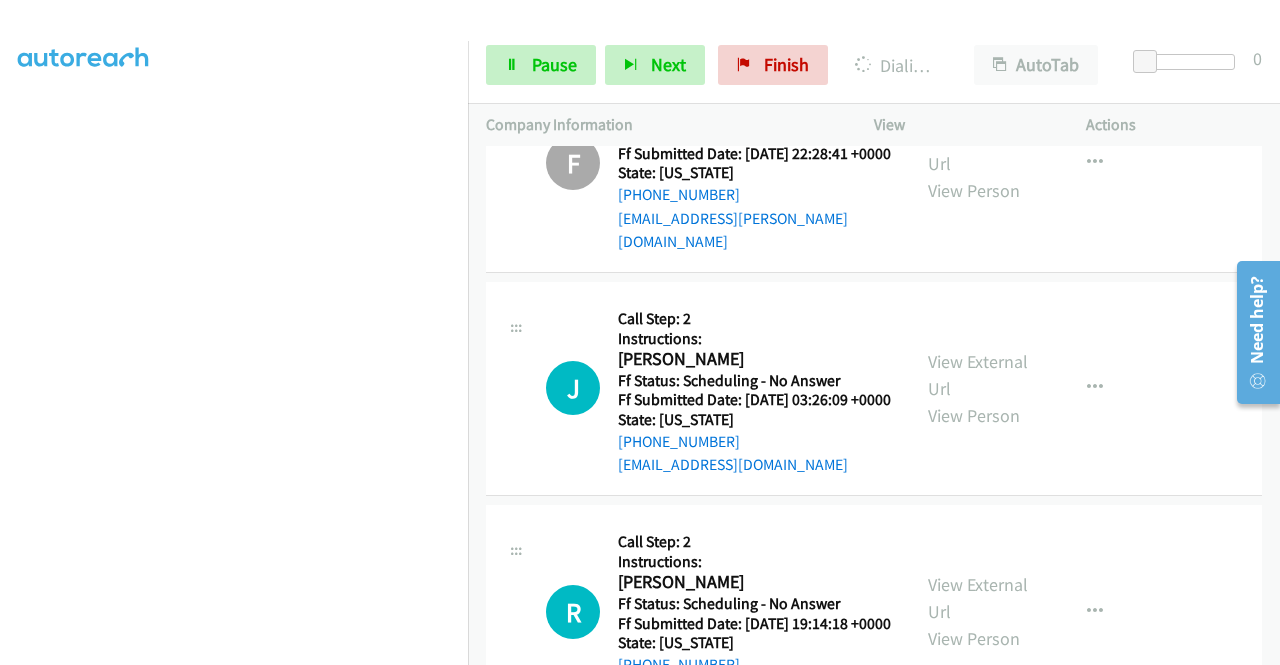 click on "View External Url" at bounding box center (978, -65) 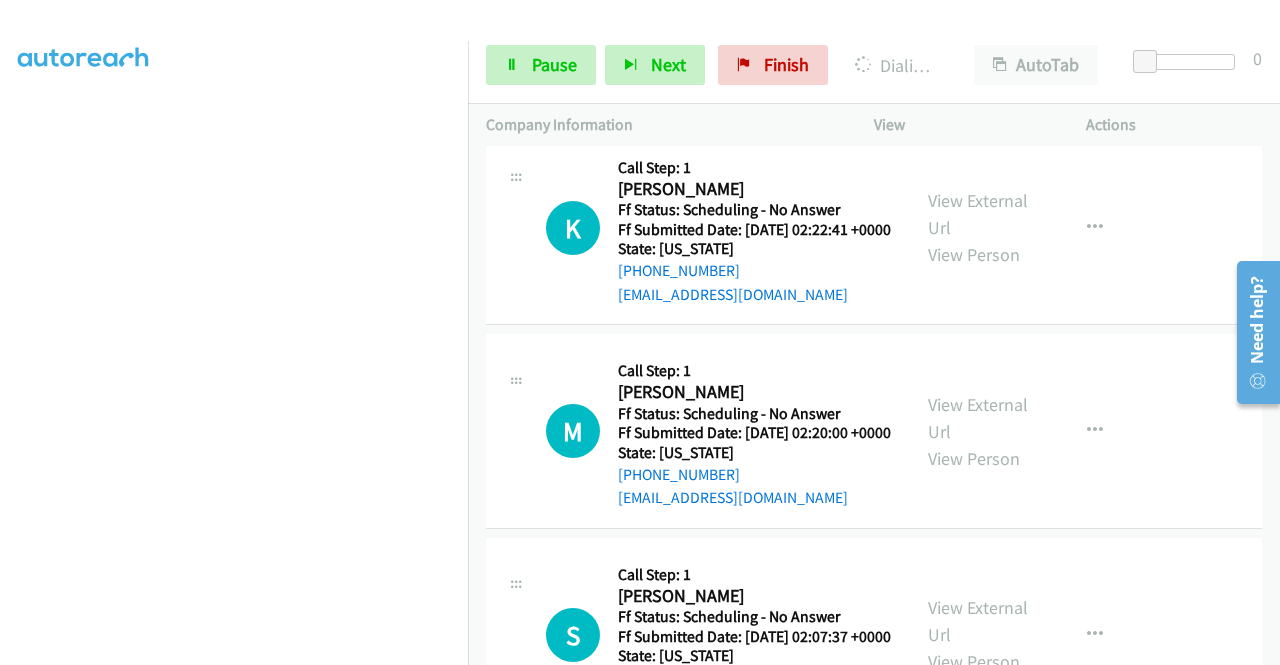 scroll, scrollTop: 10890, scrollLeft: 0, axis: vertical 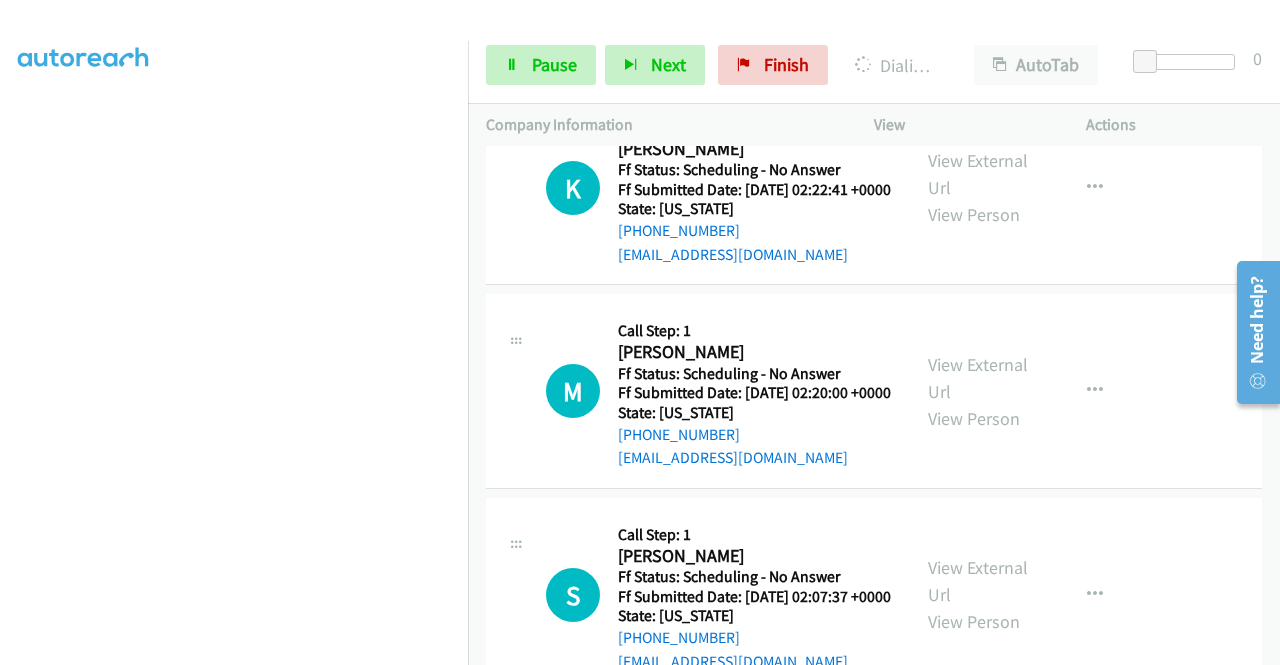 click on "View External Url" at bounding box center (978, -262) 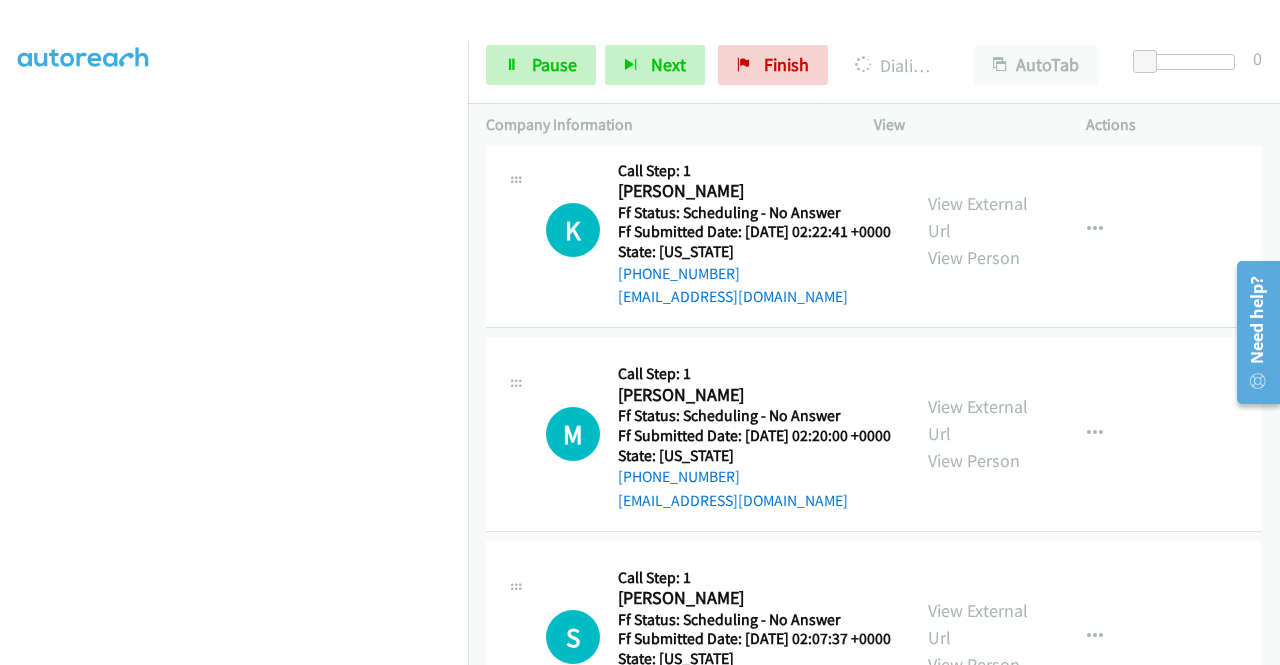 click on "View External Url" at bounding box center [978, 3] 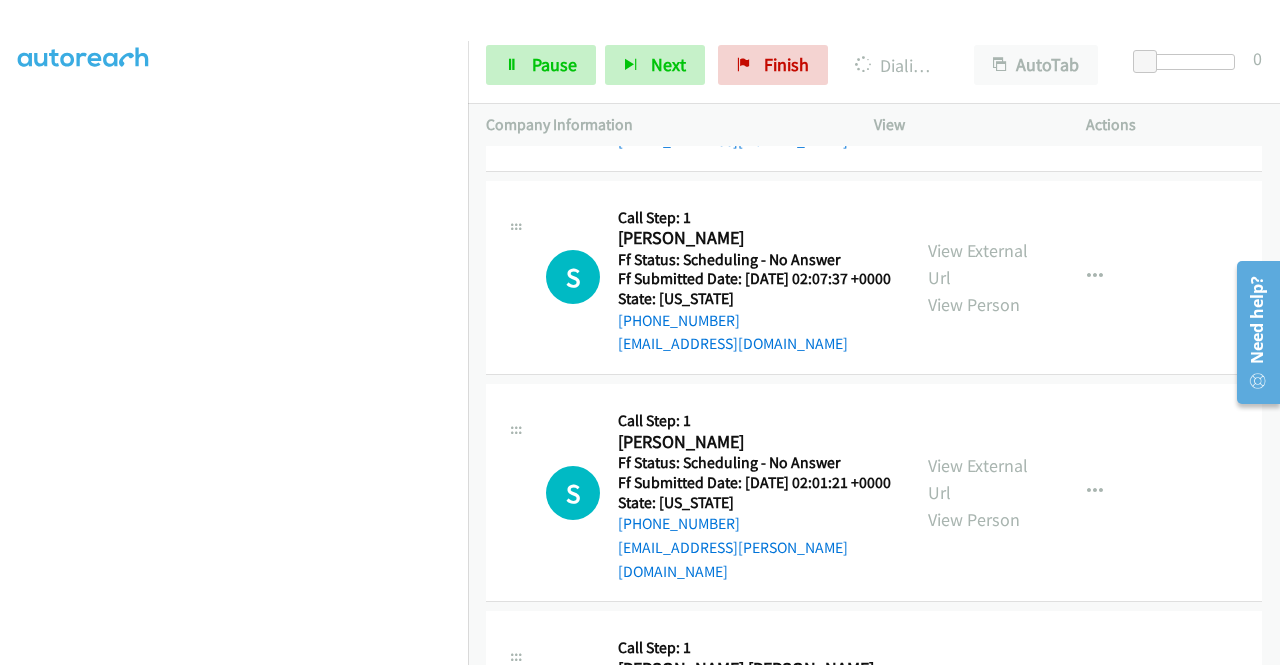 scroll, scrollTop: 11424, scrollLeft: 0, axis: vertical 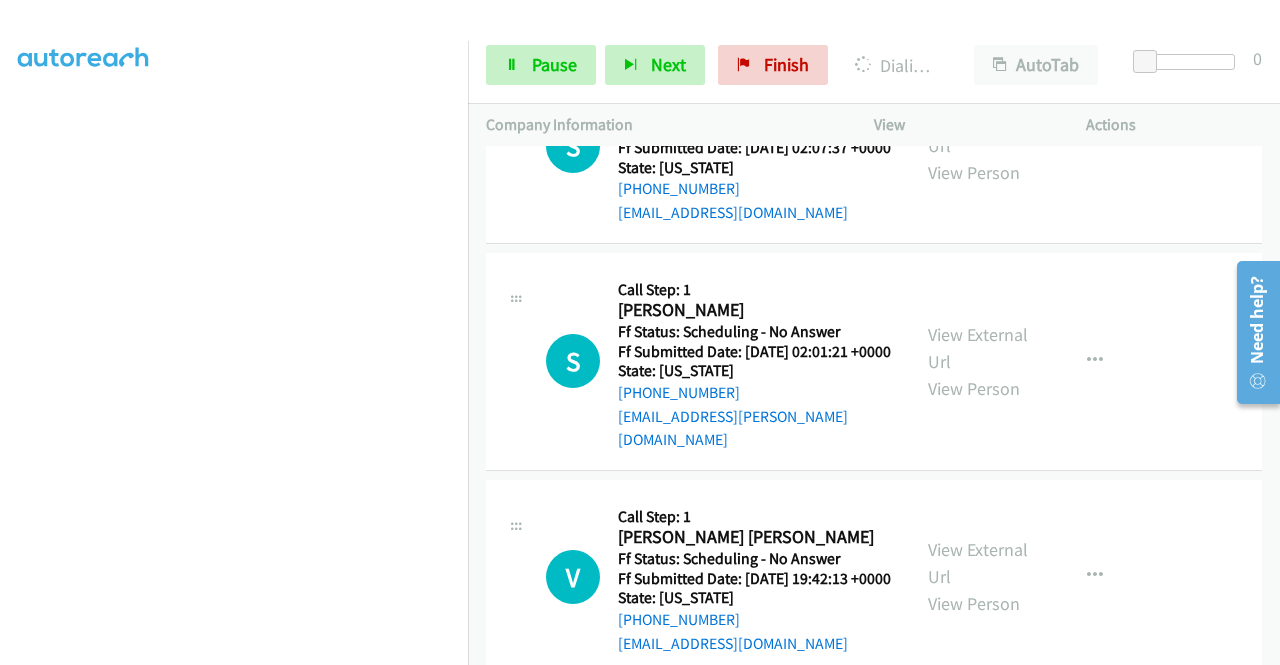 click on "View External Url
View Person" at bounding box center [980, -262] 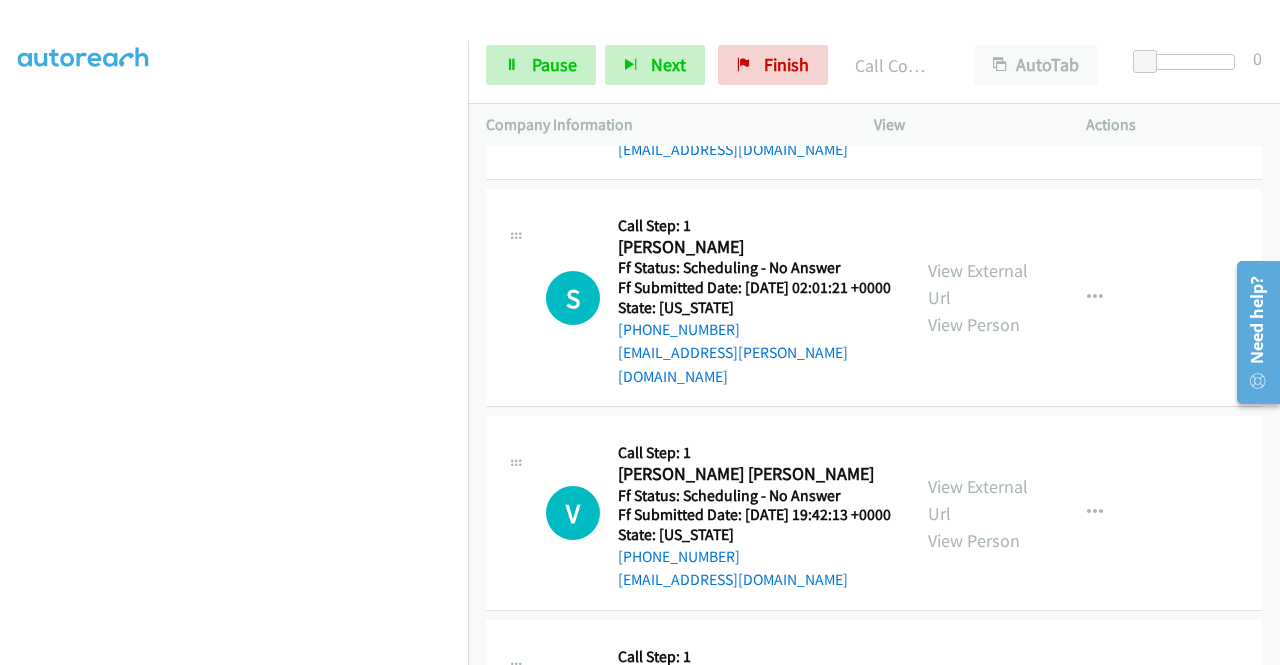 scroll, scrollTop: 11570, scrollLeft: 0, axis: vertical 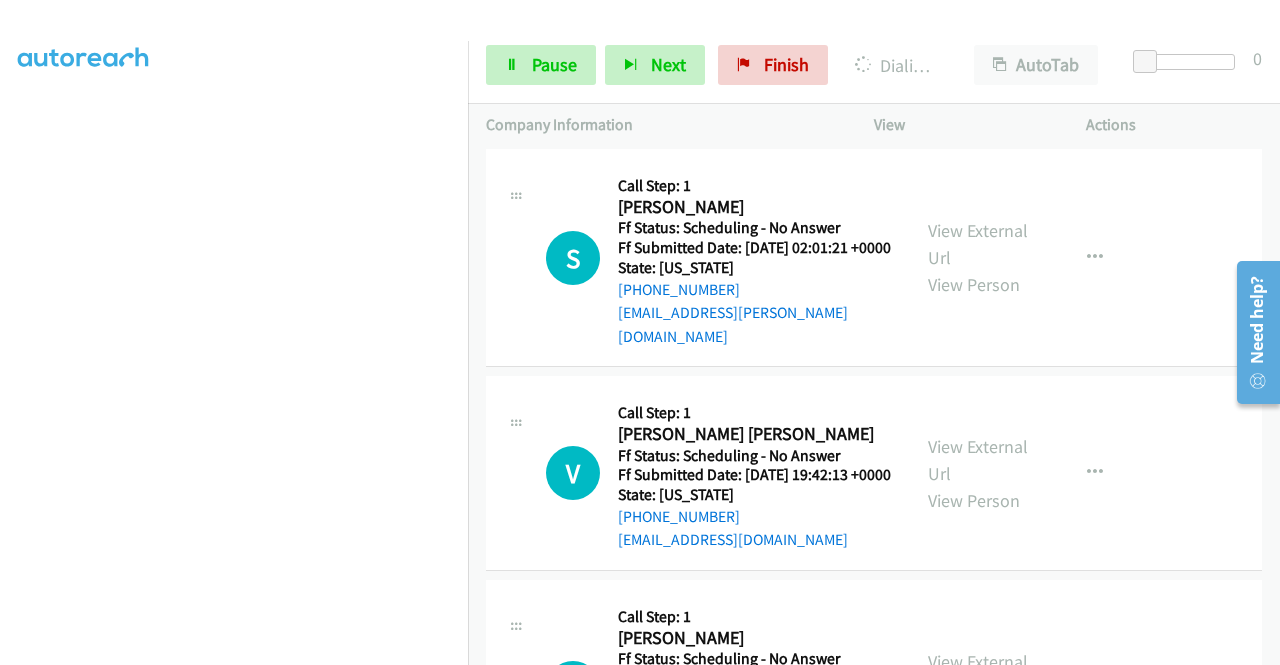 click on "View External Url
View Person" at bounding box center (980, -161) 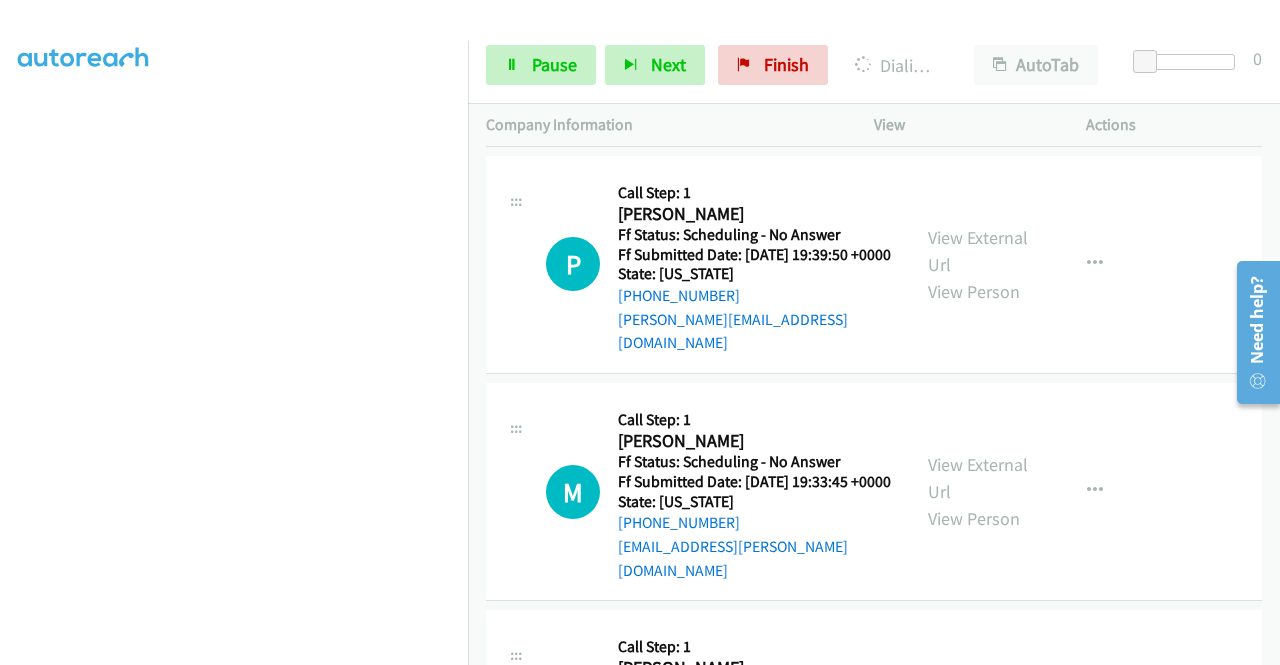 scroll, scrollTop: 11997, scrollLeft: 0, axis: vertical 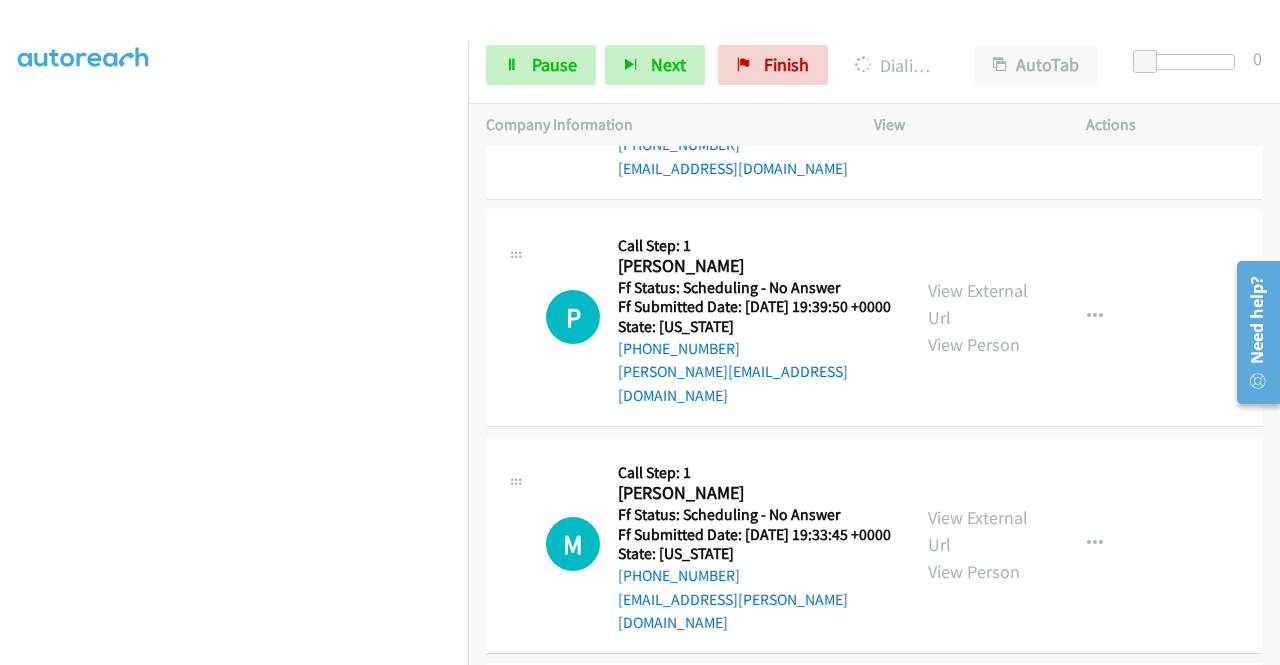 click on "View External Url" at bounding box center (978, -342) 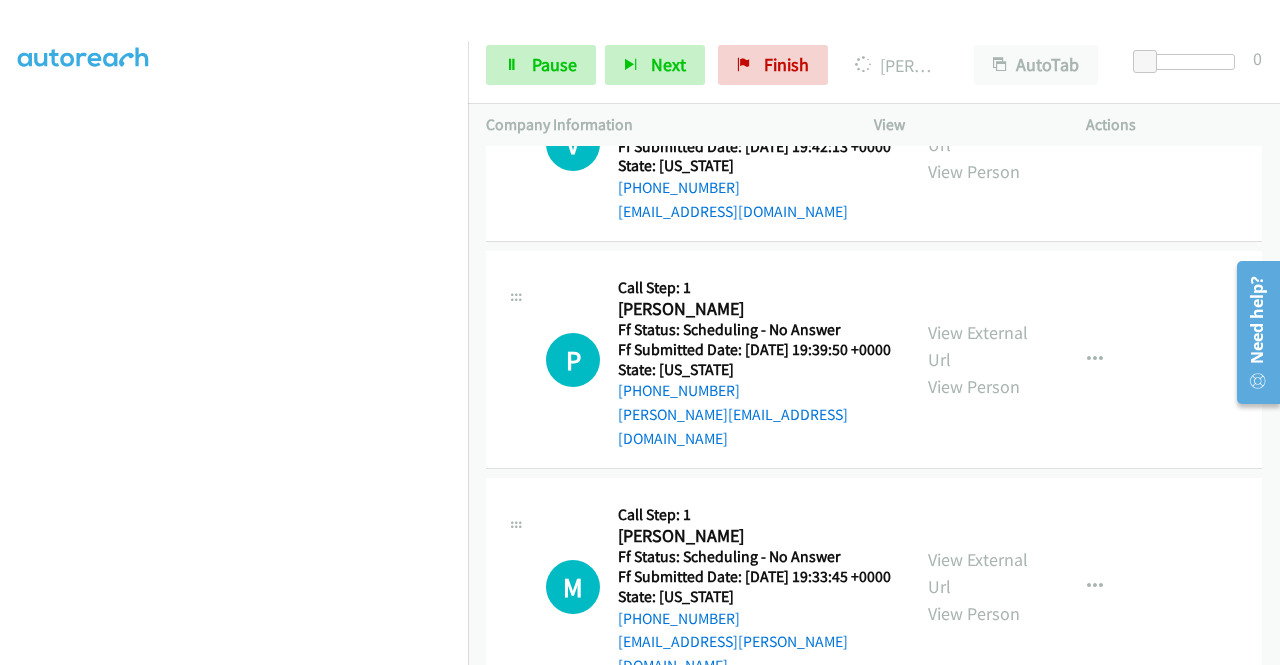 click on "View External Url
View Person" at bounding box center (980, -71) 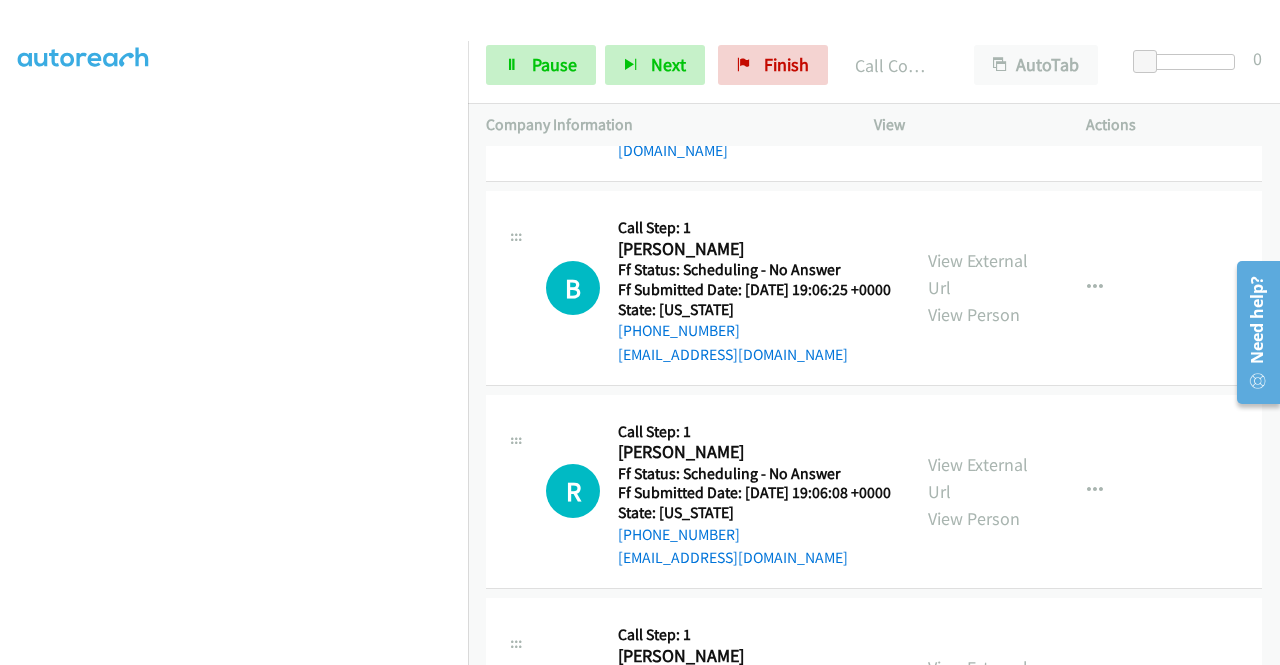 scroll, scrollTop: 12544, scrollLeft: 0, axis: vertical 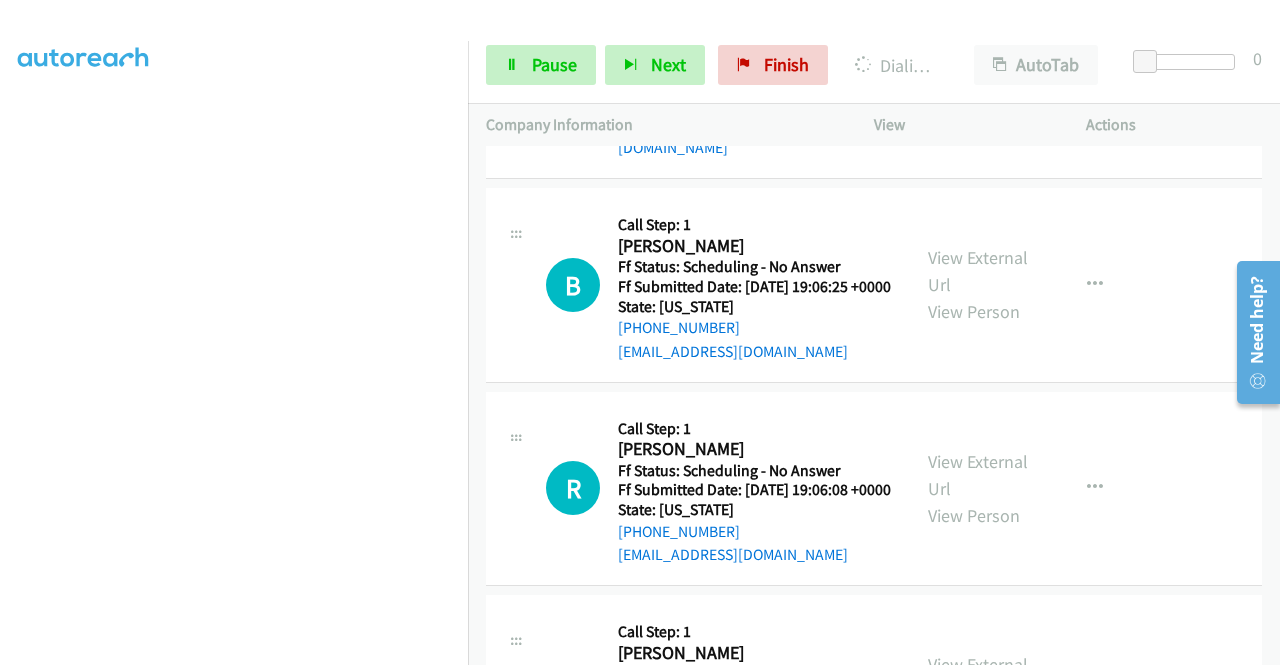 click on "View External Url" at bounding box center (978, -386) 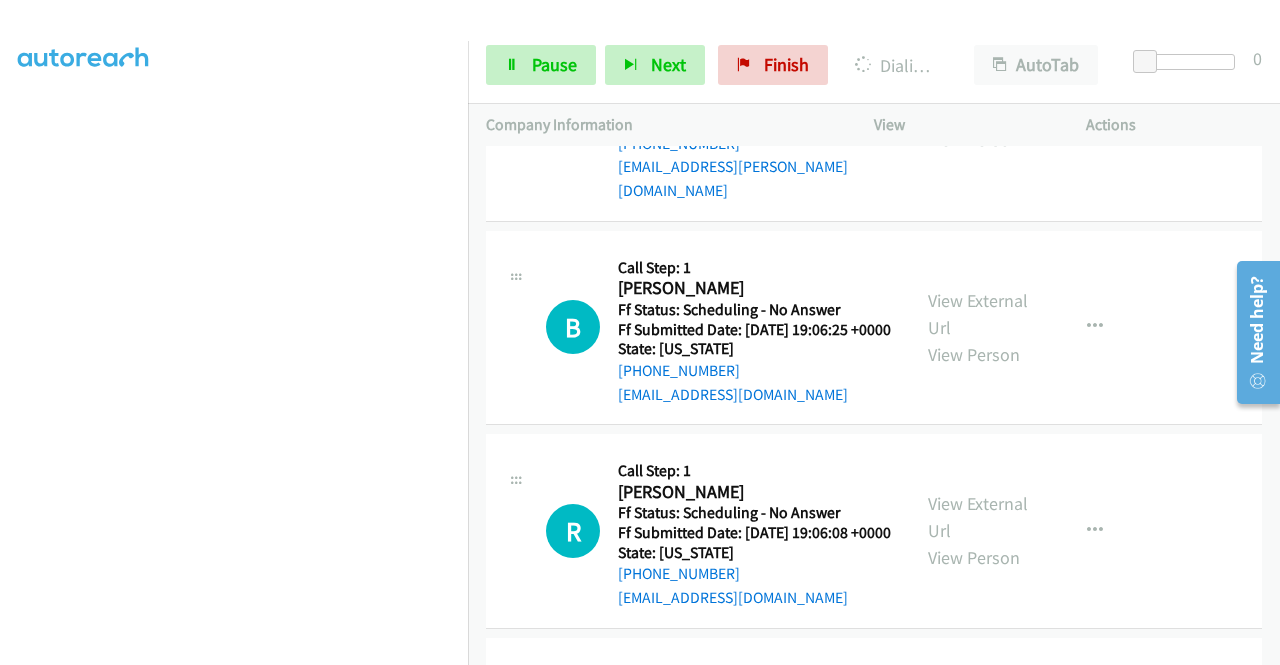 click on "View External Url" at bounding box center [978, -129] 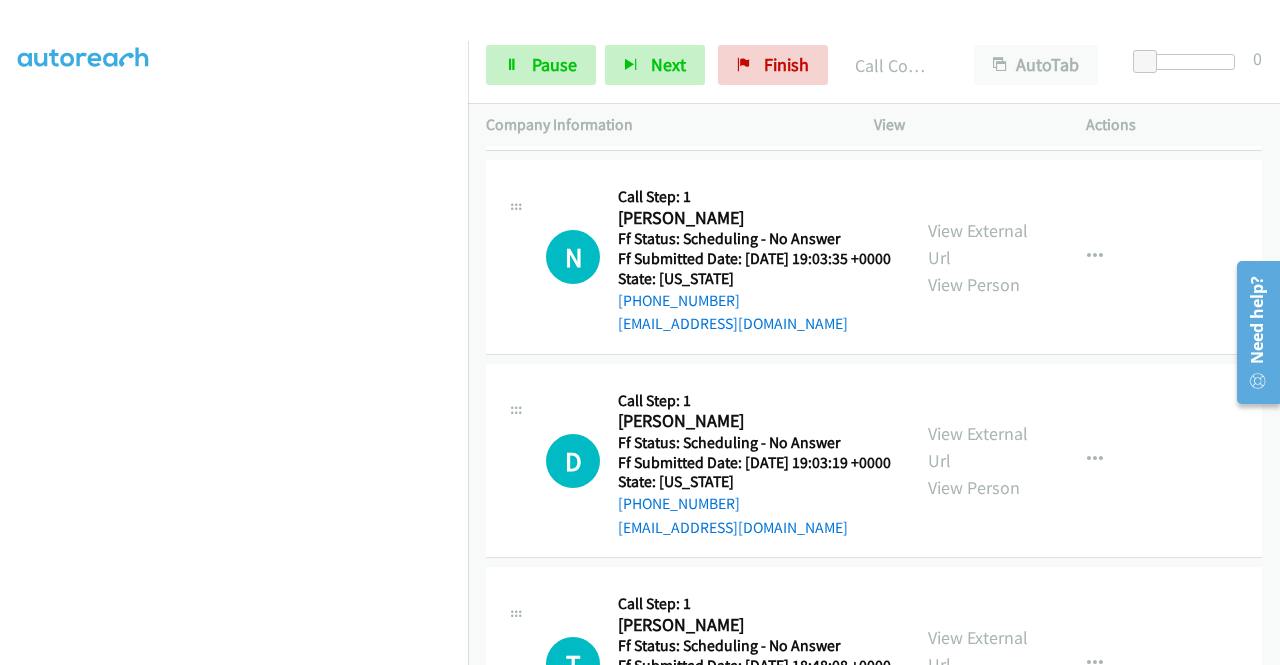 scroll, scrollTop: 13077, scrollLeft: 0, axis: vertical 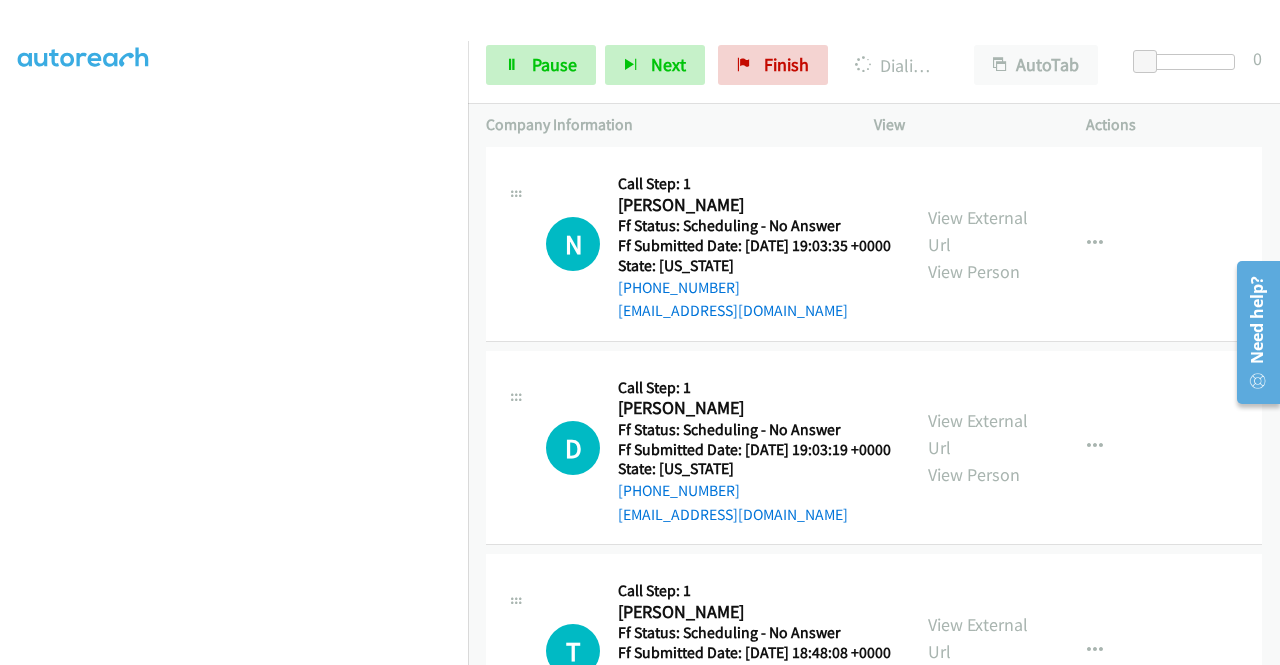 click on "View External Url" at bounding box center (978, -392) 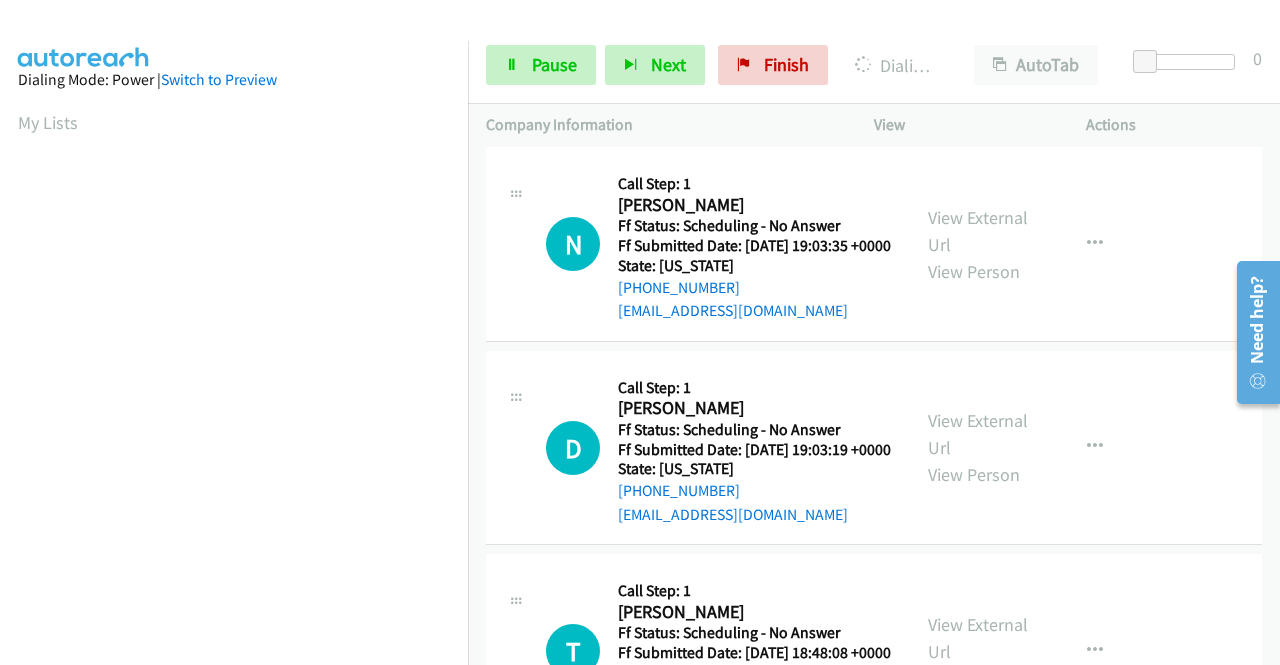 scroll, scrollTop: 456, scrollLeft: 0, axis: vertical 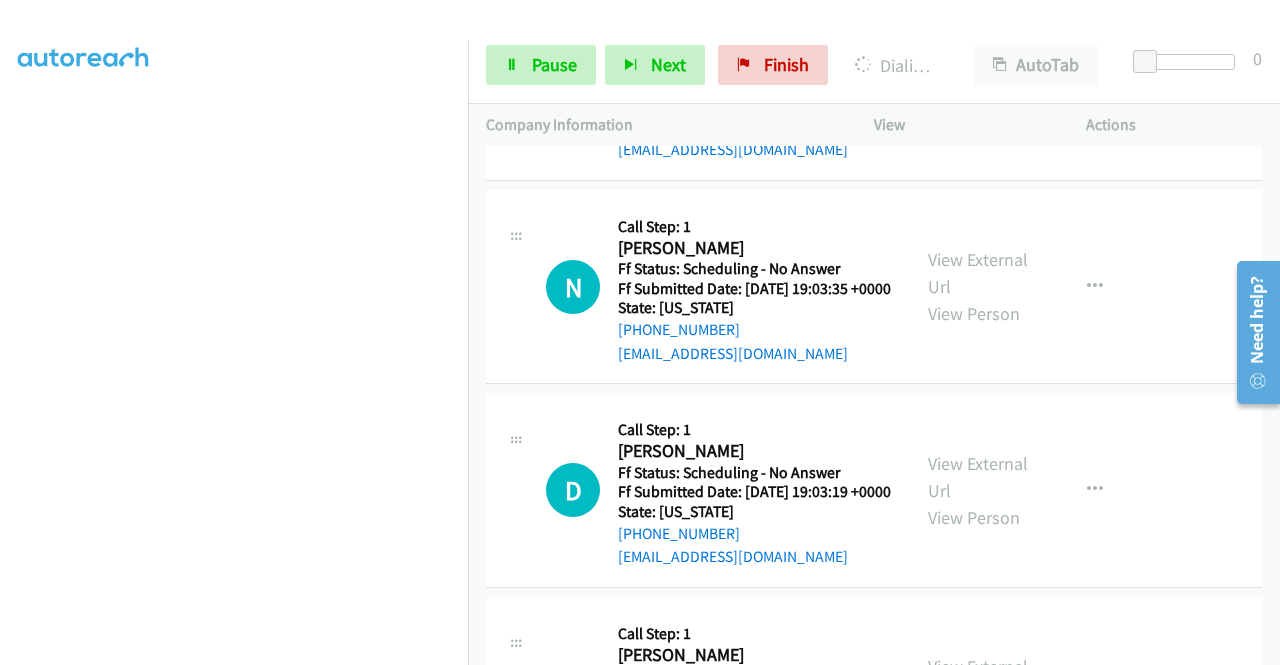 click on "View External Url" at bounding box center [978, -134] 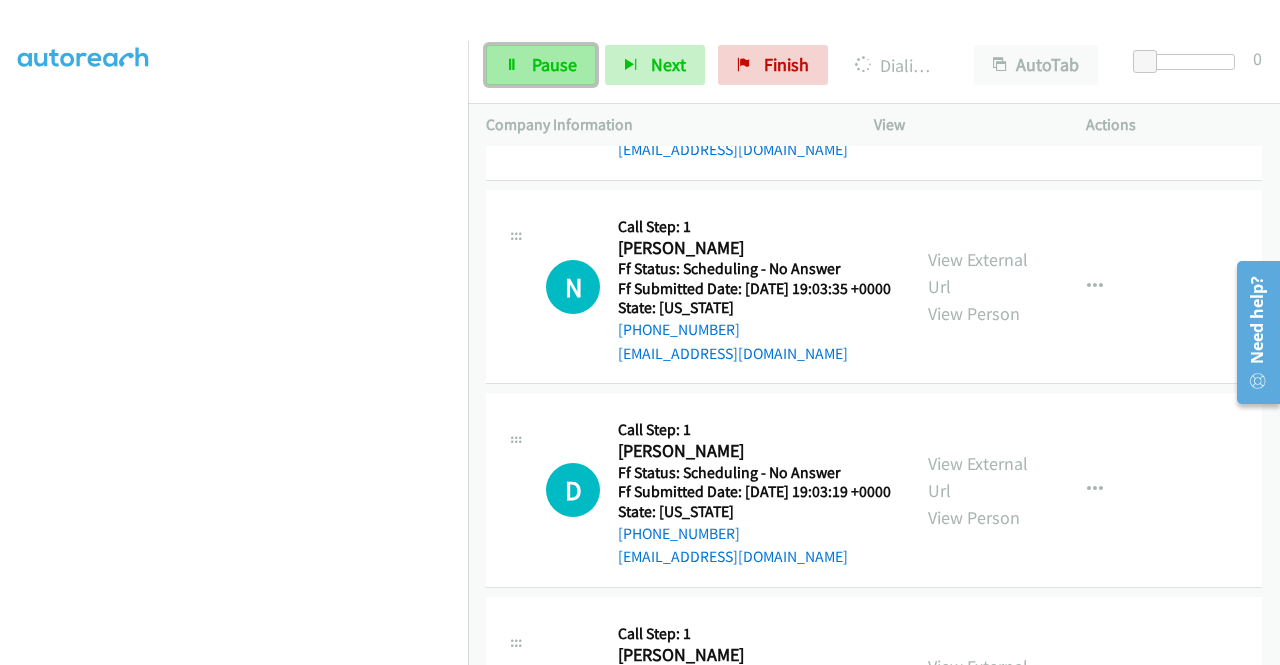 click on "Pause" at bounding box center [541, 65] 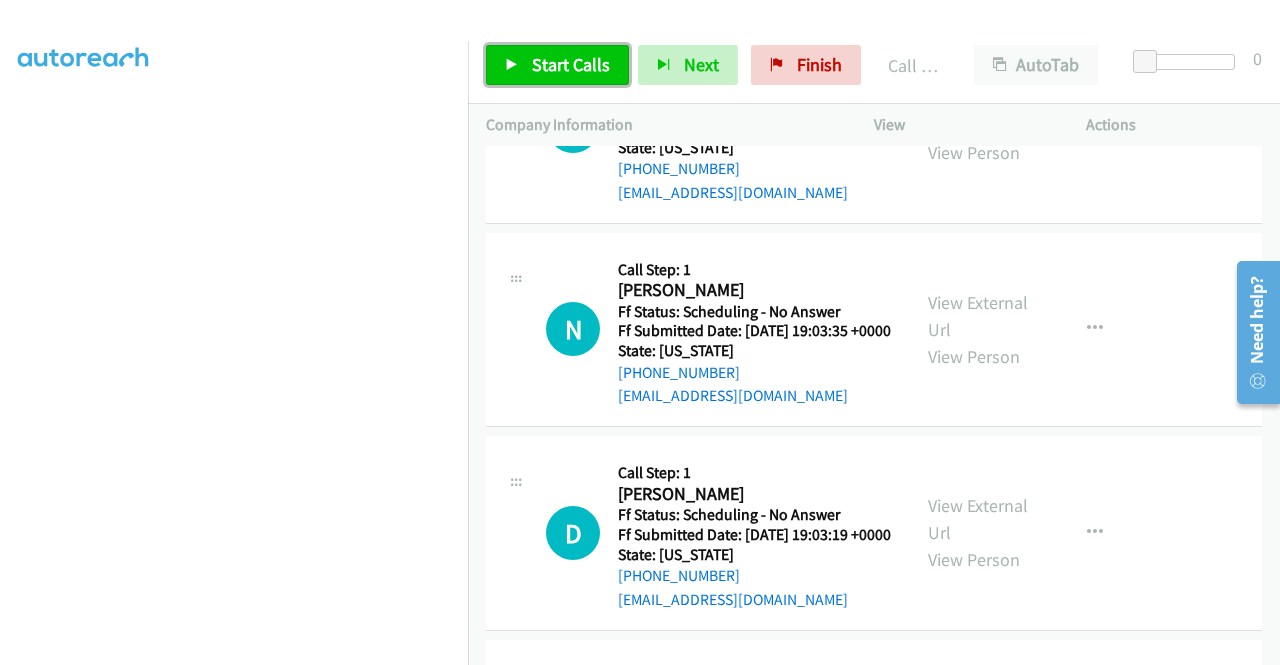 click on "Start Calls" at bounding box center (571, 64) 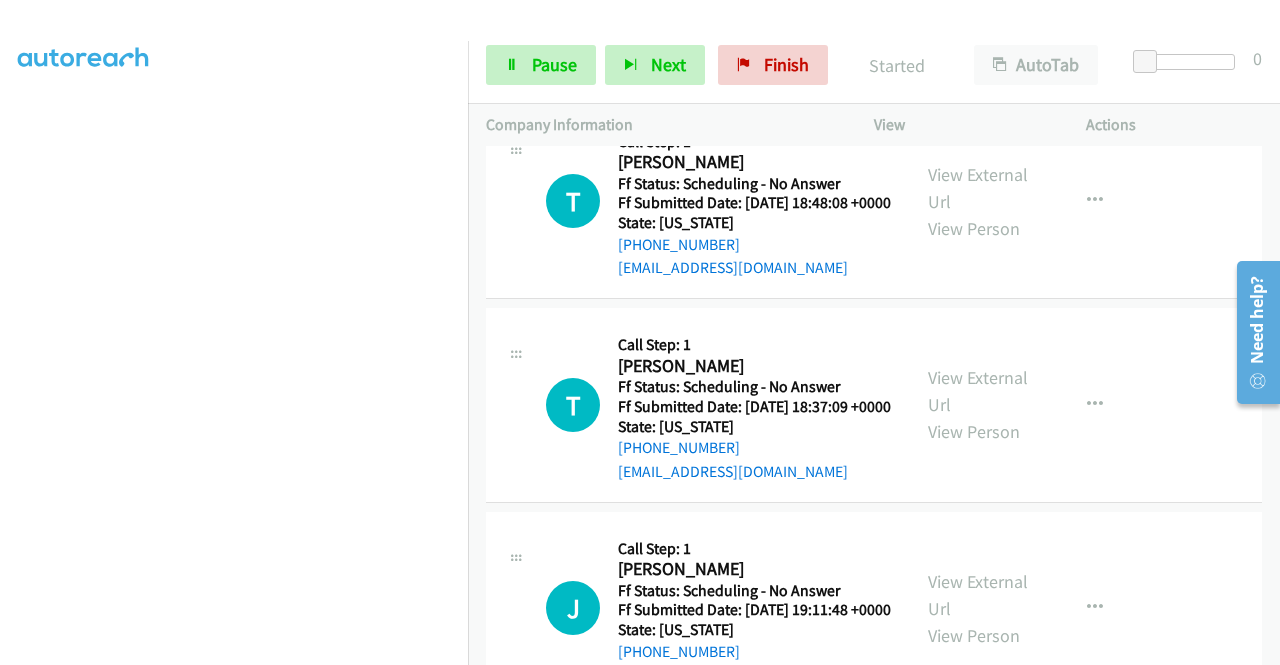 scroll, scrollTop: 13624, scrollLeft: 0, axis: vertical 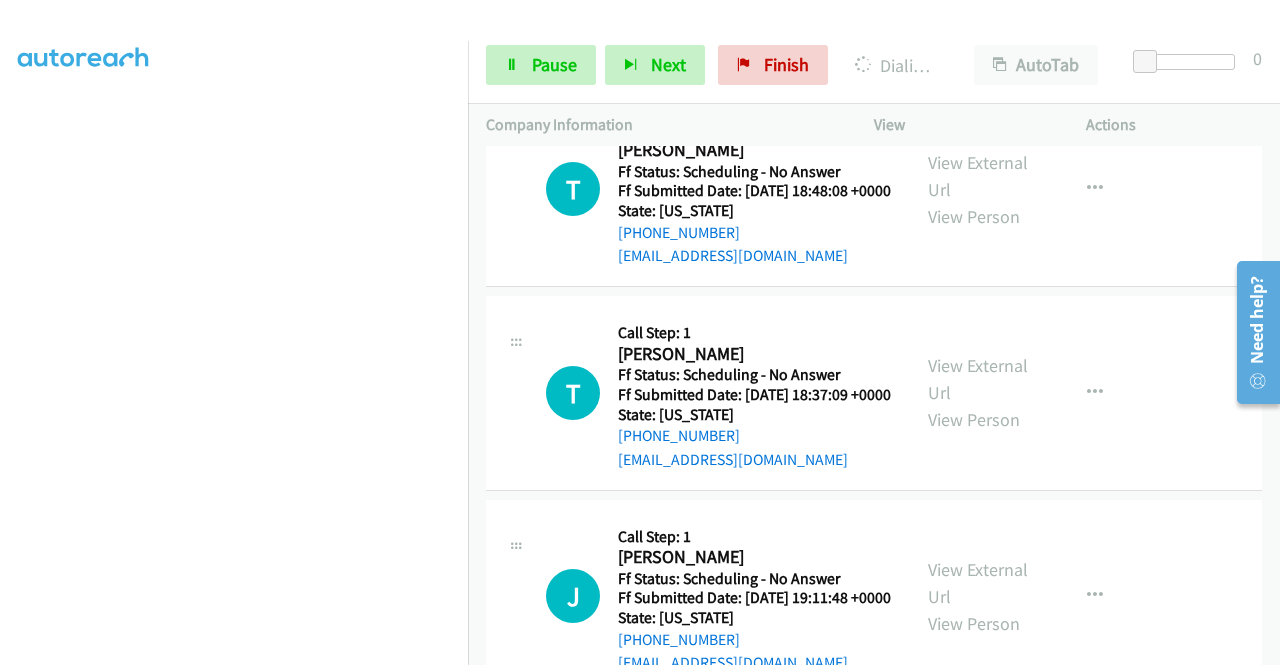 click on "View External Url
View Person
View External Url
Email
Schedule/Manage Callback
Skip Call
Add to do not call list" at bounding box center [1025, -421] 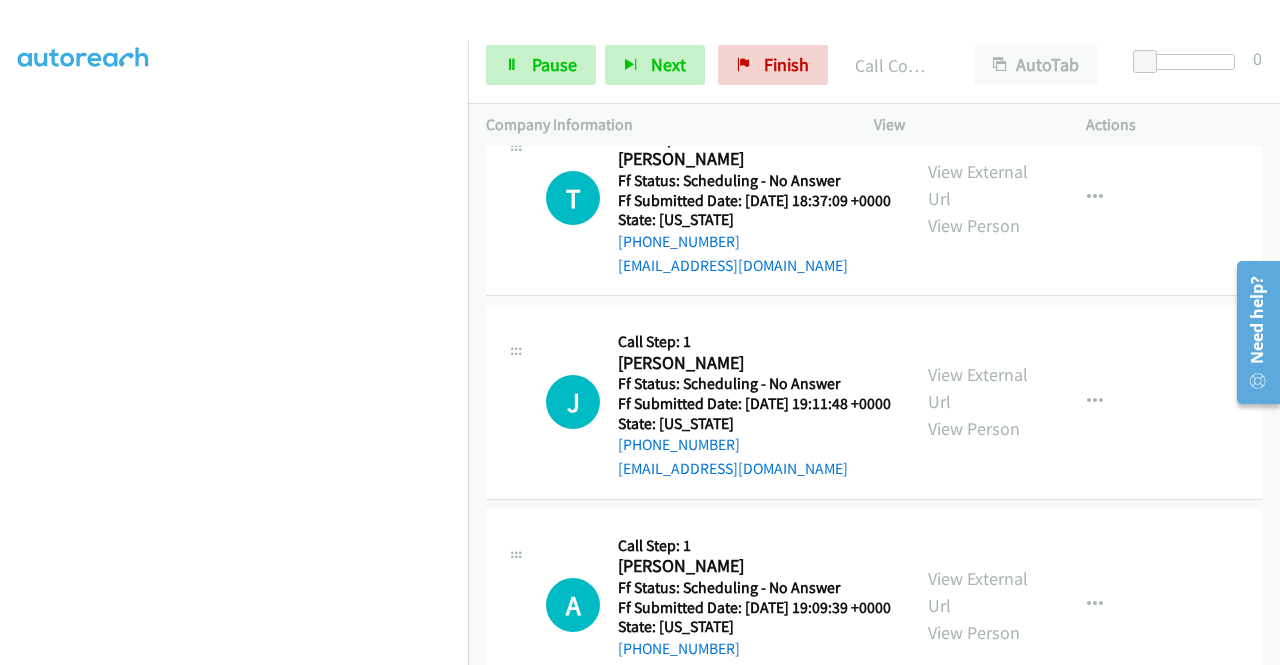 scroll, scrollTop: 13890, scrollLeft: 0, axis: vertical 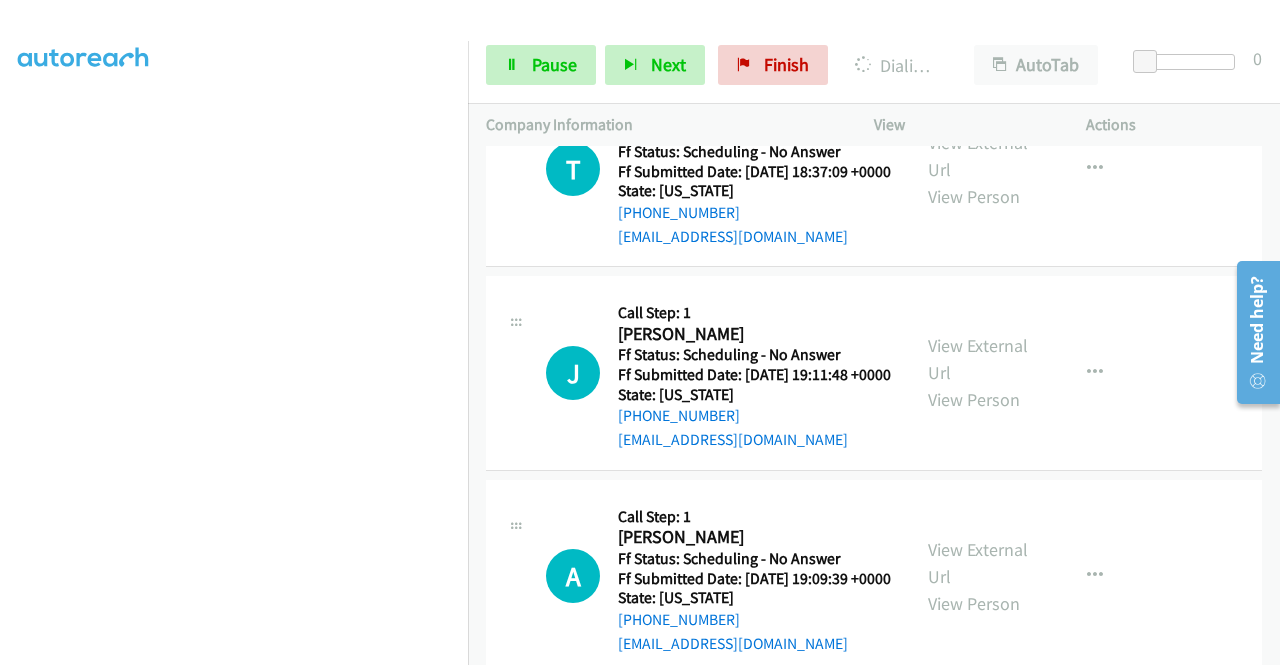 click on "View External Url" at bounding box center [978, -455] 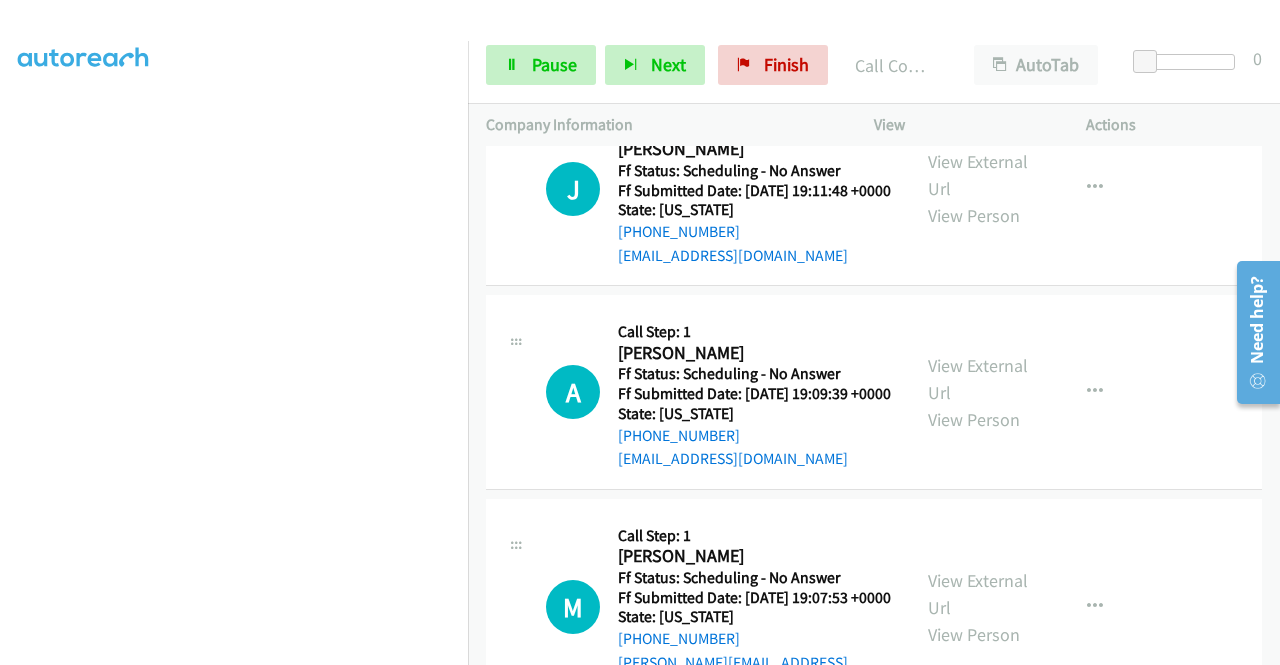 scroll, scrollTop: 14157, scrollLeft: 0, axis: vertical 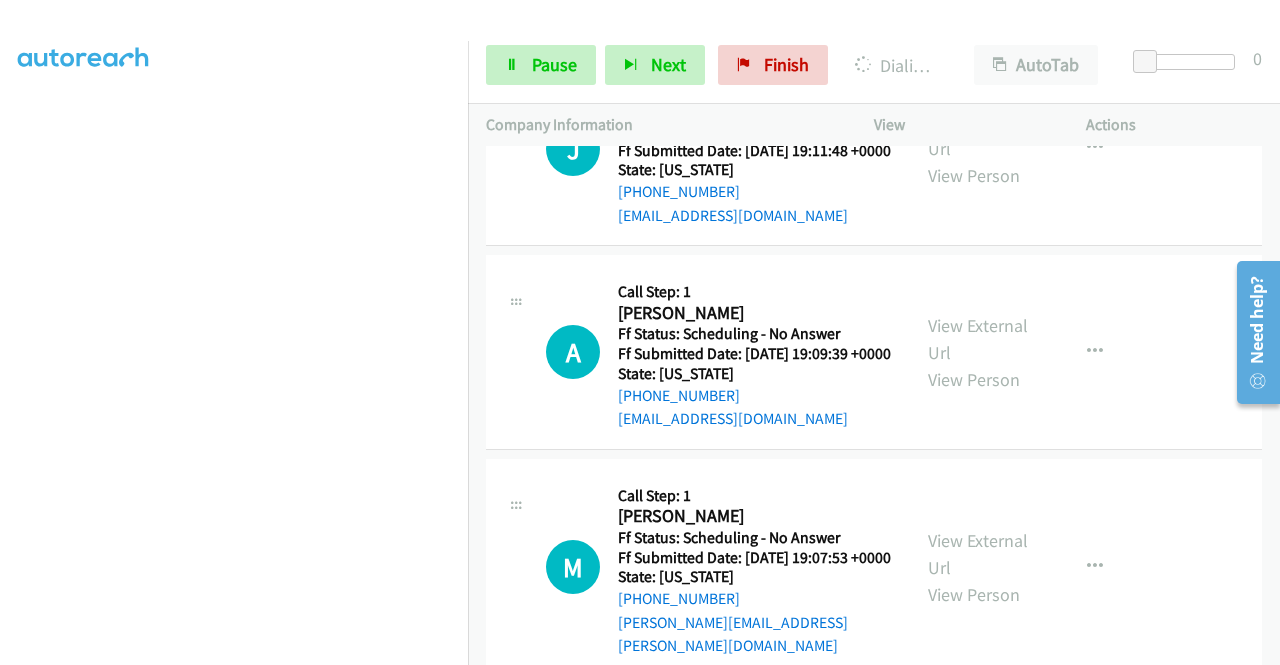 click on "View External Url" at bounding box center [978, -475] 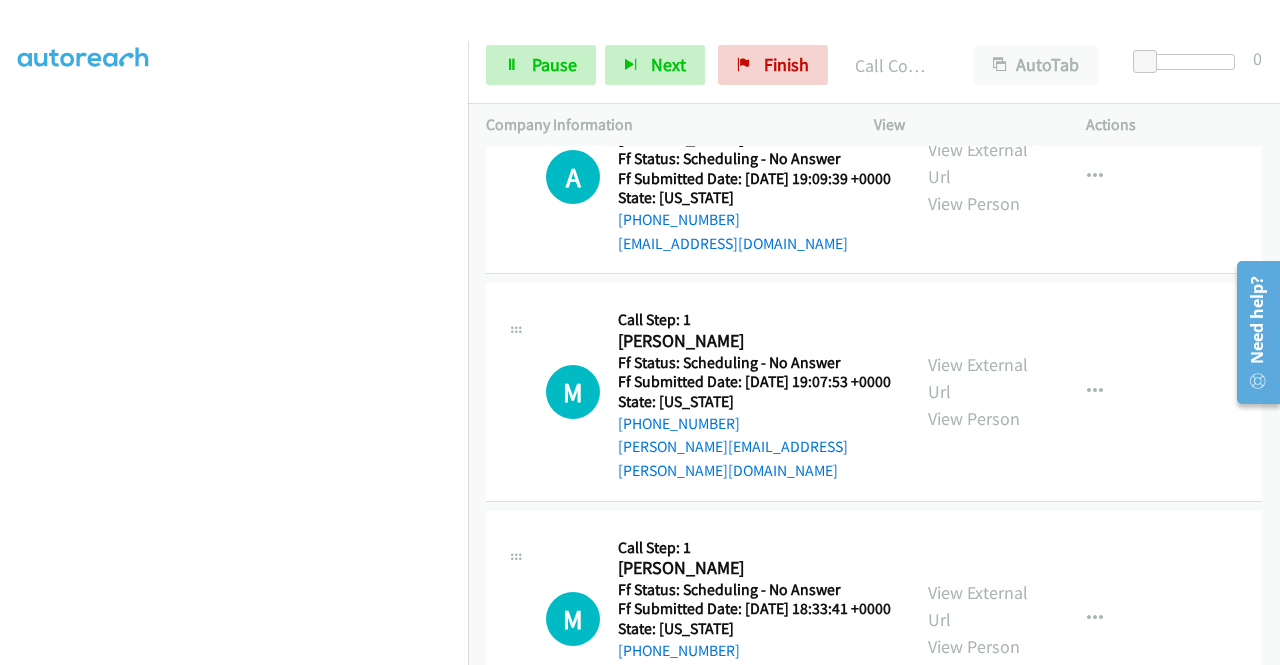 scroll, scrollTop: 14384, scrollLeft: 0, axis: vertical 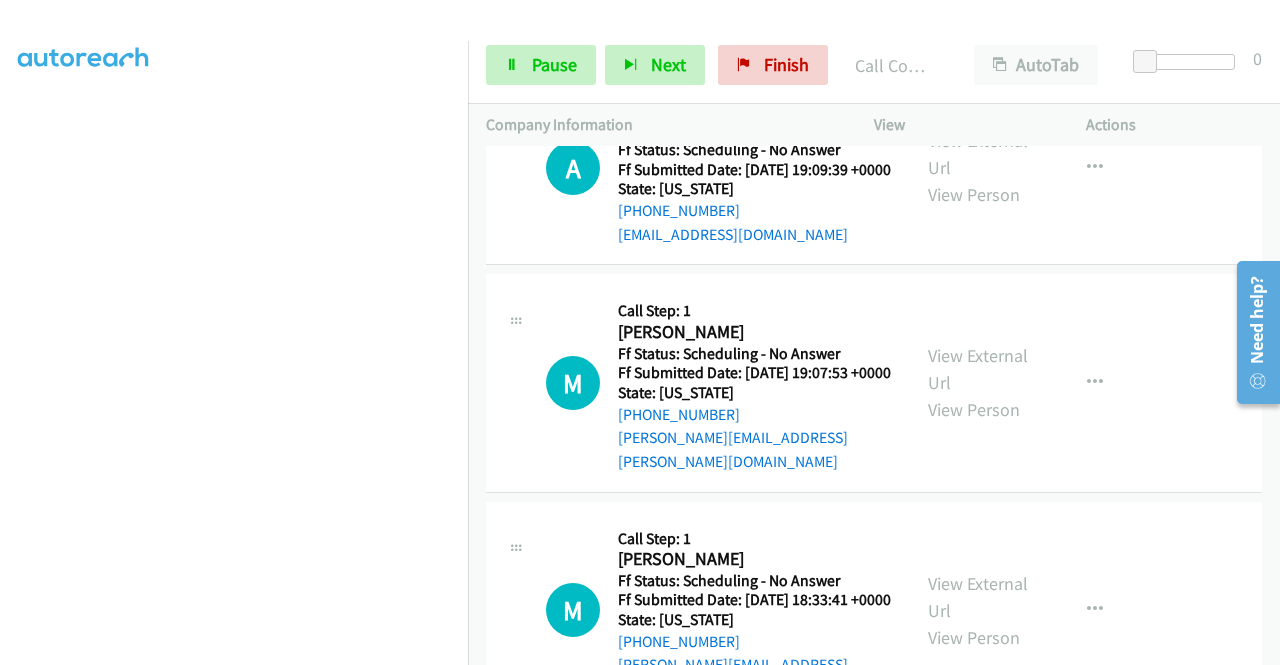 click on "T
Callback Scheduled
Call Step: 1
[PERSON_NAME]
America/Los_Angeles
Ff Status: Scheduling - No Answer
Ff Submitted Date: [DATE] 18:37:09 +0000
State: [US_STATE]
[PHONE_NUMBER]
[EMAIL_ADDRESS][DOMAIN_NAME]
Call was successful?
View External Url
View Person
View External Url
Email
Schedule/Manage Callback
Skip Call
Add to do not call list" at bounding box center [874, -239] 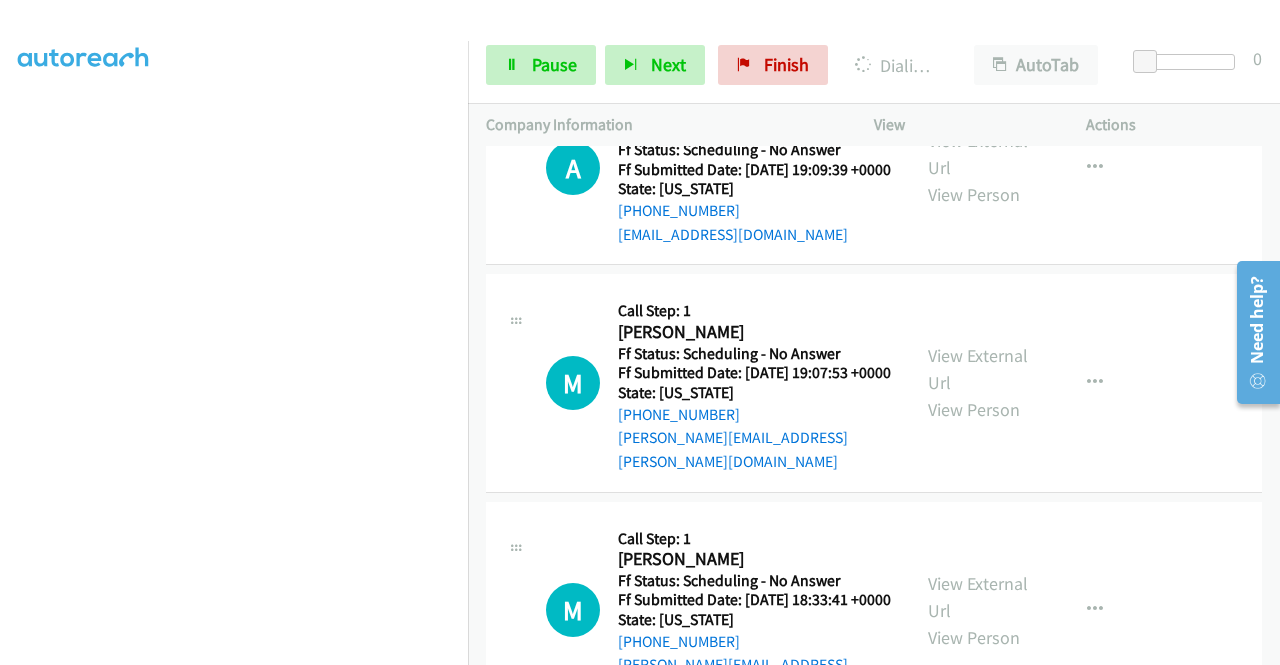 click on "View External Url
View Person" at bounding box center (980, -443) 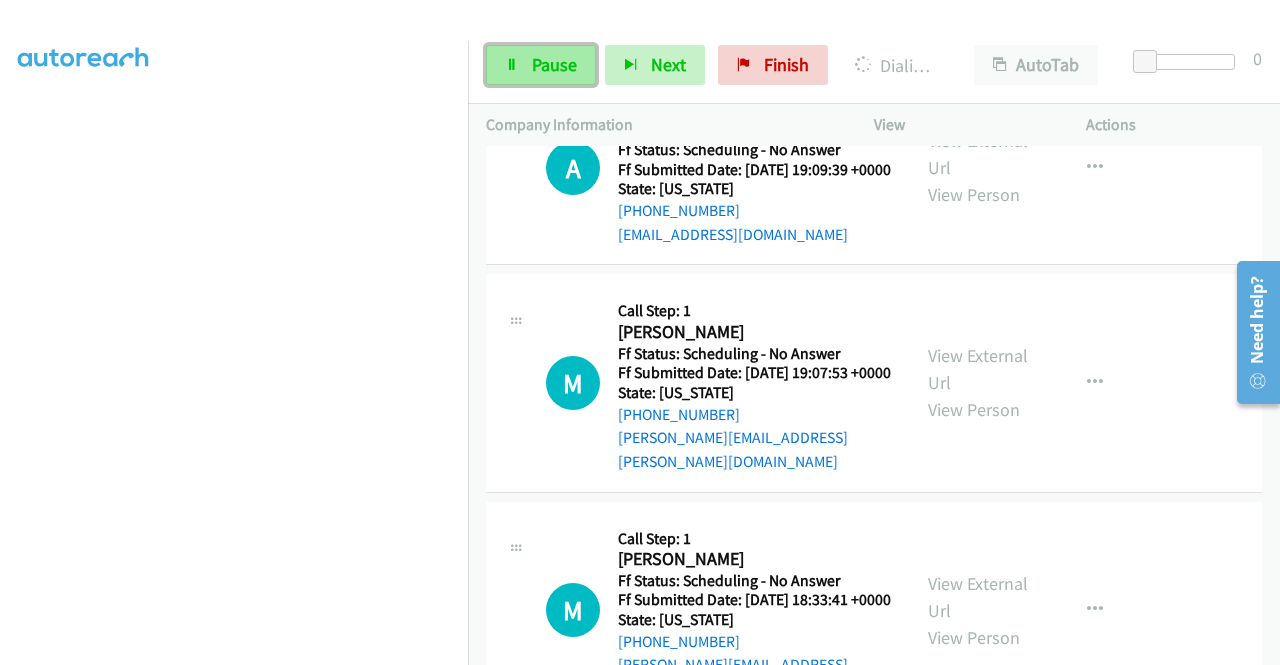 click on "Pause" at bounding box center (541, 65) 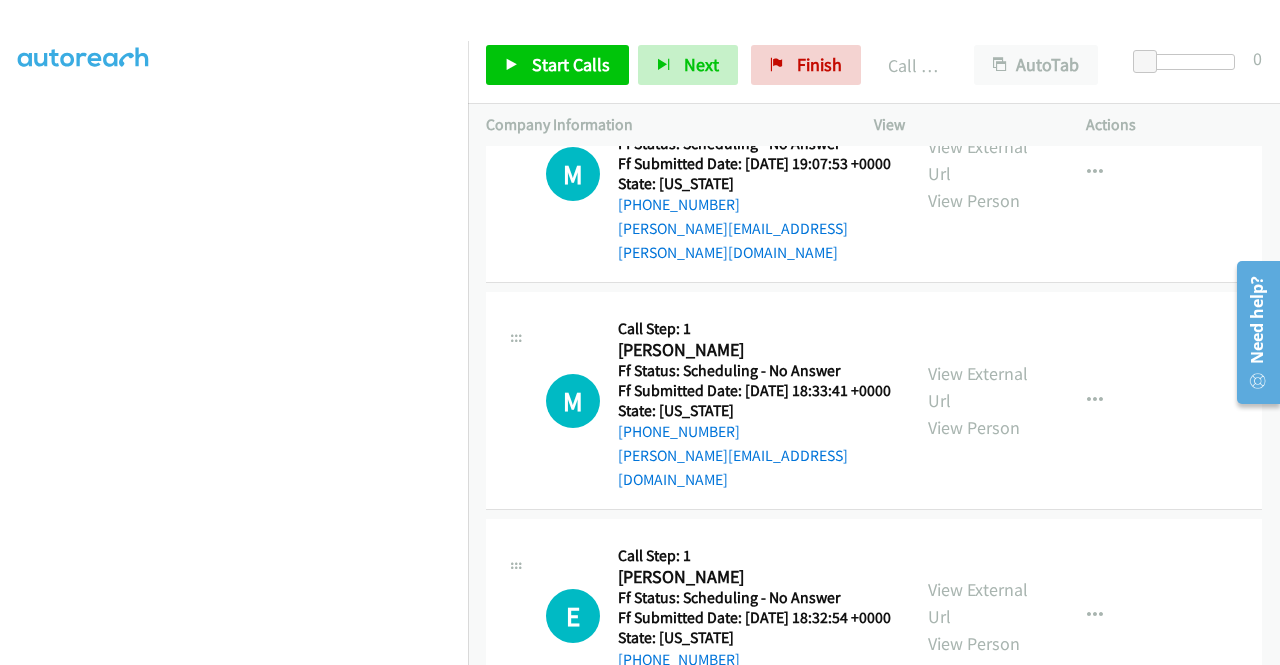 scroll, scrollTop: 14637, scrollLeft: 0, axis: vertical 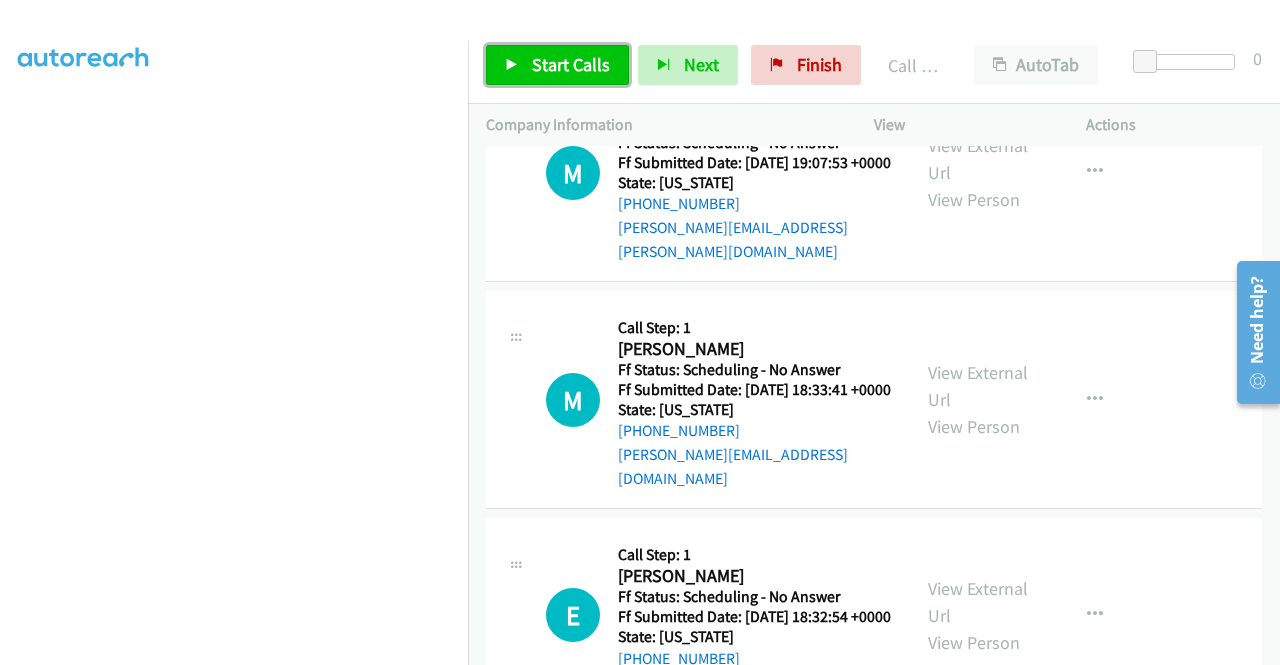 click on "Start Calls" at bounding box center [571, 64] 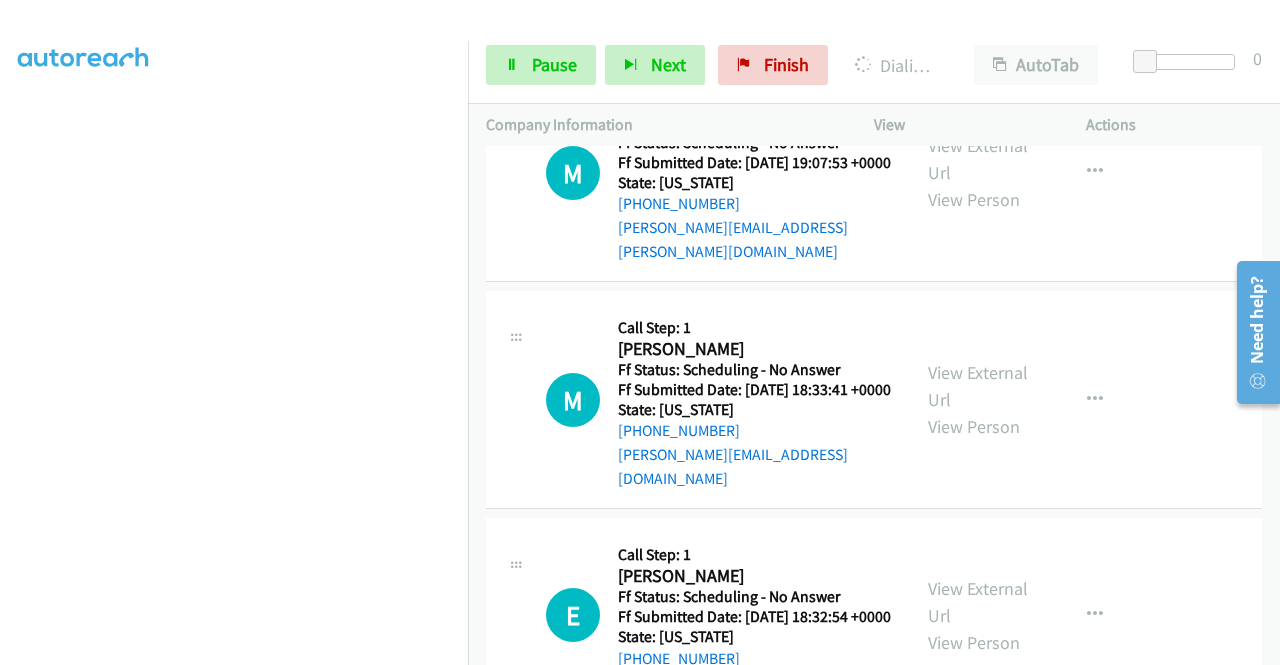 click on "View External Url" at bounding box center [978, -463] 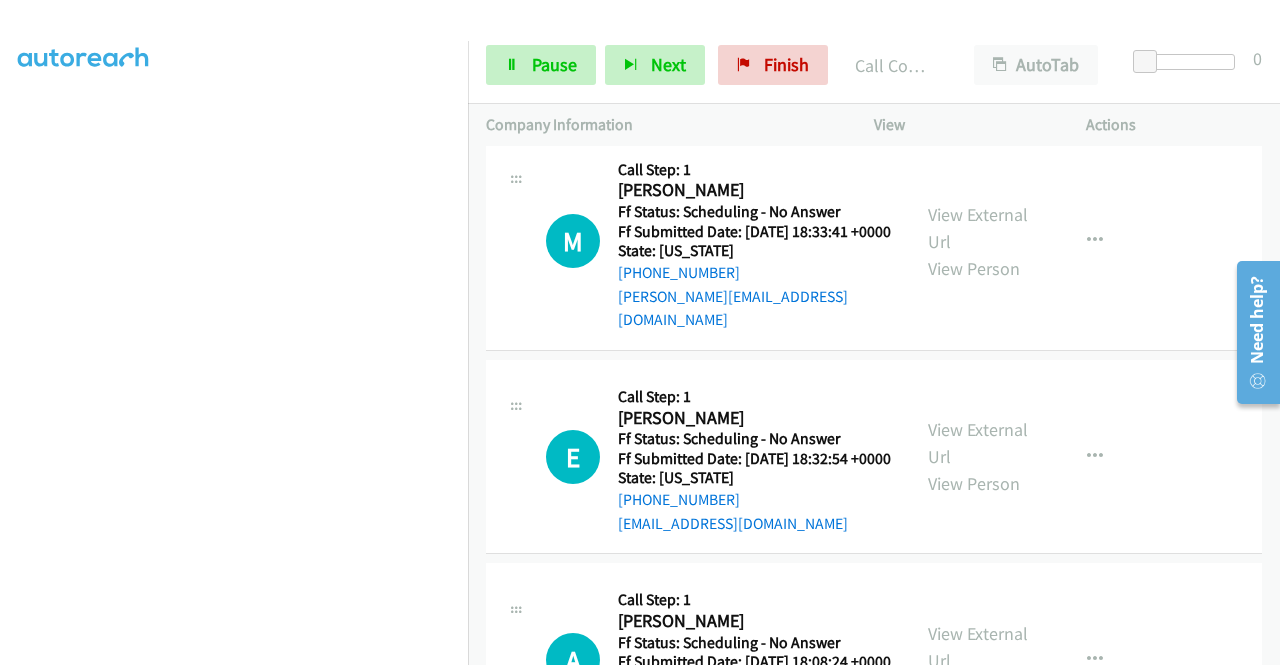 scroll, scrollTop: 14904, scrollLeft: 0, axis: vertical 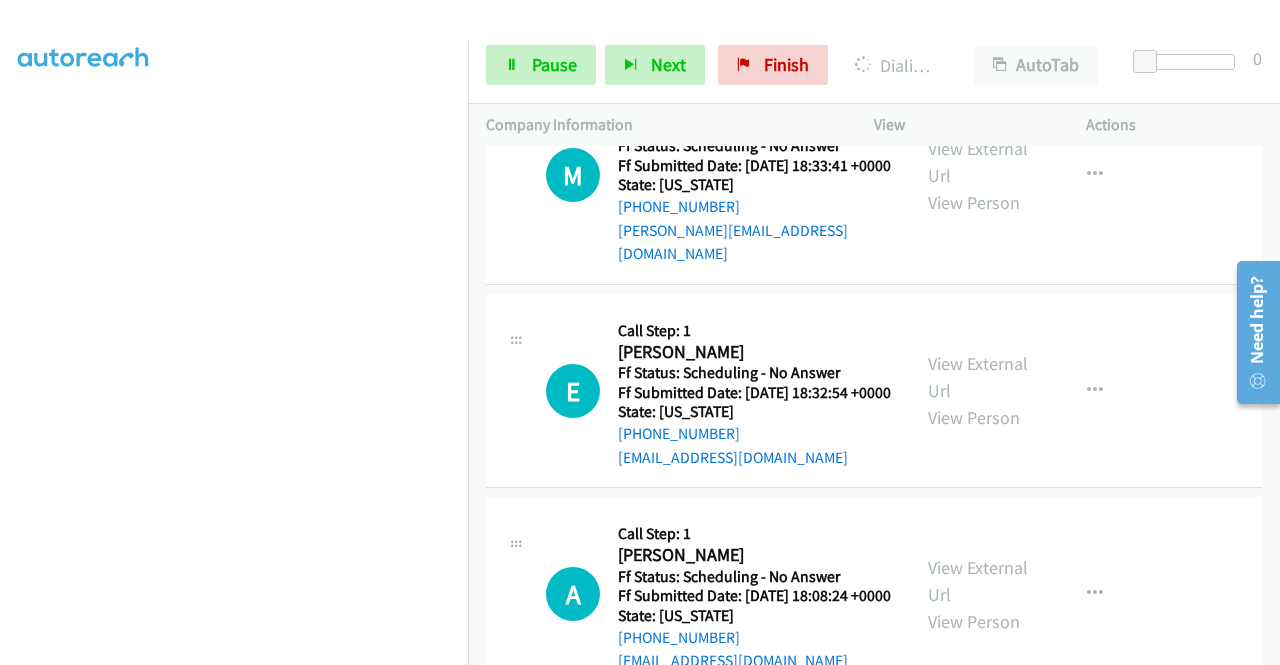 click on "View External Url" at bounding box center (978, -484) 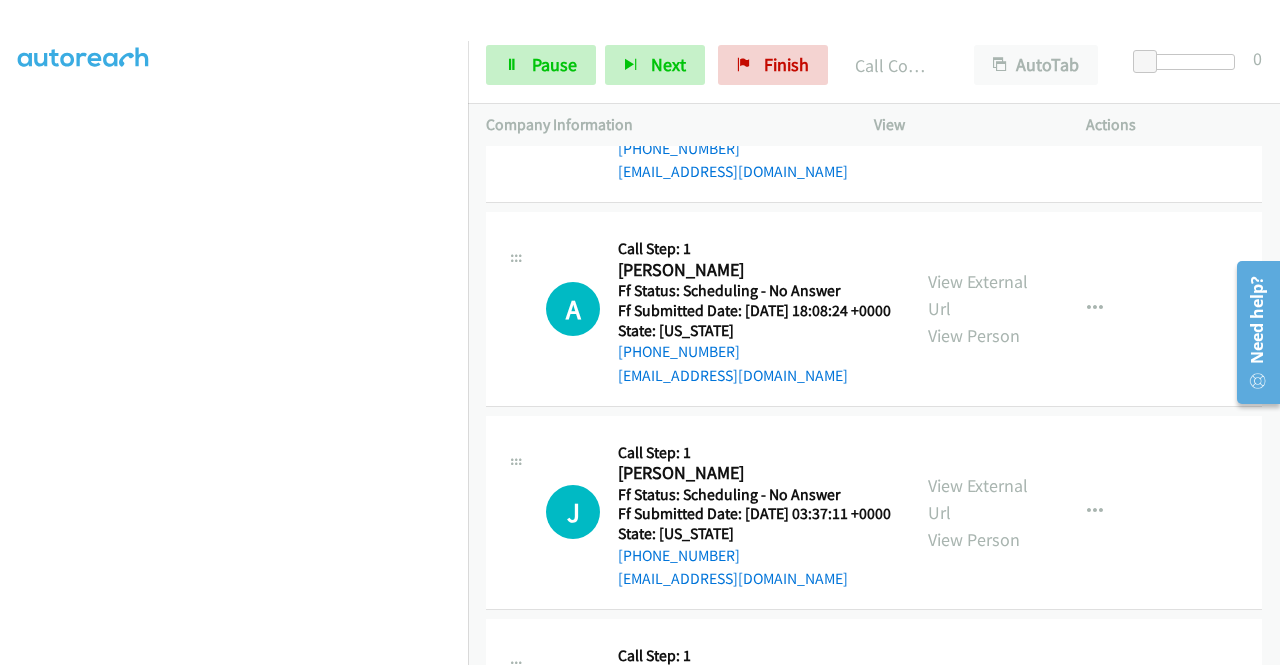scroll, scrollTop: 15250, scrollLeft: 0, axis: vertical 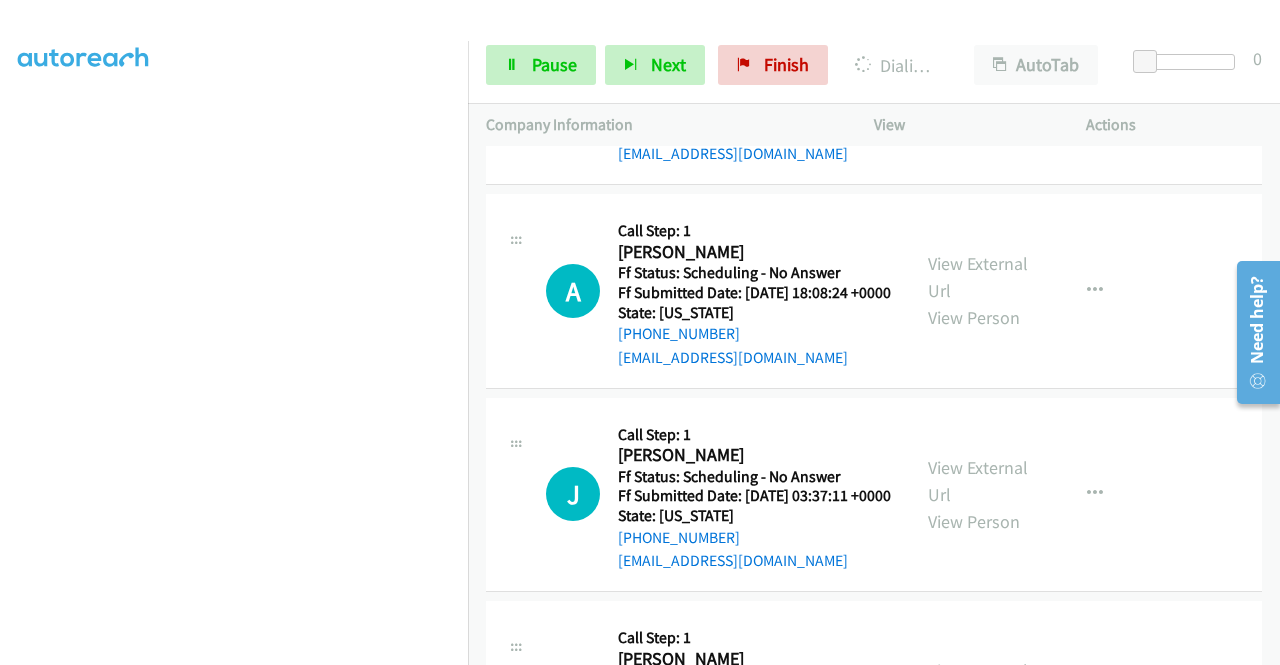 click on "View External Url" at bounding box center [978, -584] 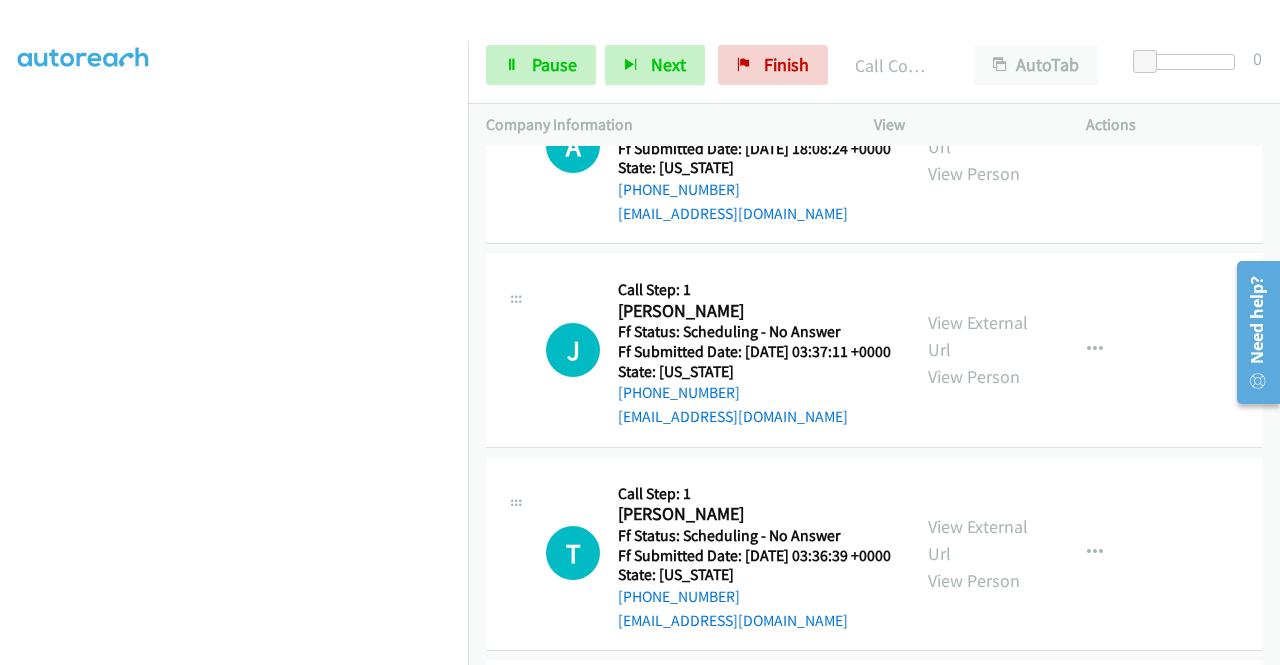 scroll, scrollTop: 15477, scrollLeft: 0, axis: vertical 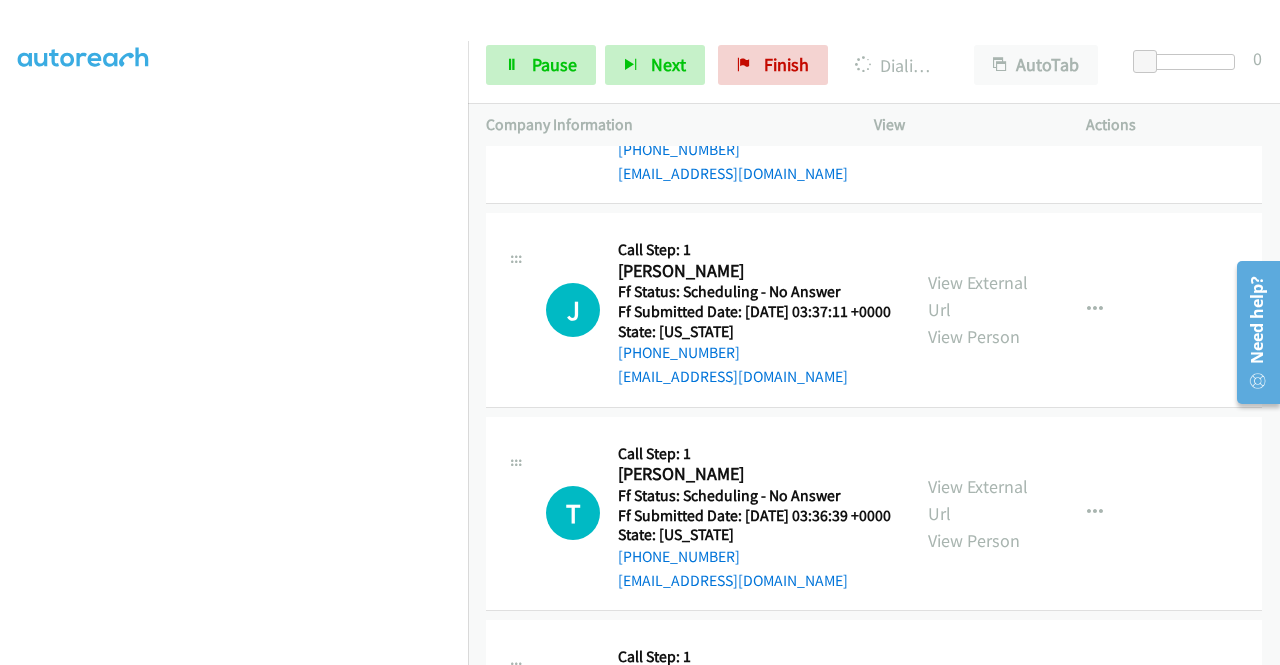click on "View External Url" at bounding box center (978, -553) 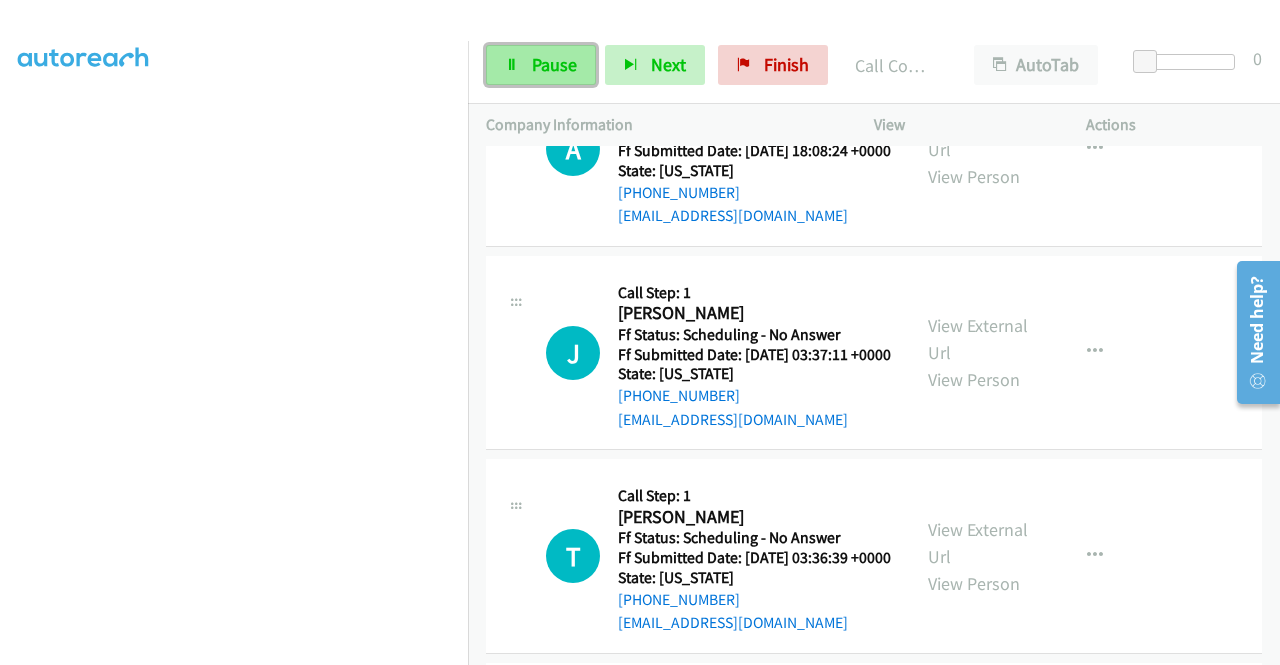 click on "Pause" at bounding box center (554, 64) 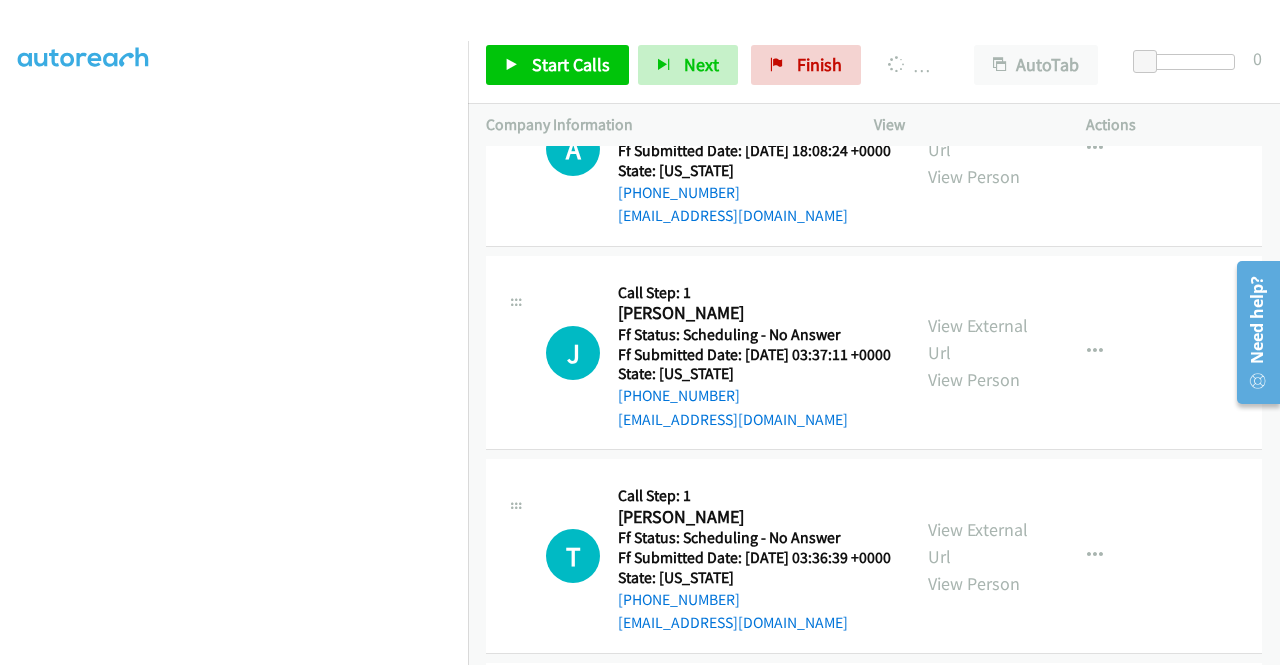 click on "View External Url" at bounding box center (978, -283) 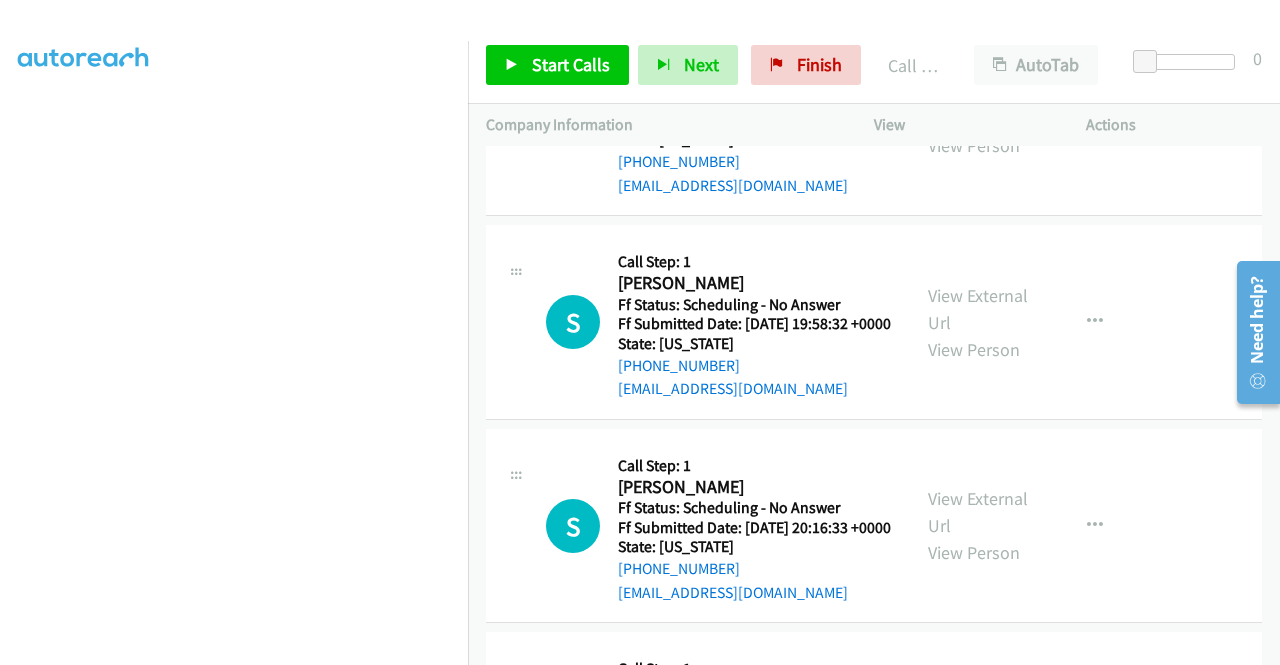 scroll, scrollTop: 15984, scrollLeft: 0, axis: vertical 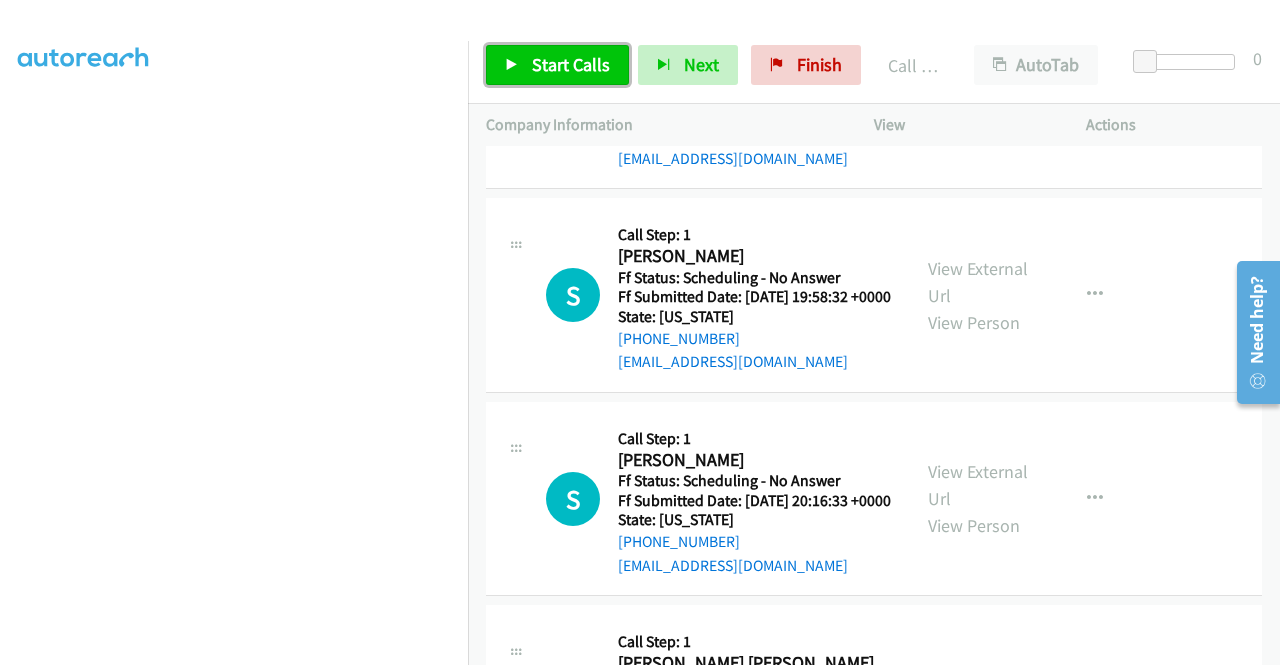 click on "Start Calls" at bounding box center (557, 65) 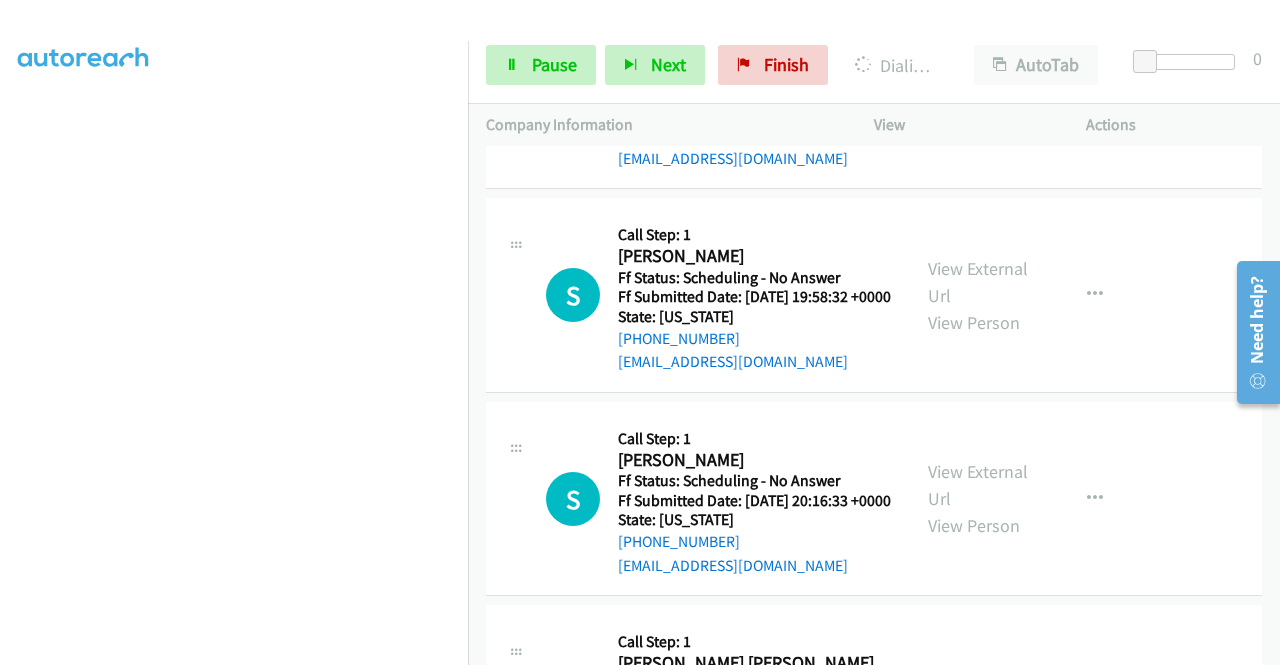 click on "View External Url" at bounding box center (978, -532) 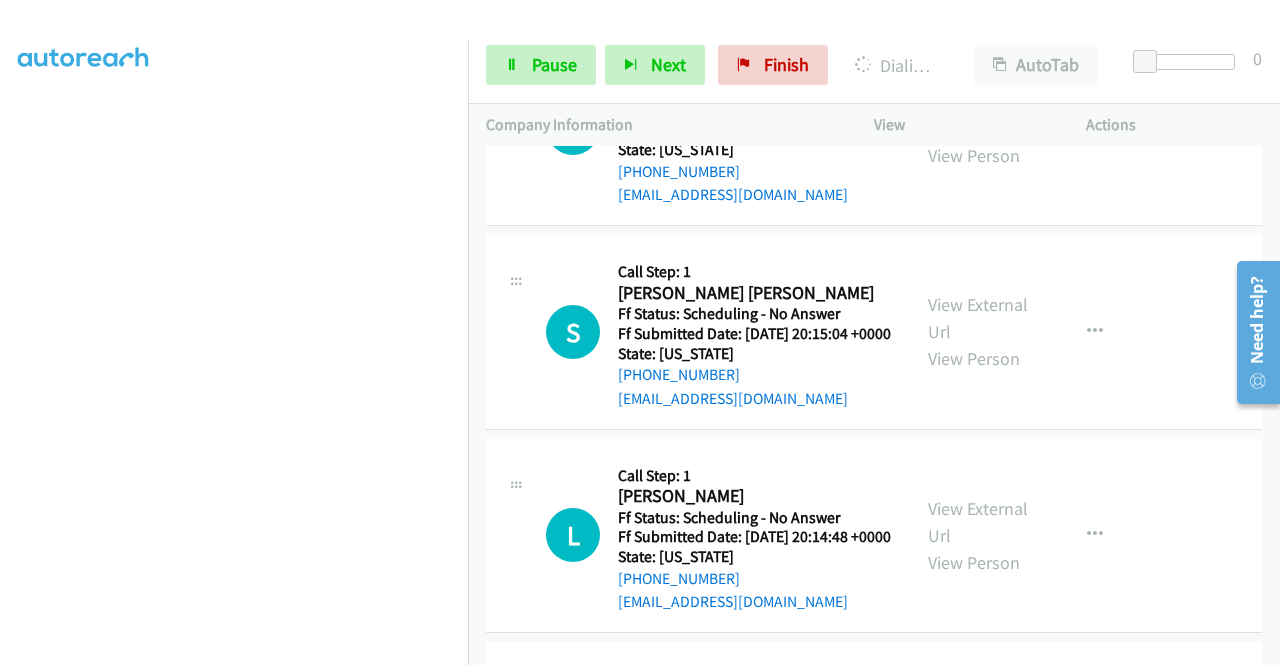 scroll, scrollTop: 16478, scrollLeft: 0, axis: vertical 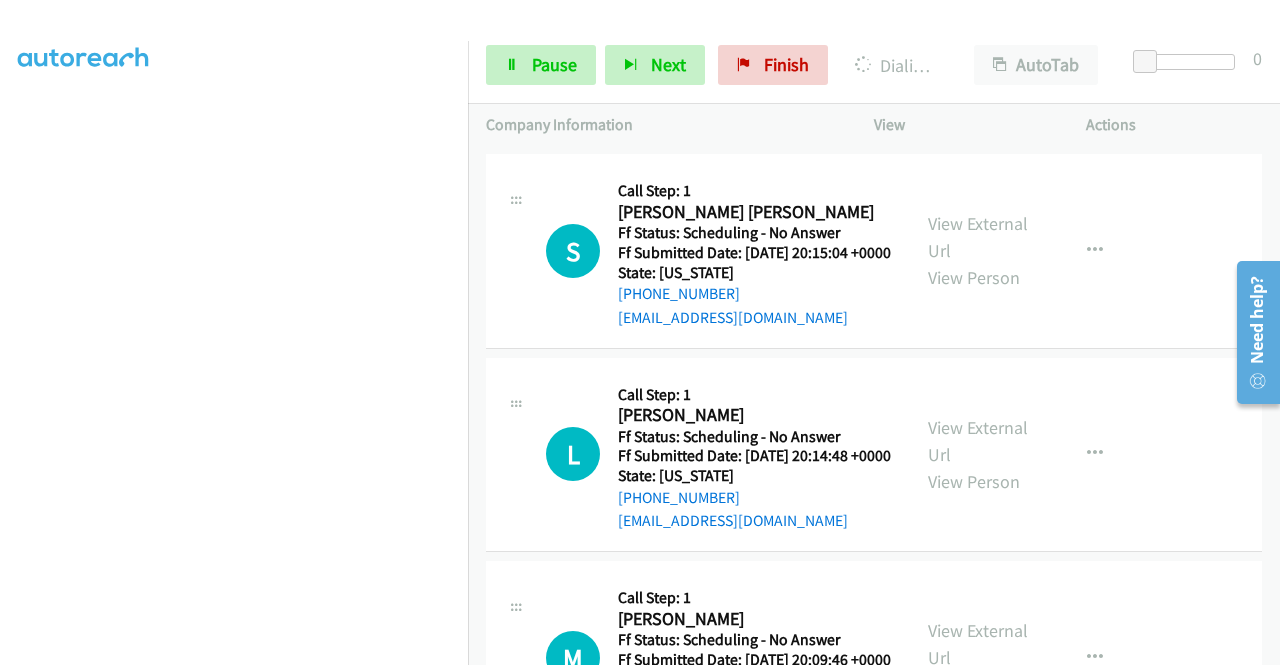 click on "View External Url" at bounding box center (978, -577) 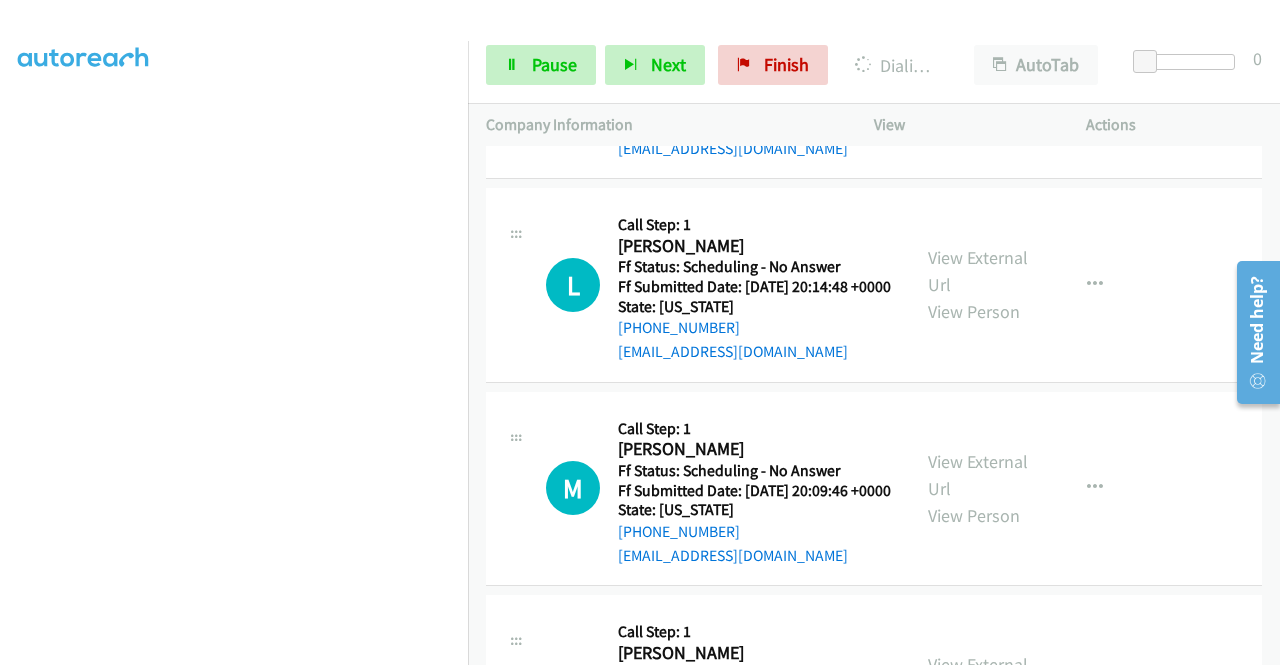scroll, scrollTop: 16744, scrollLeft: 0, axis: vertical 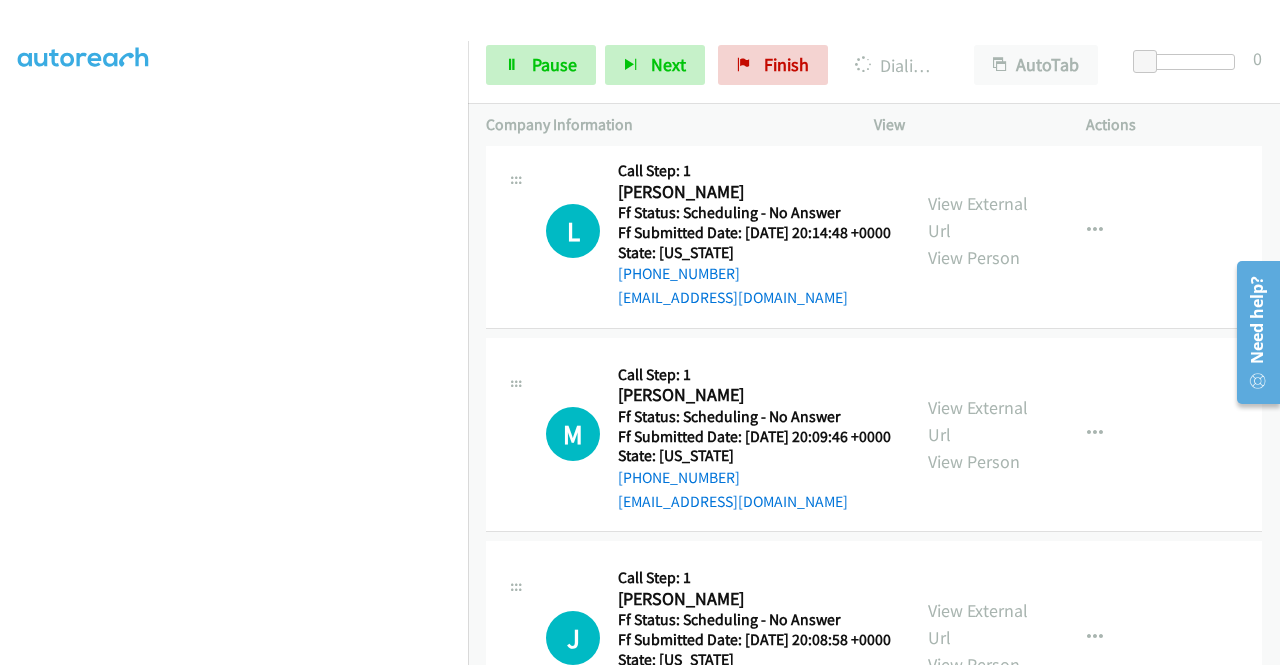 click on "View External Url" at bounding box center (978, -597) 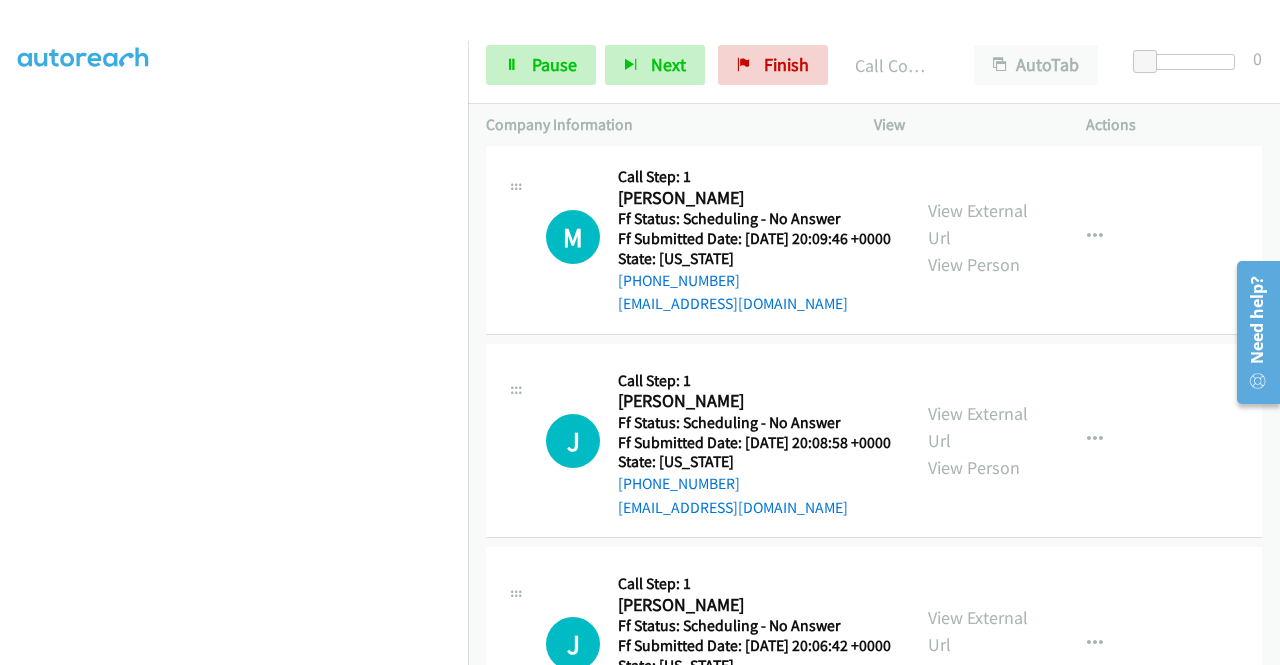 scroll, scrollTop: 17024, scrollLeft: 0, axis: vertical 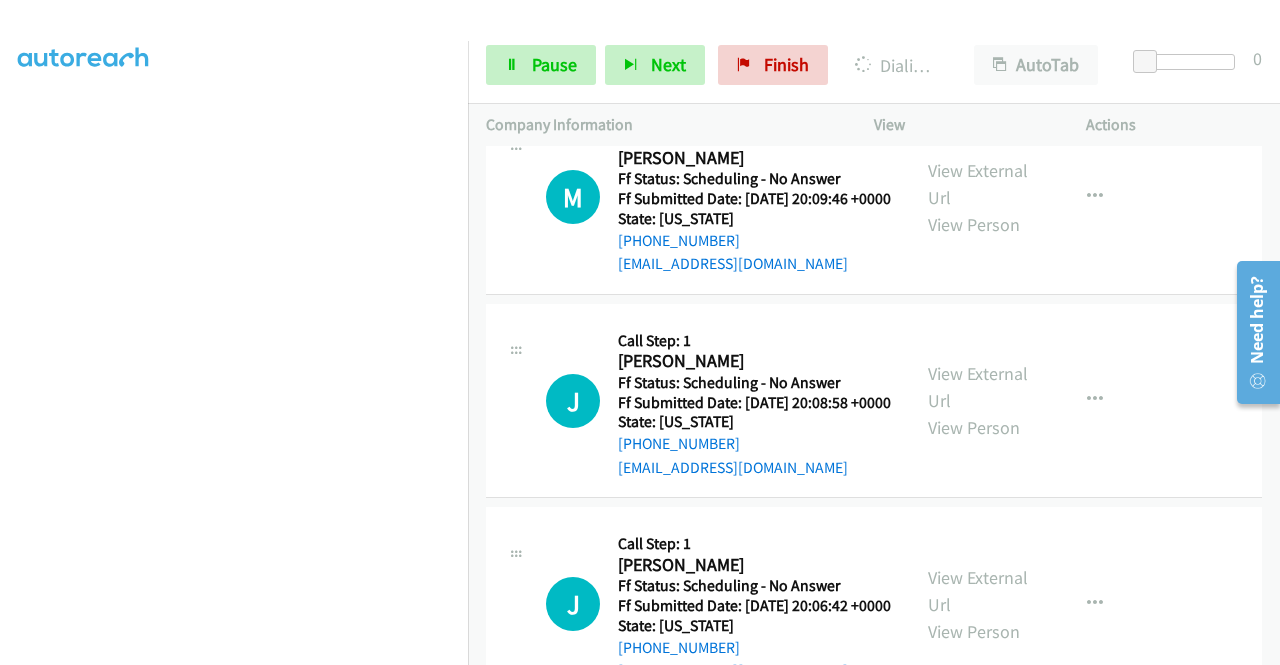 click on "View External Url" at bounding box center (978, -630) 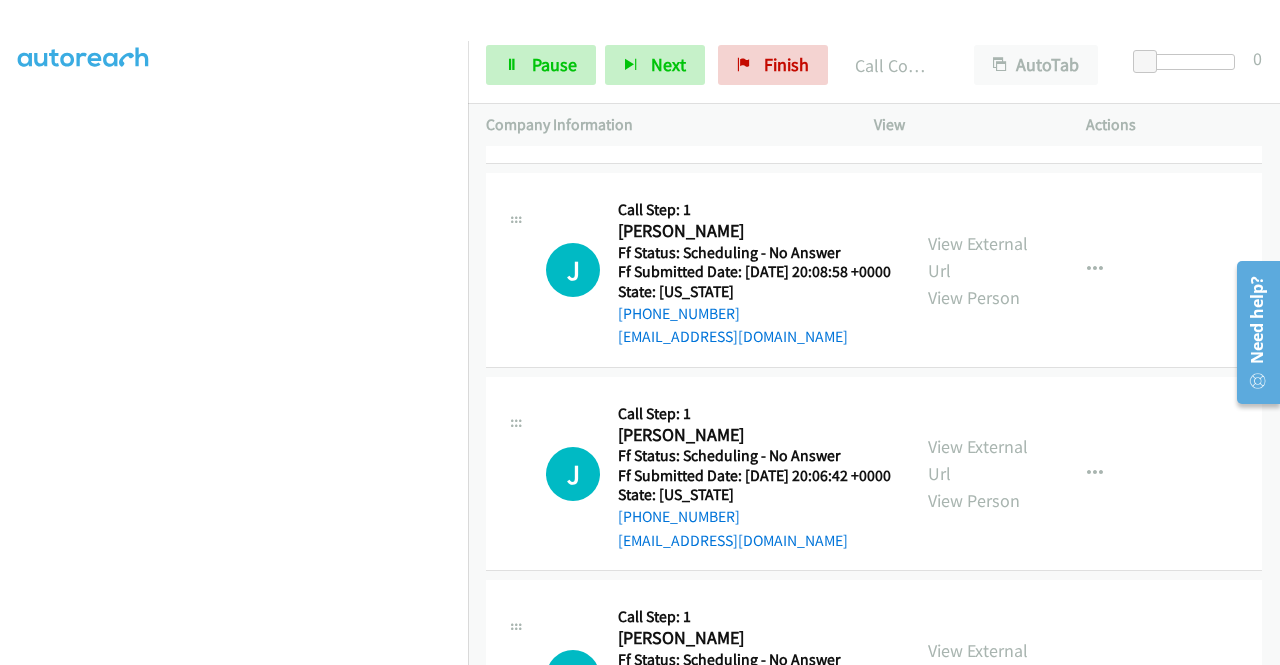 scroll, scrollTop: 17304, scrollLeft: 0, axis: vertical 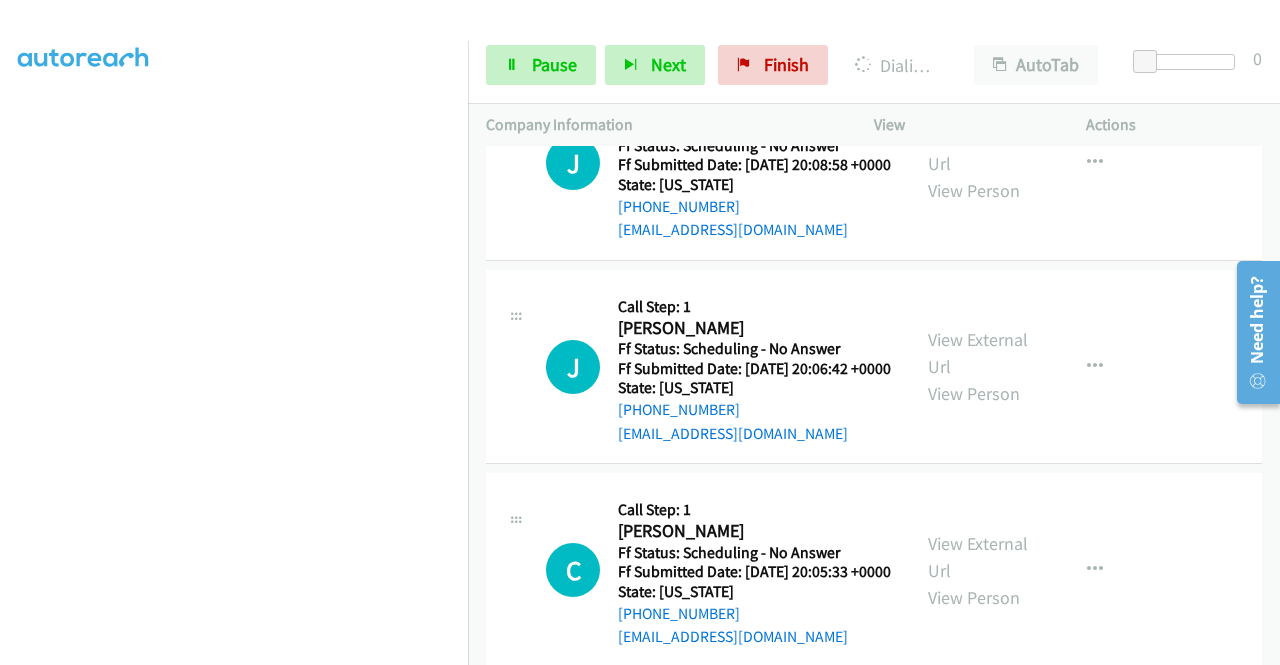 click on "View External Url" at bounding box center [978, -664] 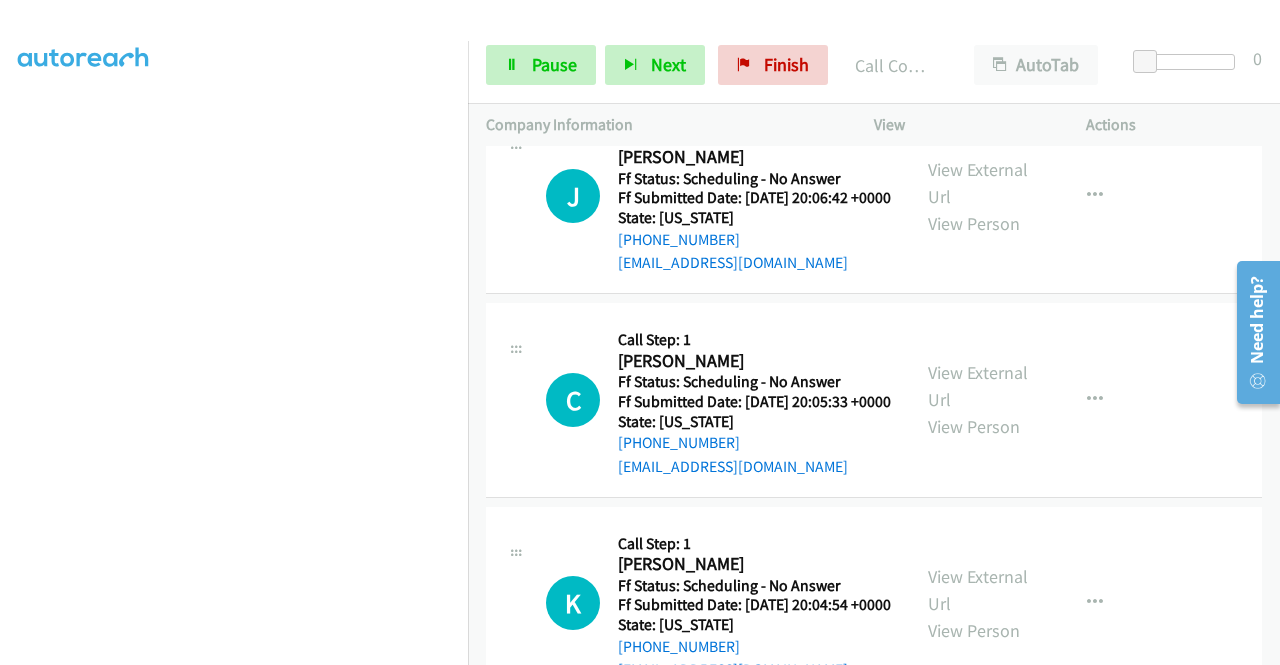 scroll, scrollTop: 17557, scrollLeft: 0, axis: vertical 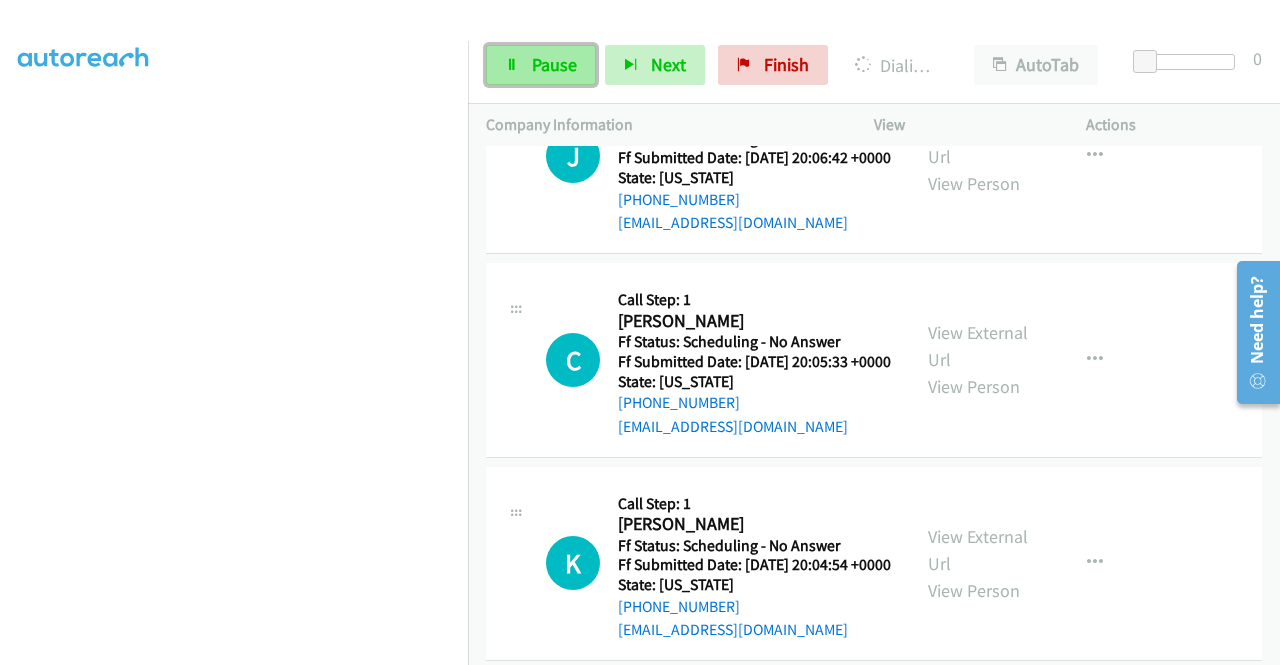 click on "Pause" at bounding box center [541, 65] 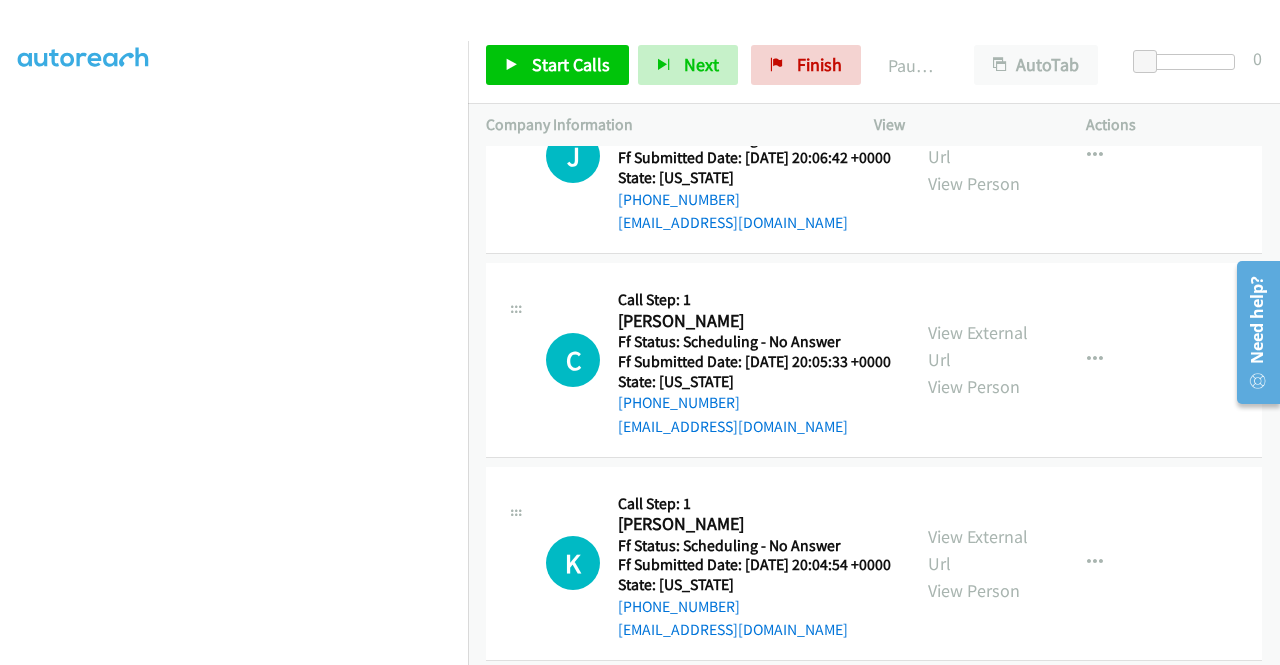 click on "View External Url" at bounding box center [978, -671] 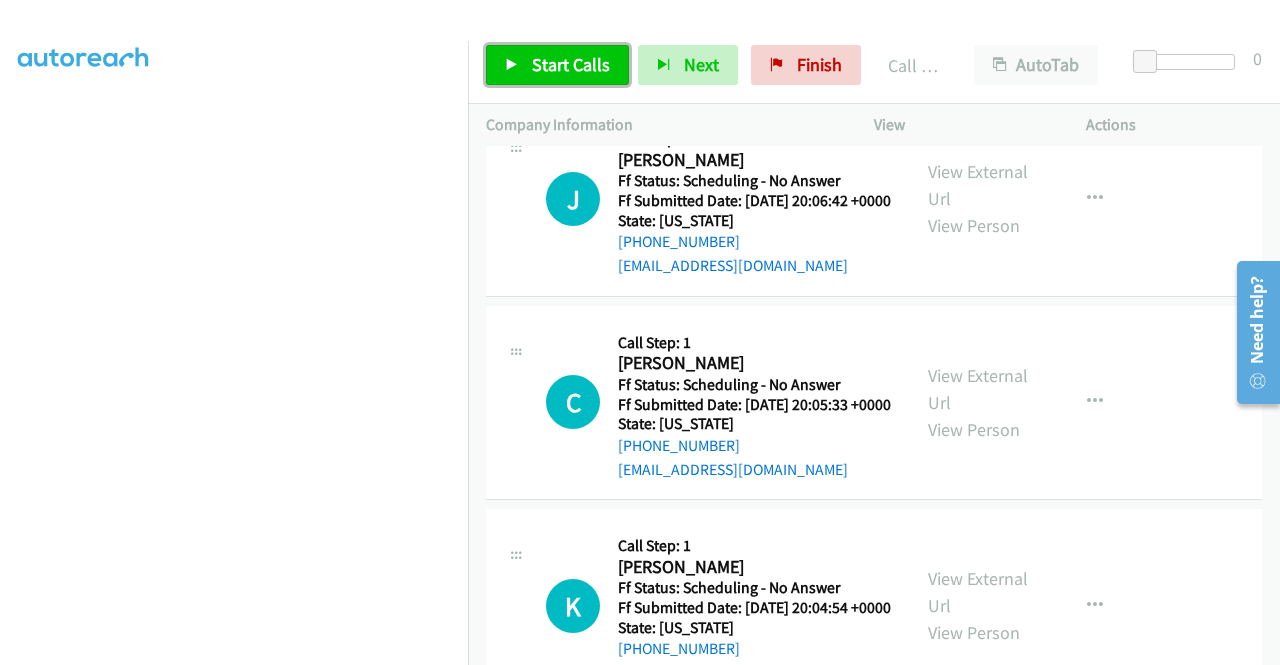 click on "Start Calls" at bounding box center [557, 65] 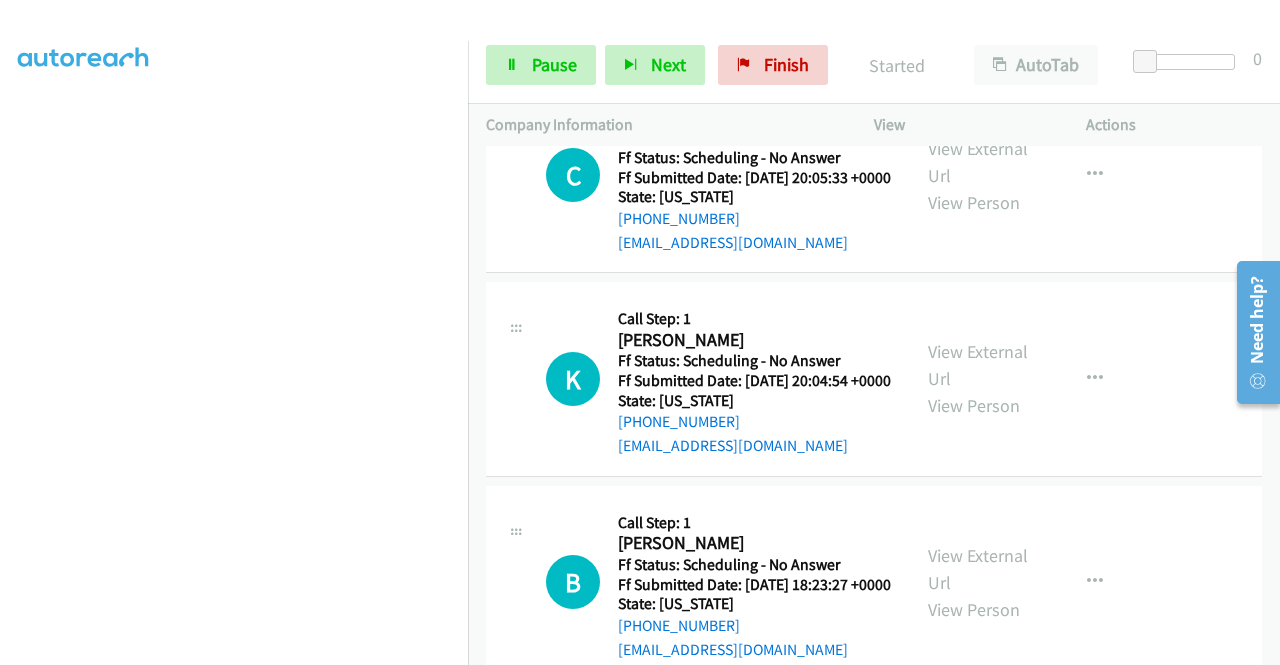 scroll, scrollTop: 17837, scrollLeft: 0, axis: vertical 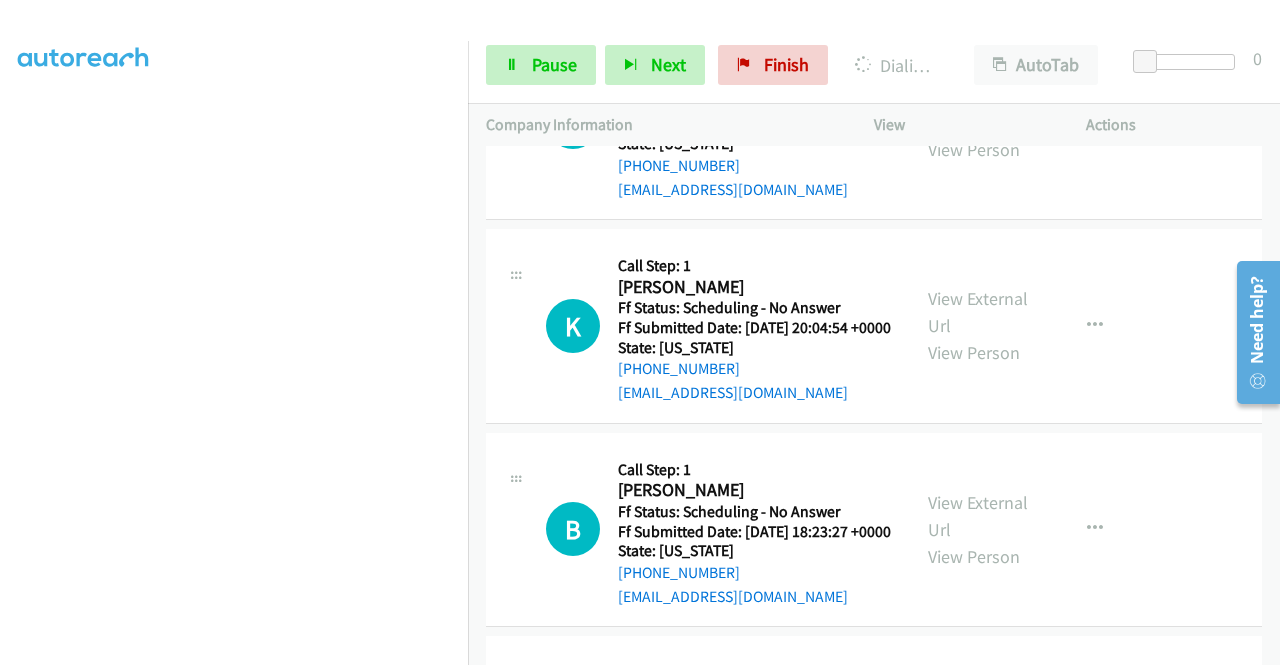 click on "View External Url" at bounding box center [978, -705] 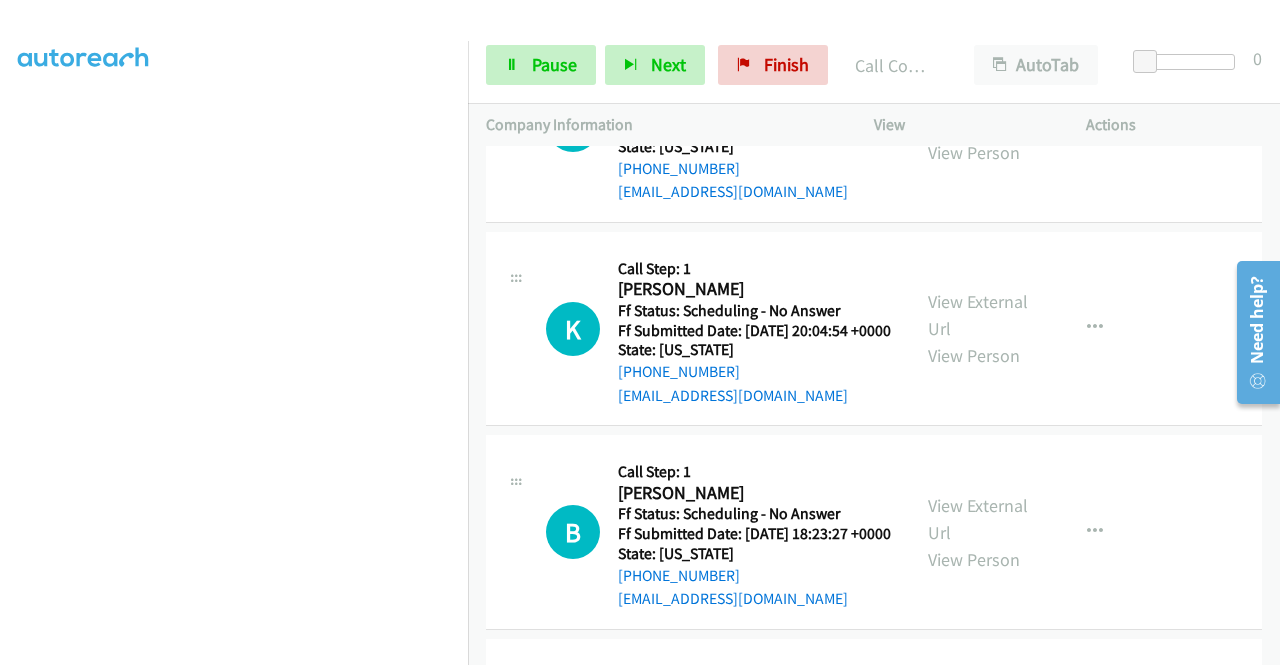 scroll, scrollTop: 18010, scrollLeft: 0, axis: vertical 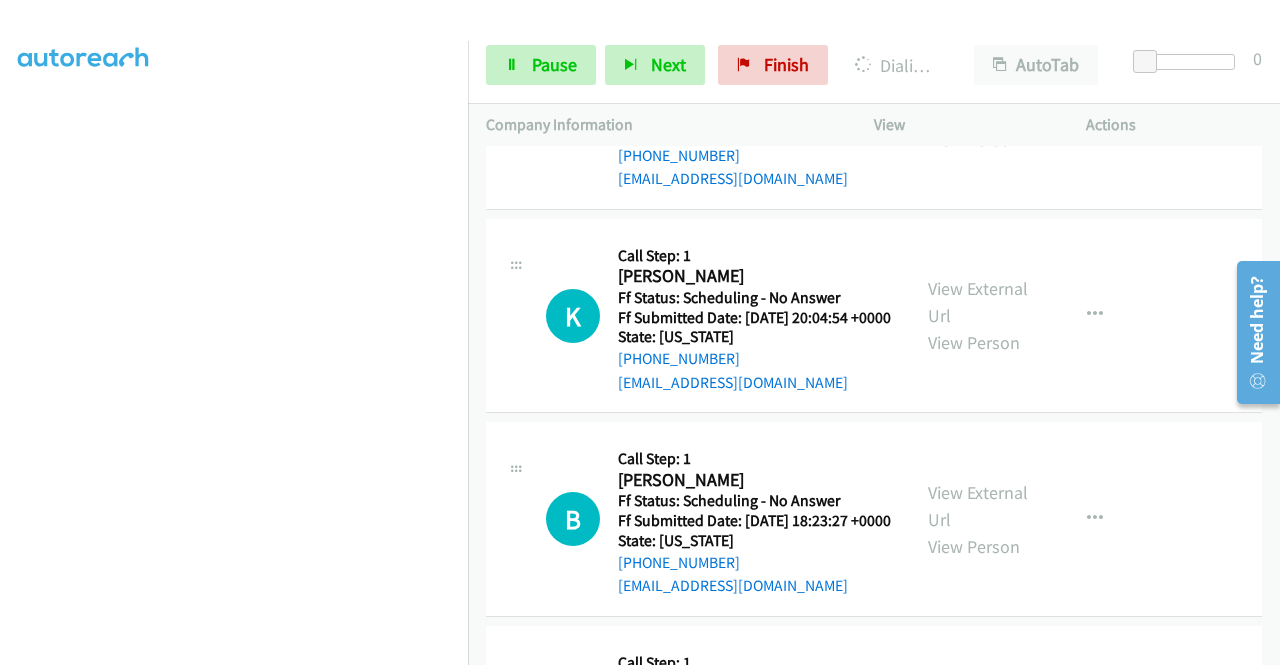 click on "View External Url" at bounding box center [978, -512] 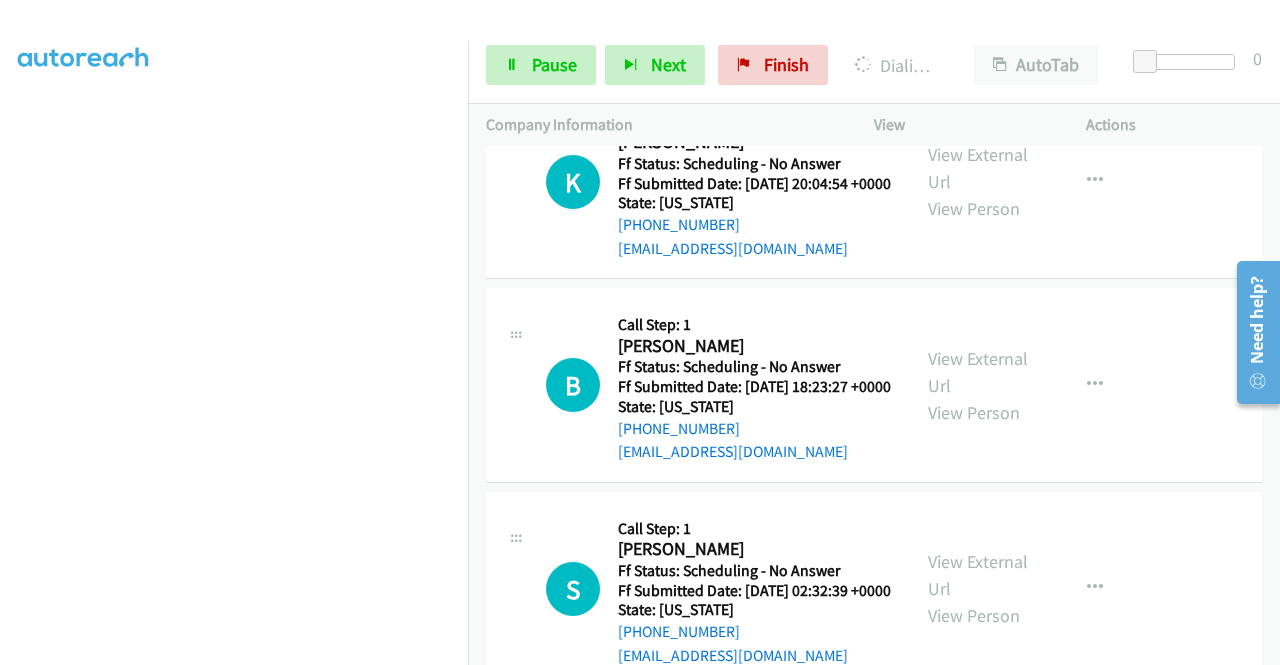 scroll, scrollTop: 18117, scrollLeft: 0, axis: vertical 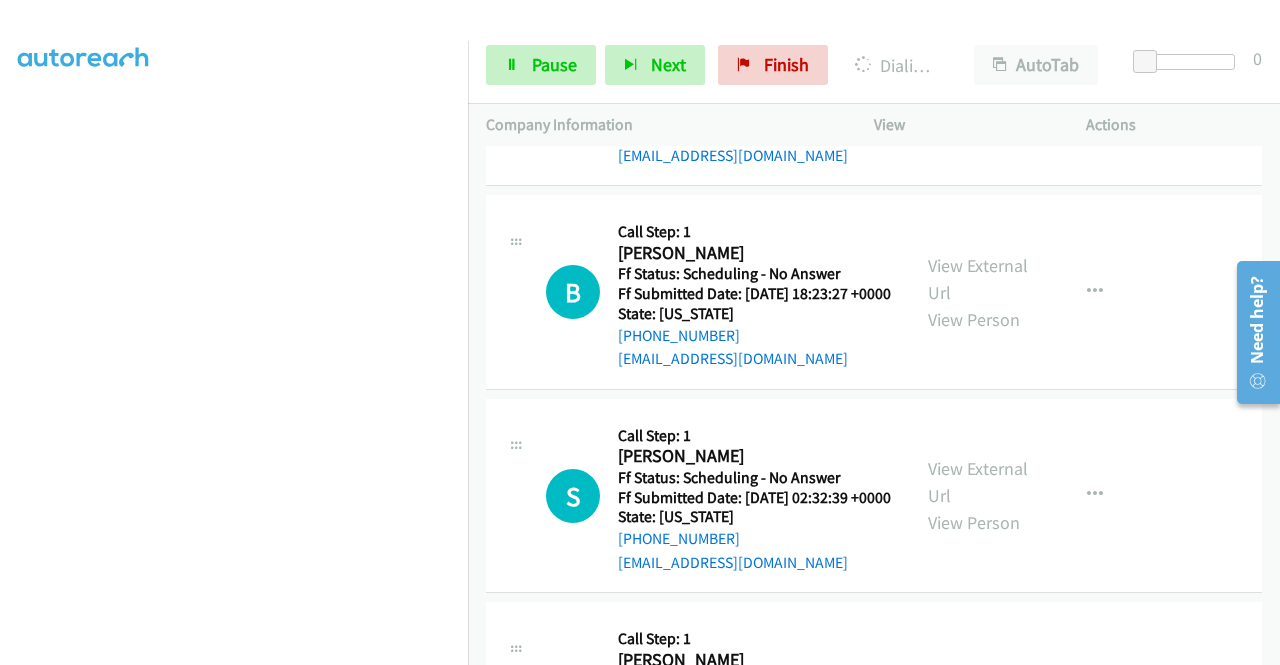 click on "View External Url" at bounding box center (978, -739) 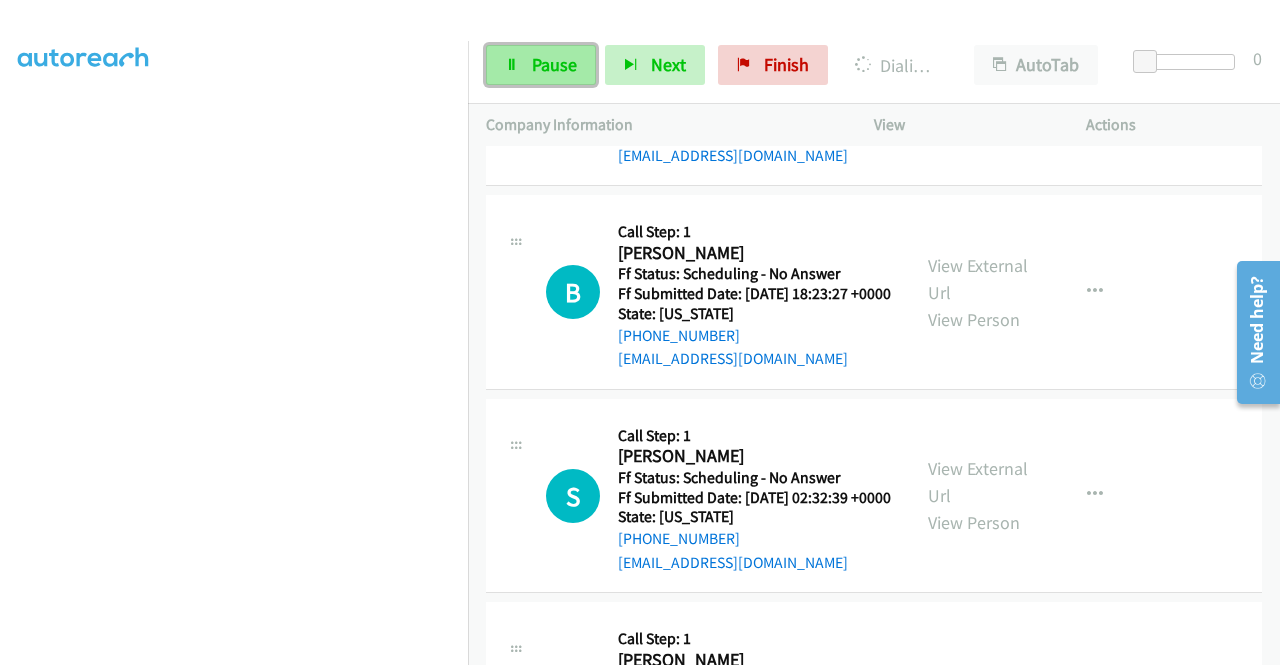 click on "Pause" at bounding box center [541, 65] 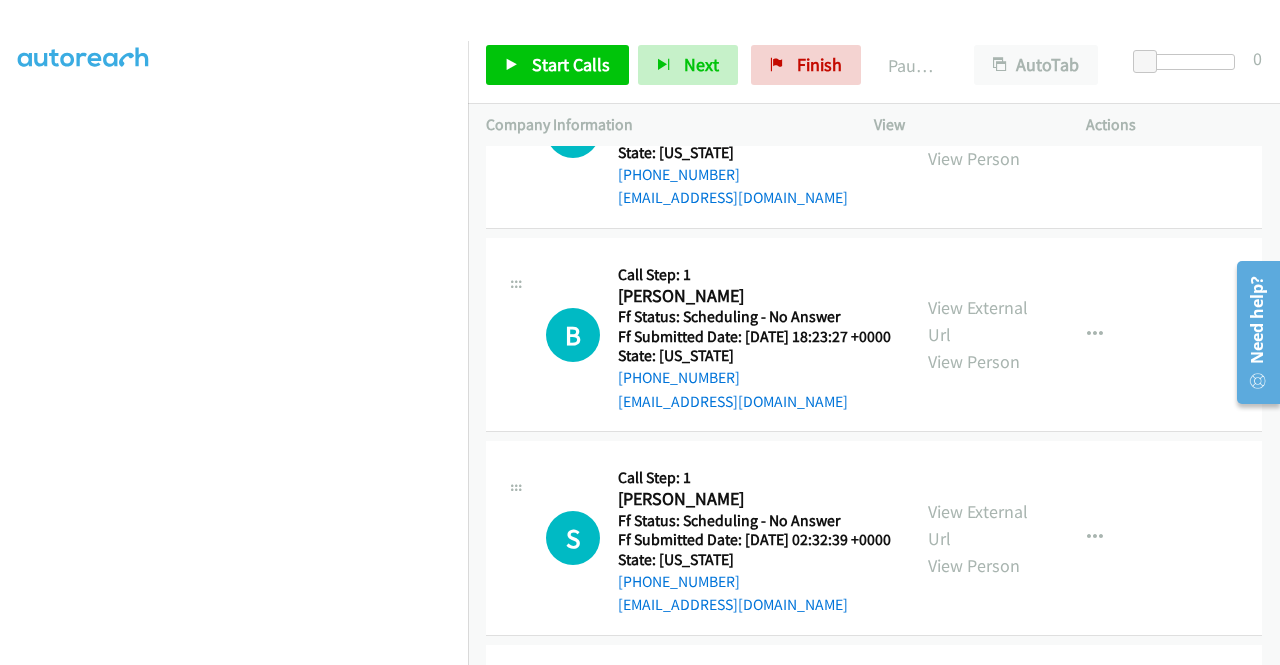 click on "M
Callback Scheduled
Call Step: 1
[PERSON_NAME]
America/Los_Angeles
Ff Status: Scheduling - No Answer
Ff Submitted Date: [DATE] 20:09:46 +0000
State: [US_STATE]
[PHONE_NUMBER]
[EMAIL_ADDRESS][DOMAIN_NAME]
Call was successful?
View External Url
View Person
View External Url
Email
Schedule/Manage Callback
Skip Call
Add to do not call list" at bounding box center [874, -704] 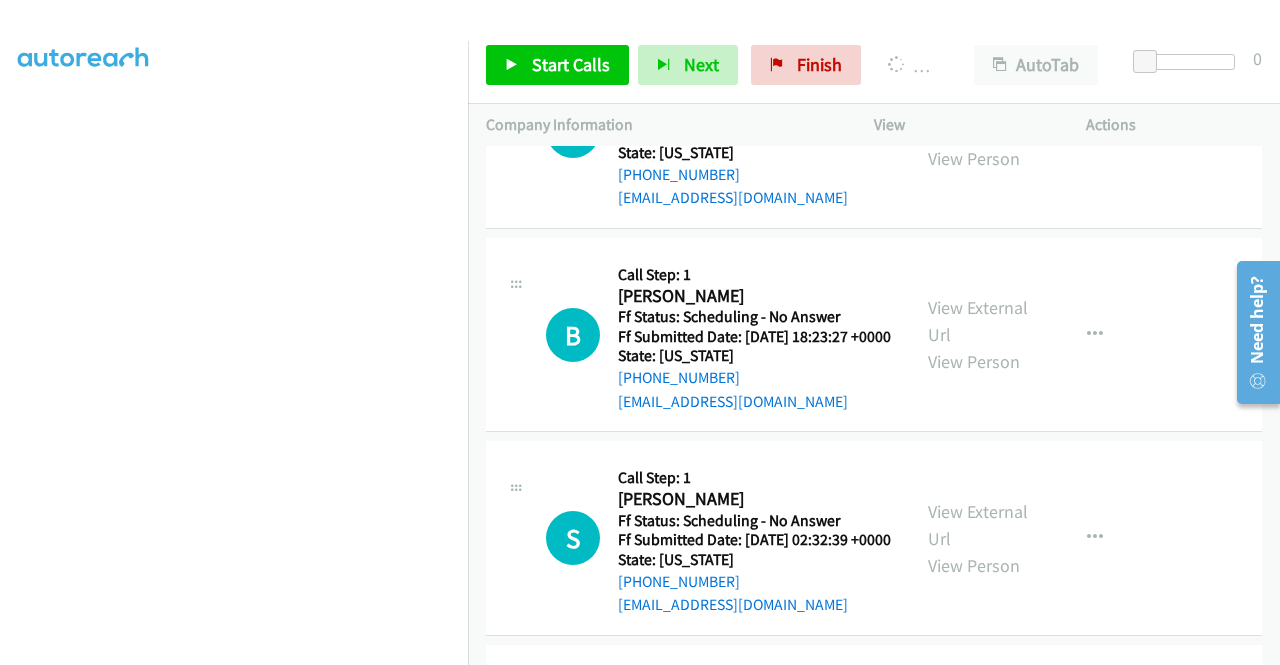 click on "View External Url" at bounding box center (978, -493) 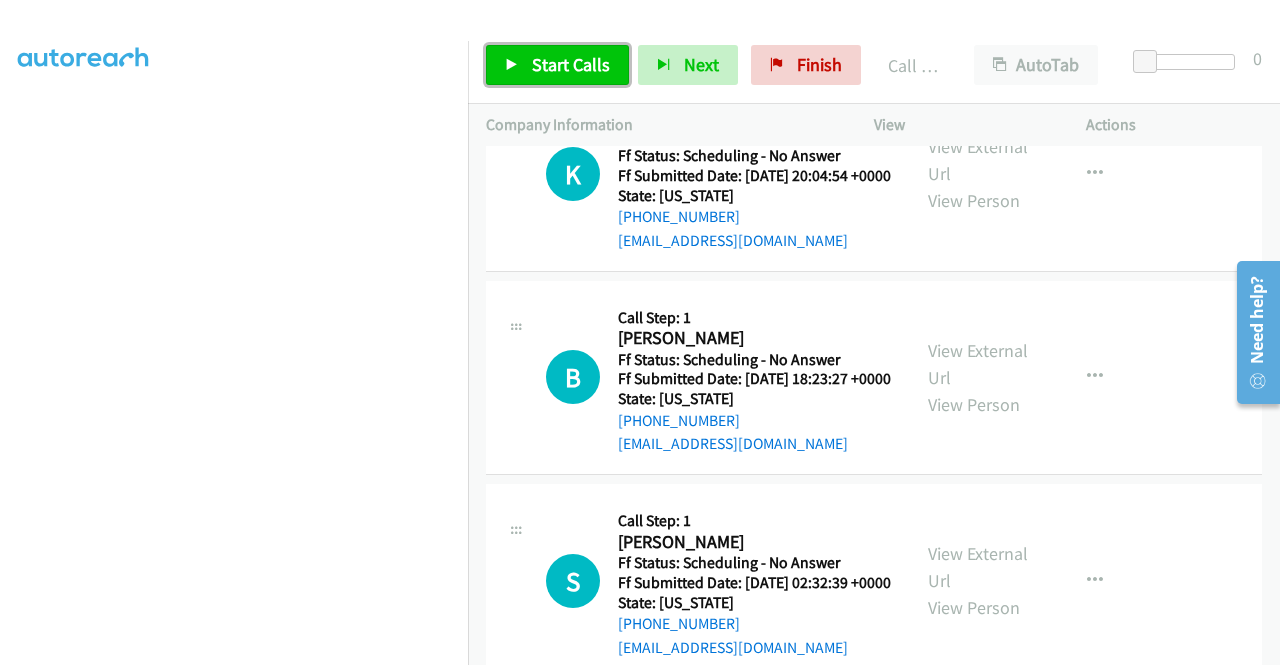 click on "Start Calls" at bounding box center (557, 65) 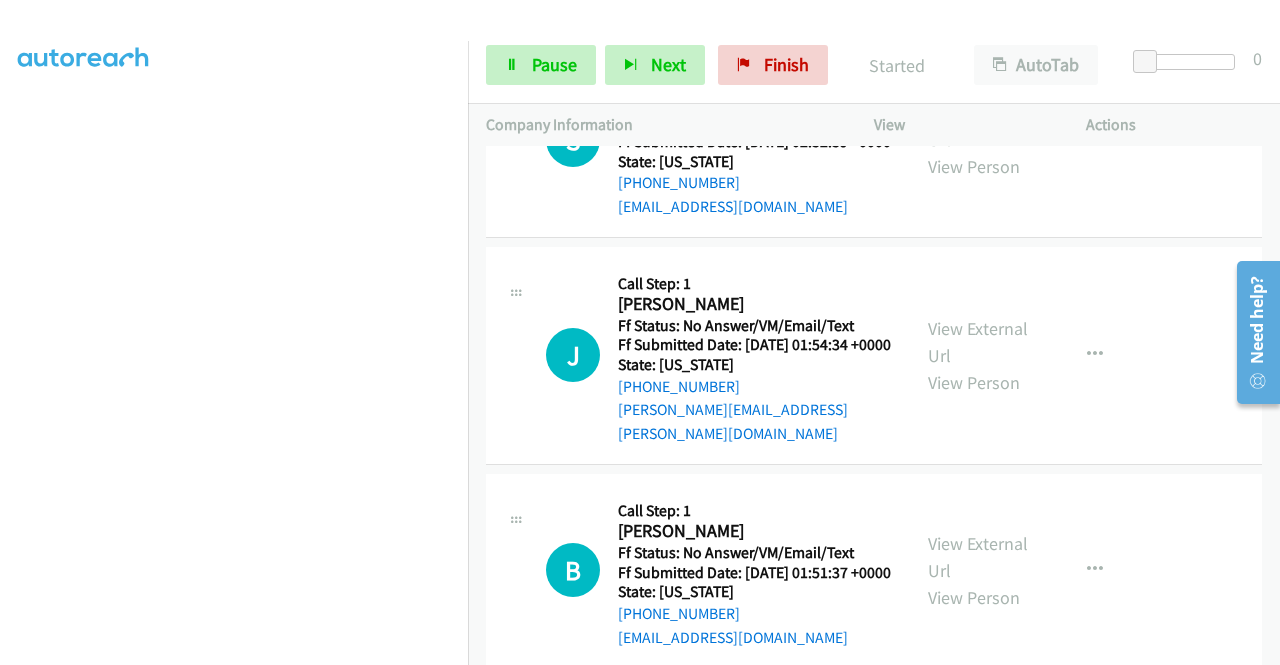 scroll, scrollTop: 20174, scrollLeft: 0, axis: vertical 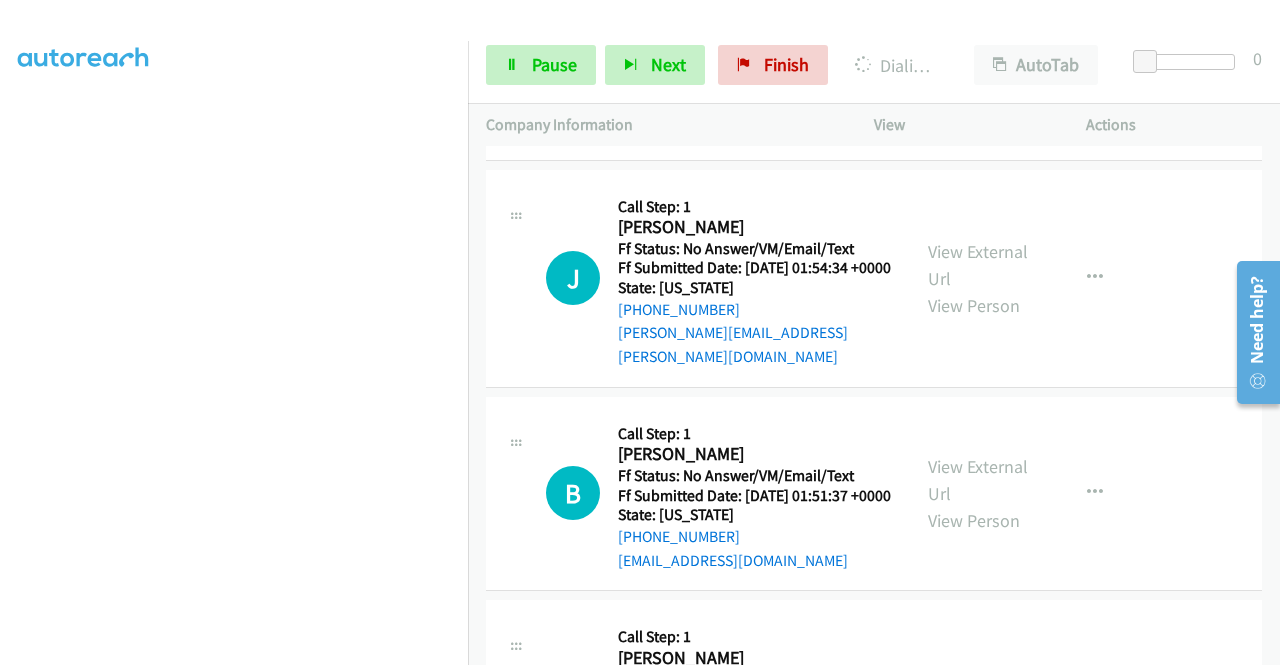 click on "View External Url" at bounding box center (978, -765) 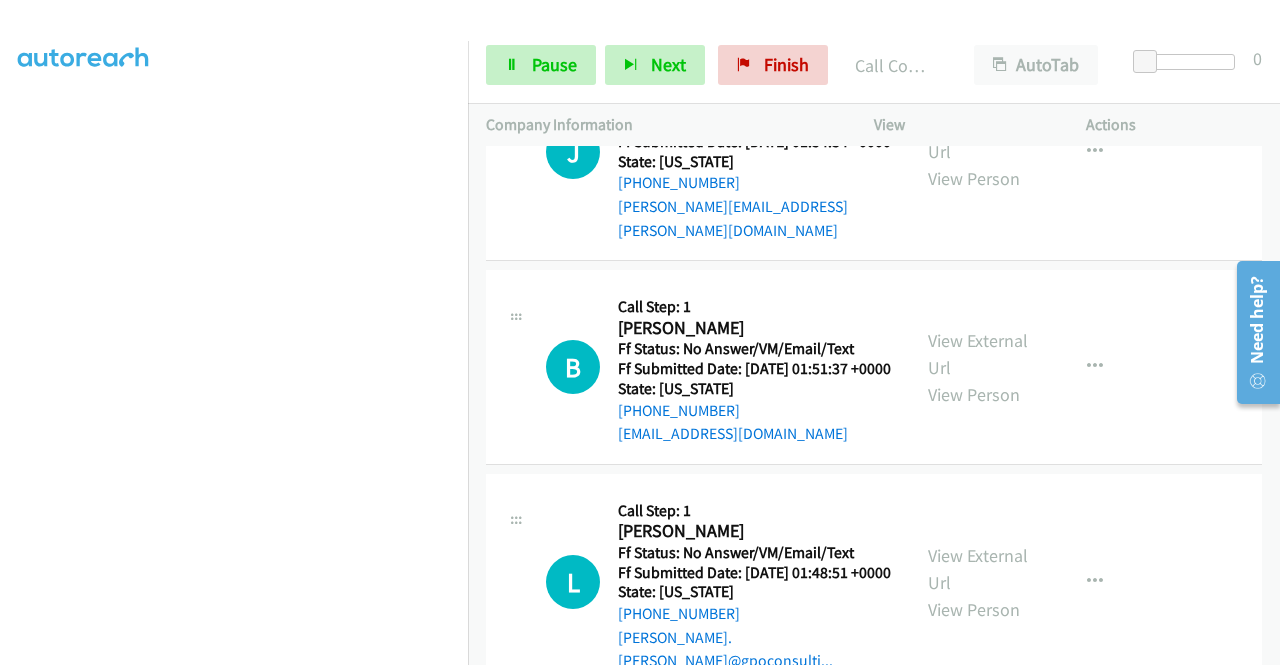 scroll, scrollTop: 18822, scrollLeft: 0, axis: vertical 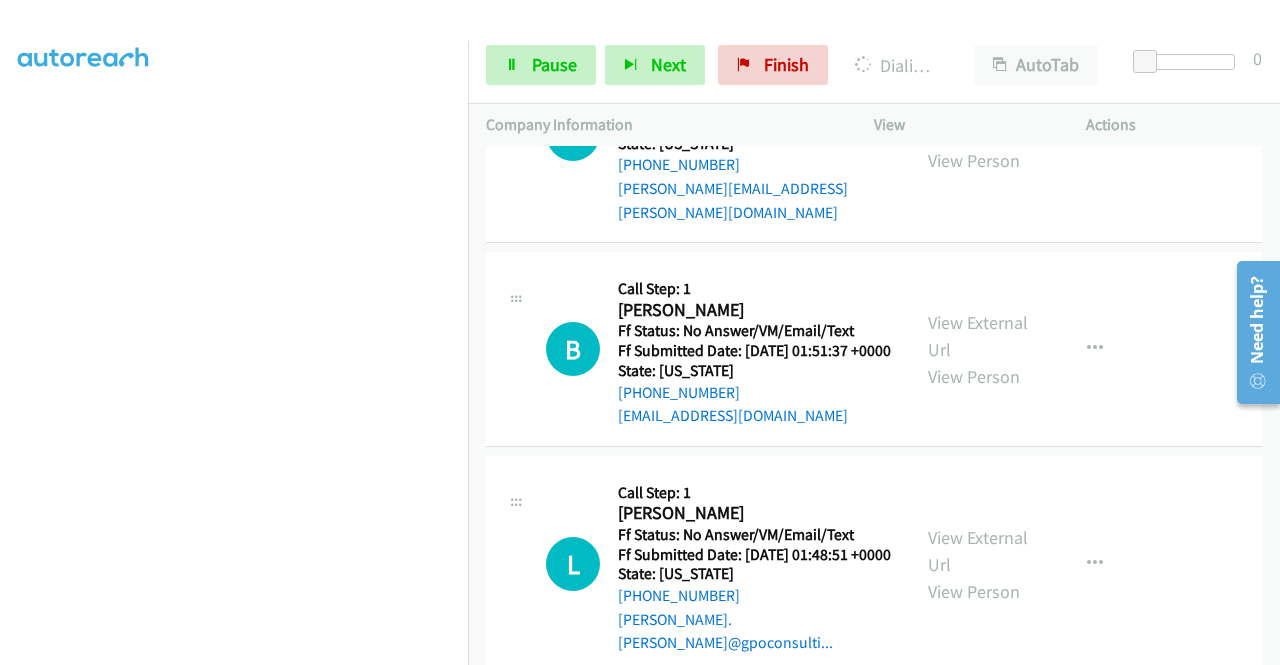 click on "View External Url" at bounding box center (978, -706) 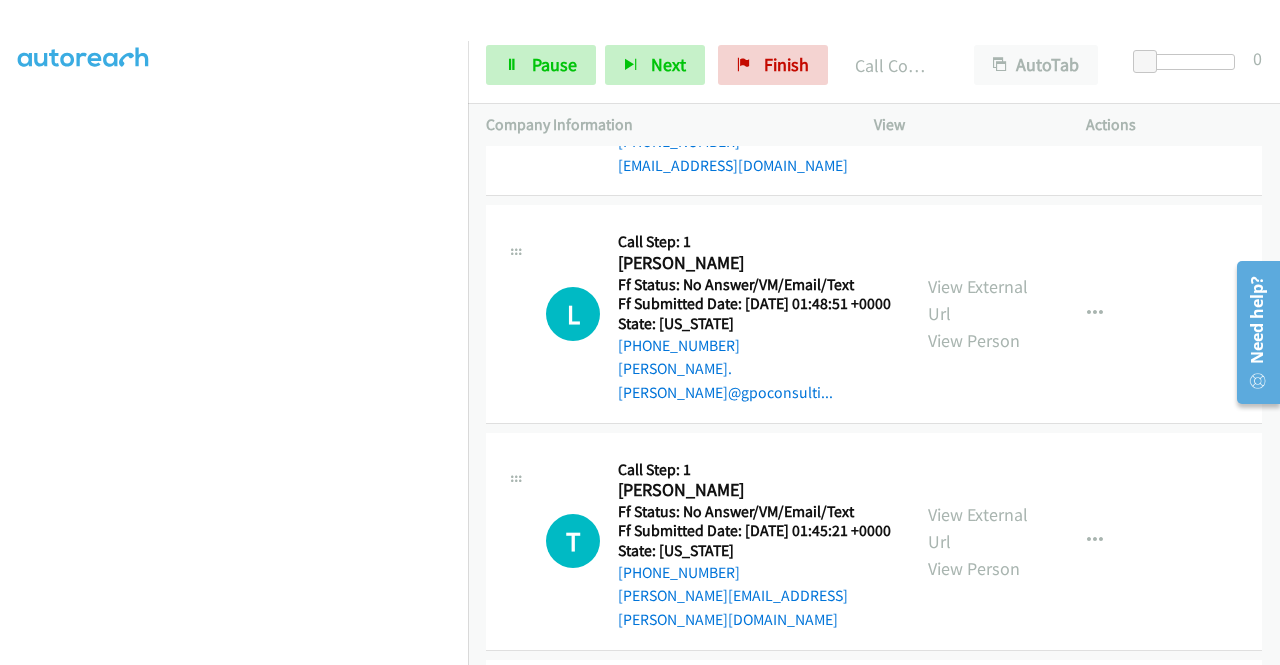 scroll, scrollTop: 19128, scrollLeft: 0, axis: vertical 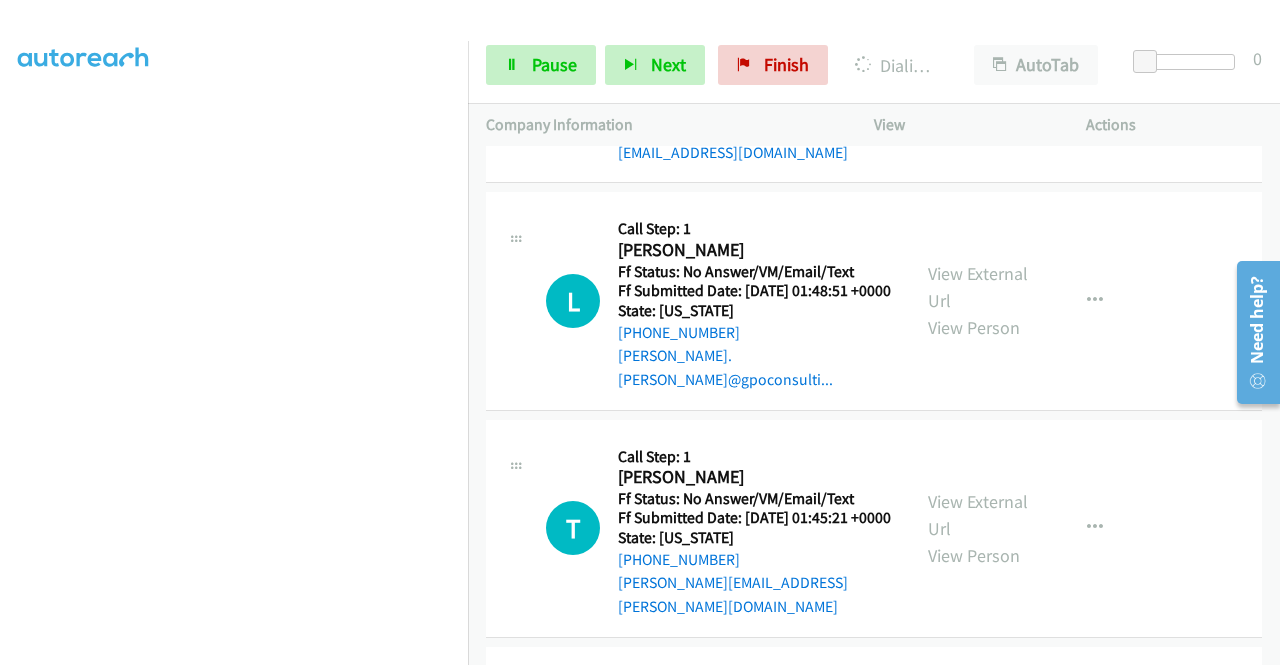 click on "View External Url" at bounding box center (978, -765) 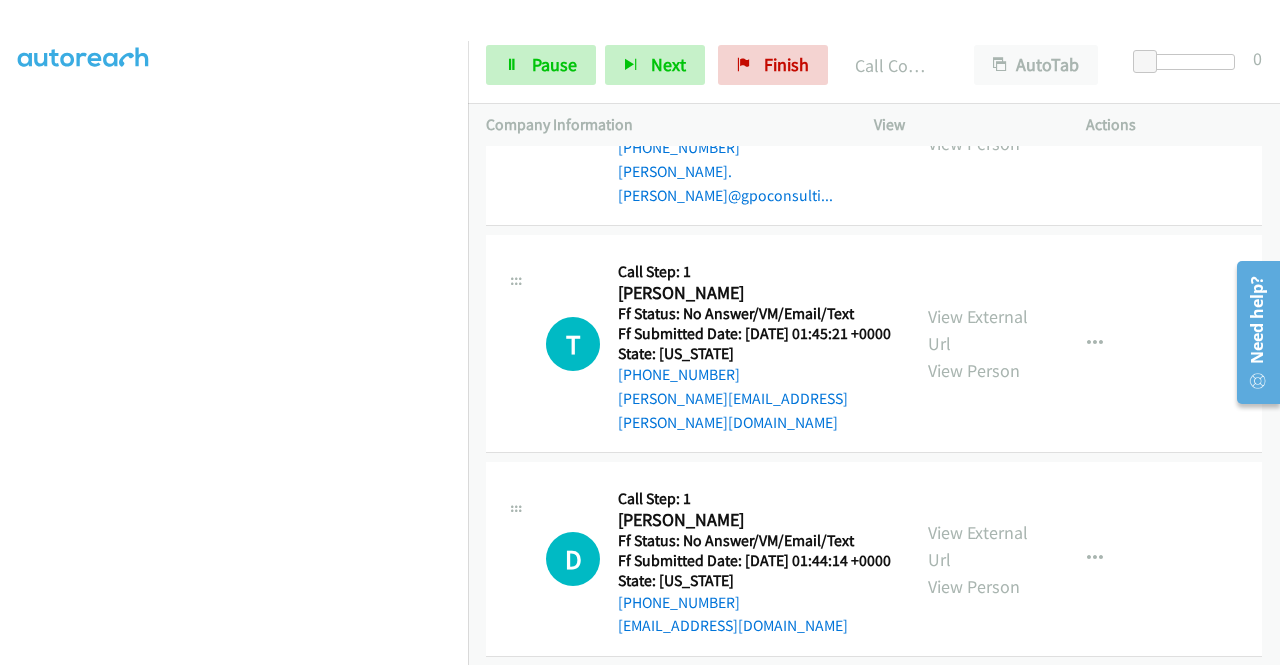 scroll, scrollTop: 19368, scrollLeft: 0, axis: vertical 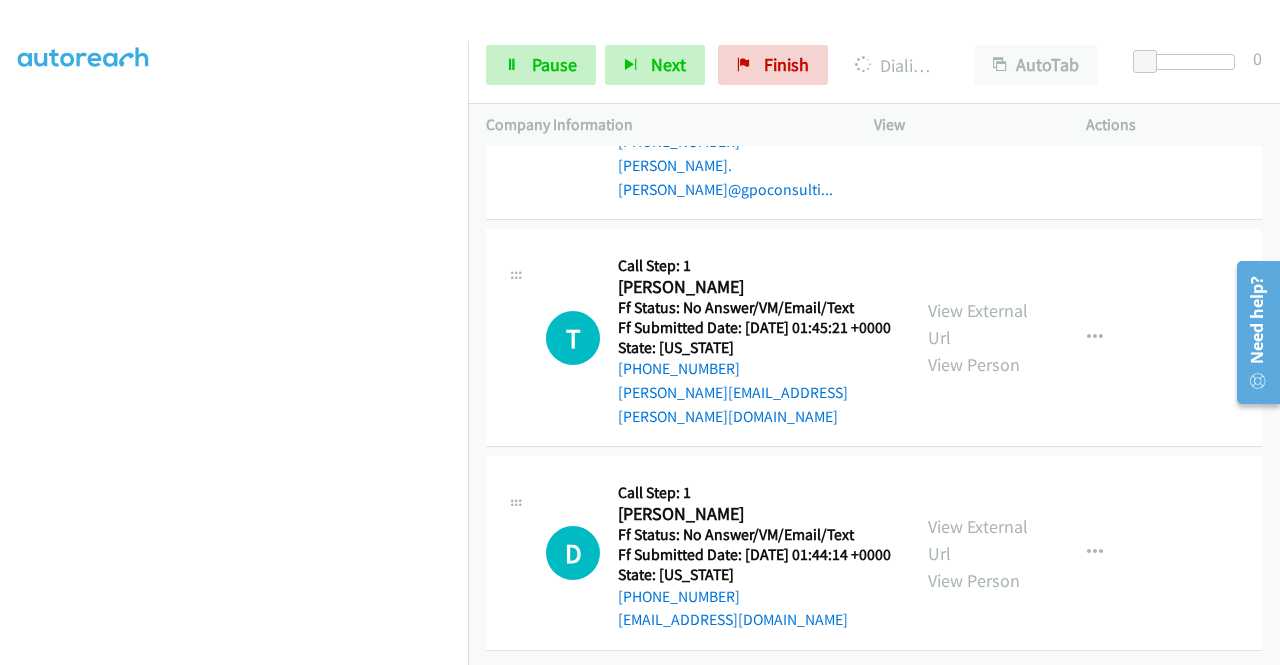 click on "View External Url" at bounding box center [978, -752] 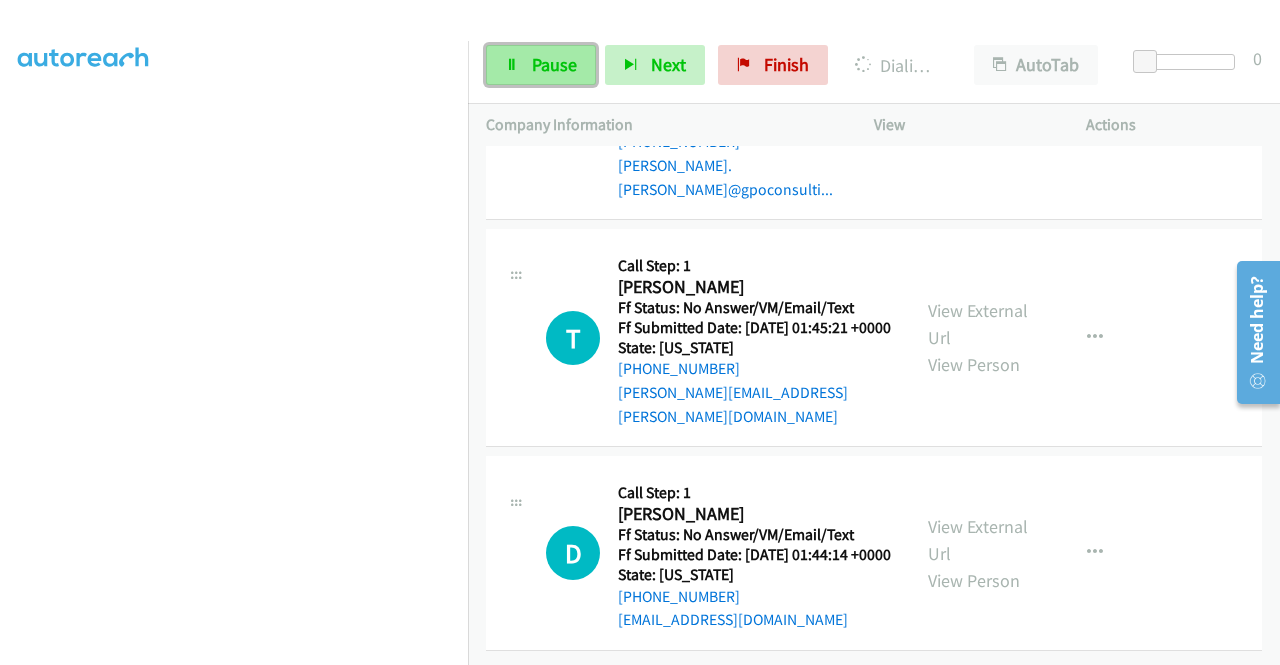 click on "Pause" at bounding box center [554, 64] 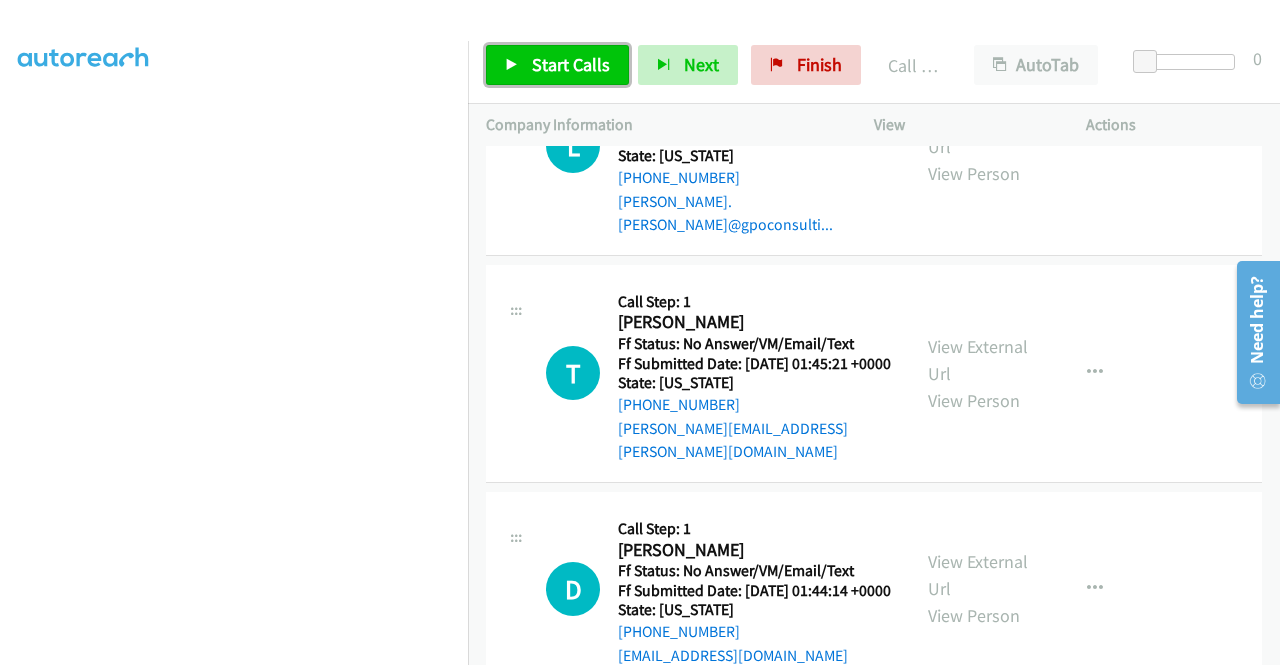 click on "Start Calls" at bounding box center (571, 64) 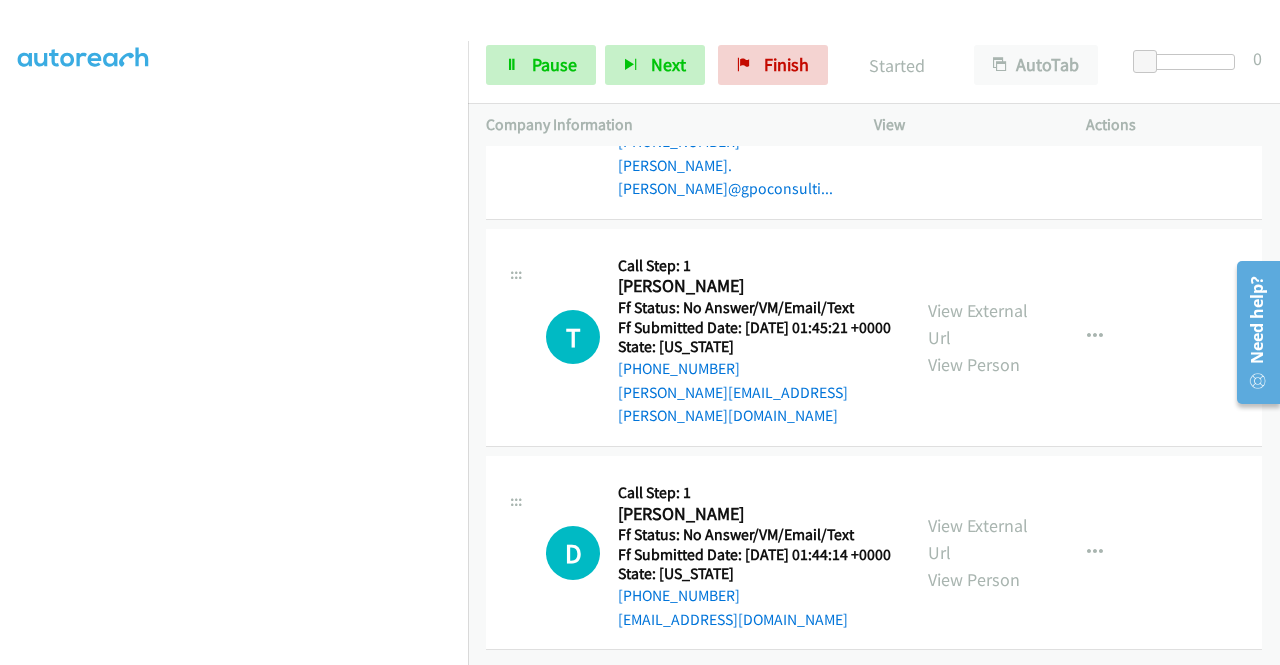 scroll, scrollTop: 19675, scrollLeft: 0, axis: vertical 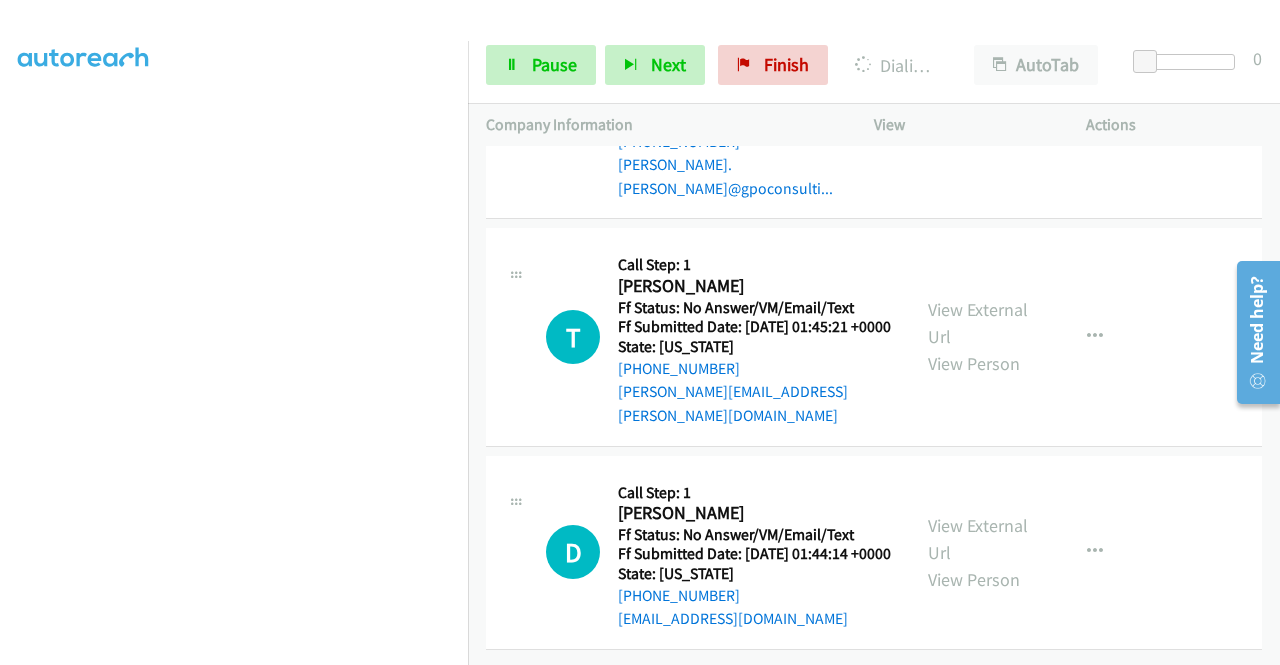 click on "View External Url
View Person
View External Url
Email
Schedule/Manage Callback
Skip Call
Add to do not call list" at bounding box center (1025, -321) 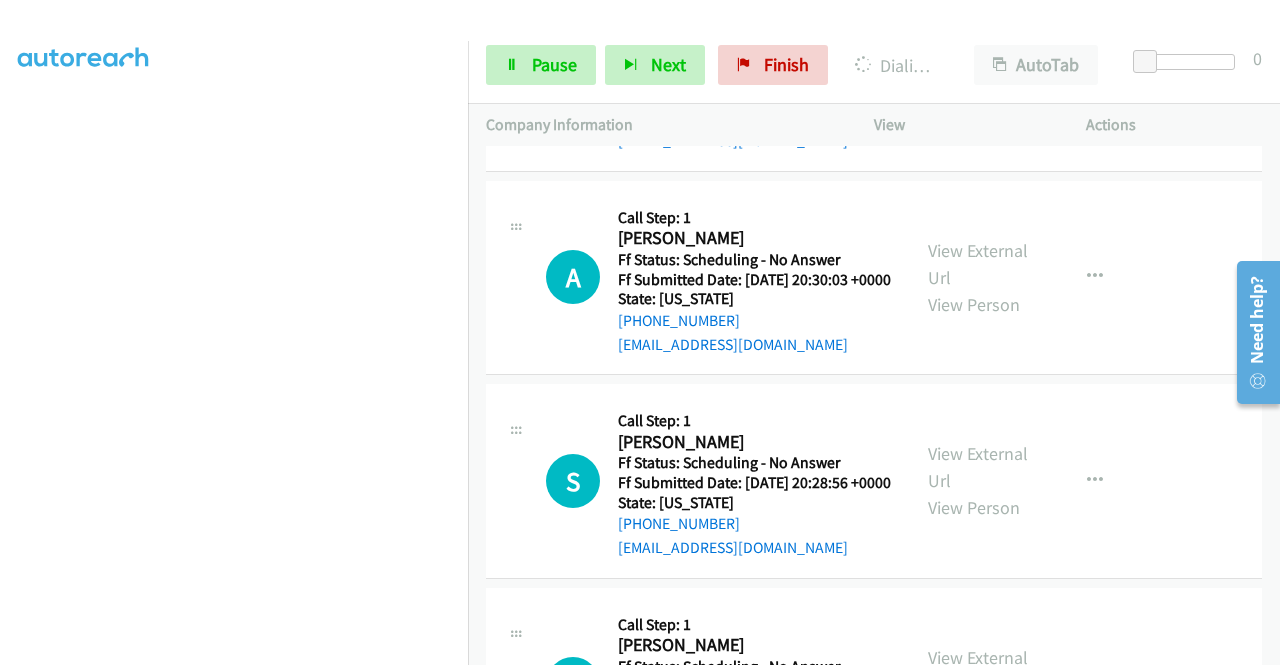 click on "View External Url
View Person
View External Url
Email
Schedule/Manage Callback
Skip Call
Add to do not call list" at bounding box center [1025, -584] 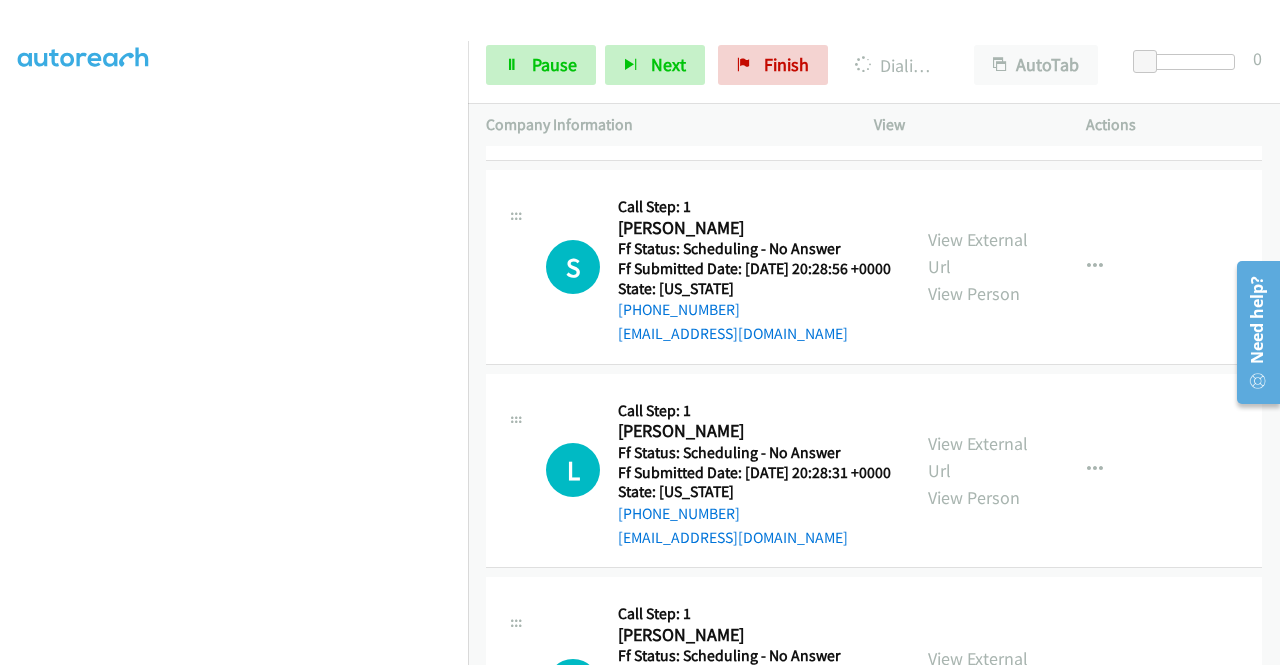 scroll, scrollTop: 20208, scrollLeft: 0, axis: vertical 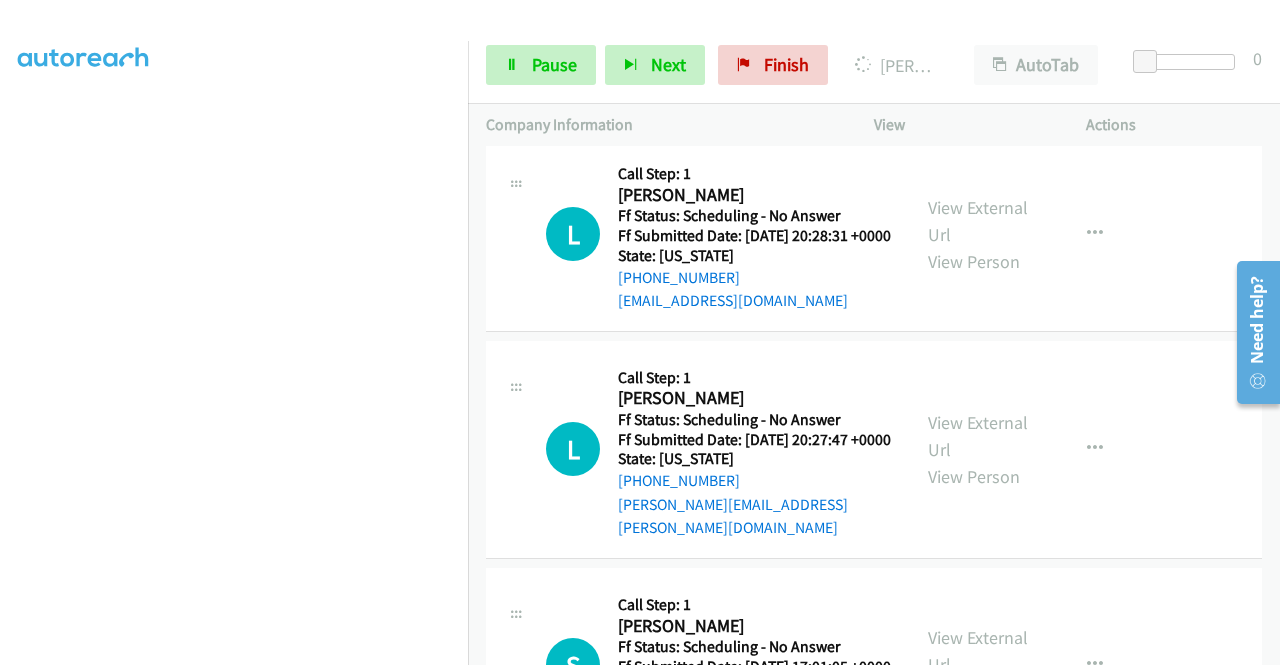 click on "View External Url
View Person" at bounding box center (980, -819) 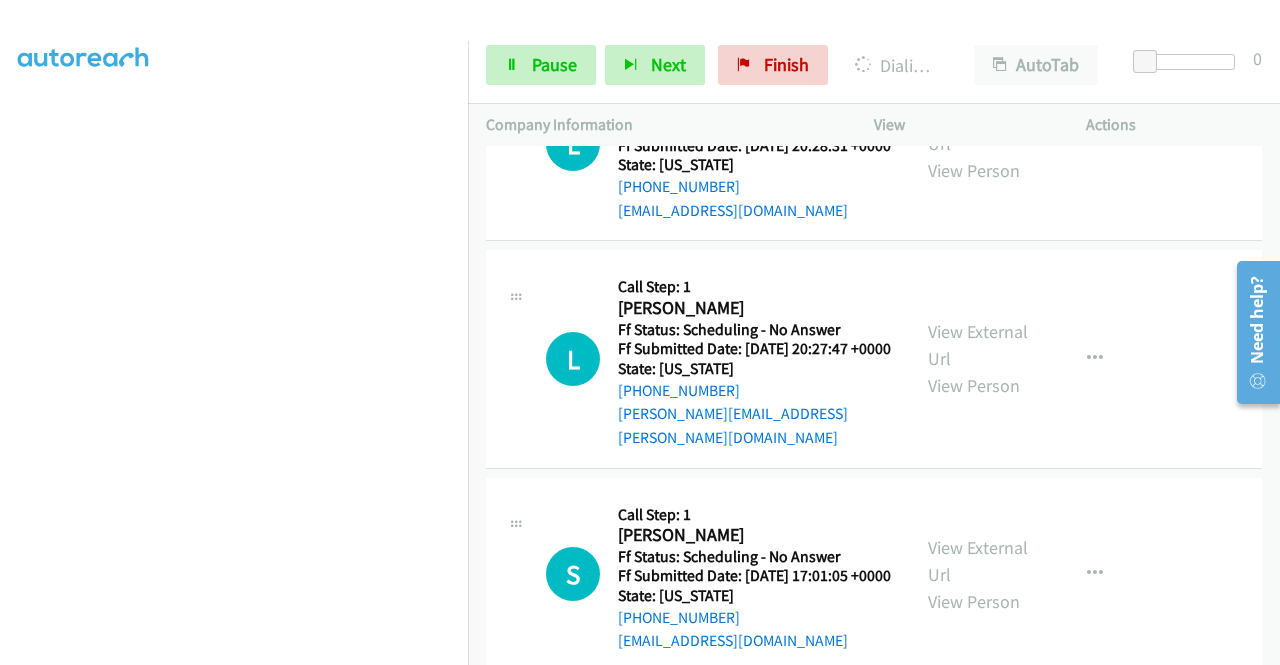 scroll, scrollTop: 20674, scrollLeft: 0, axis: vertical 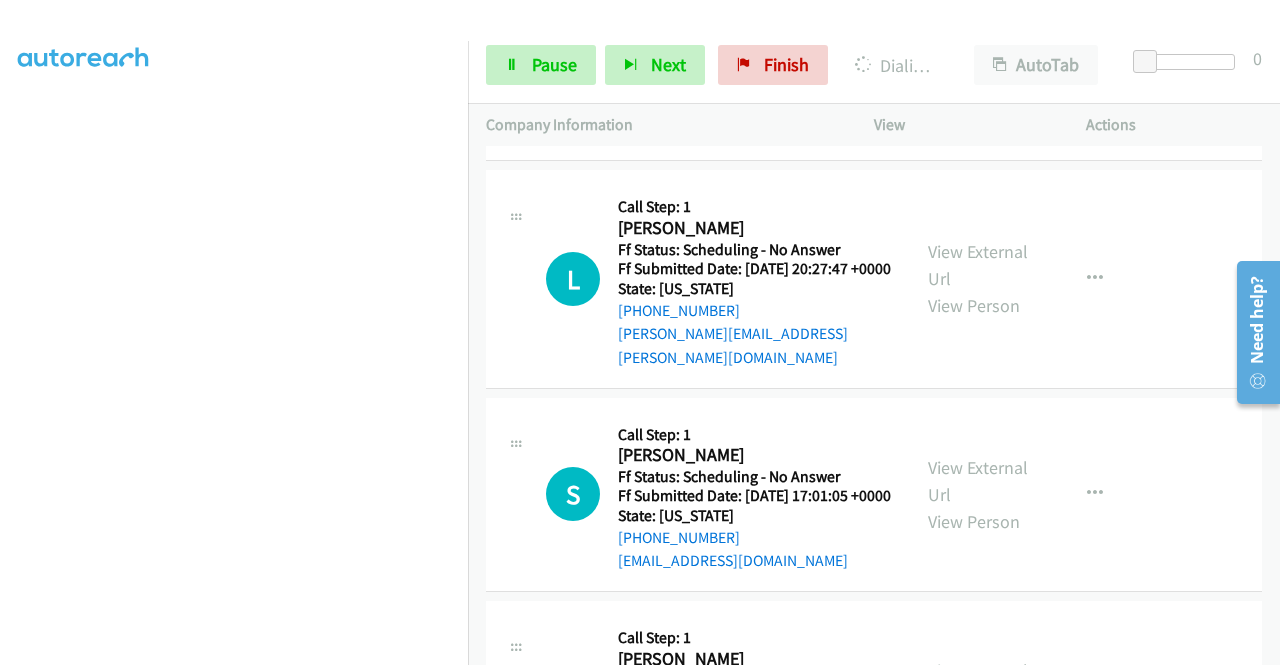 click on "View External Url" at bounding box center (978, -776) 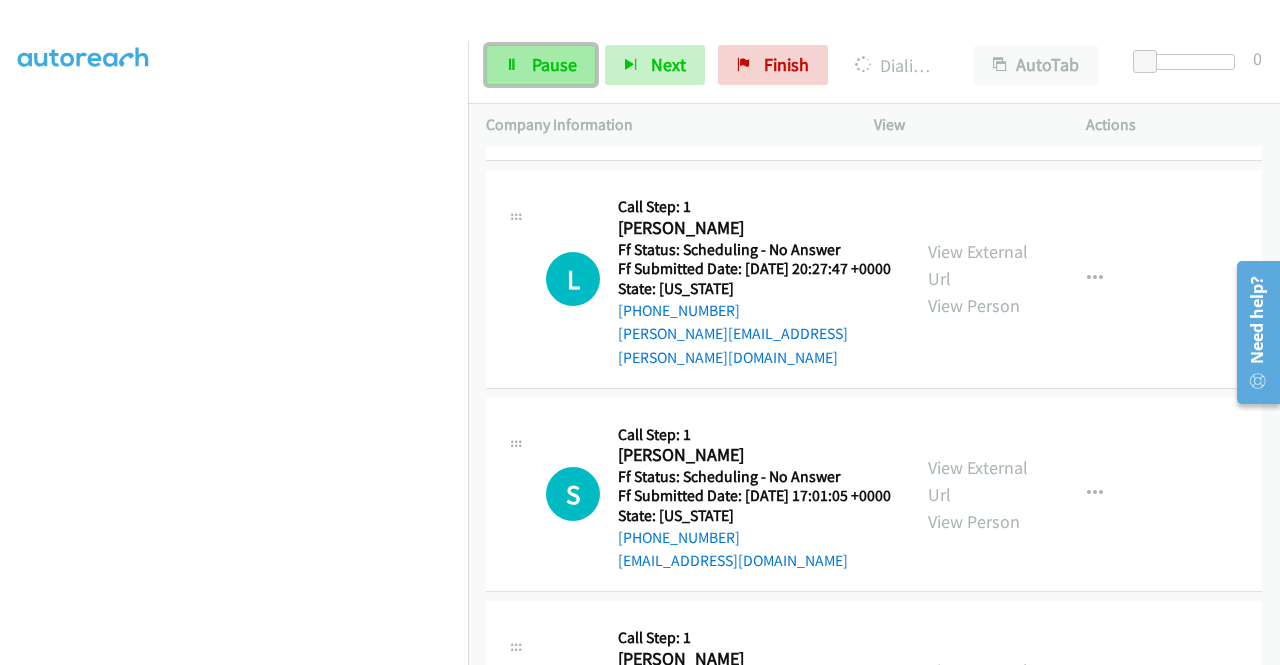 click on "Pause" at bounding box center (554, 64) 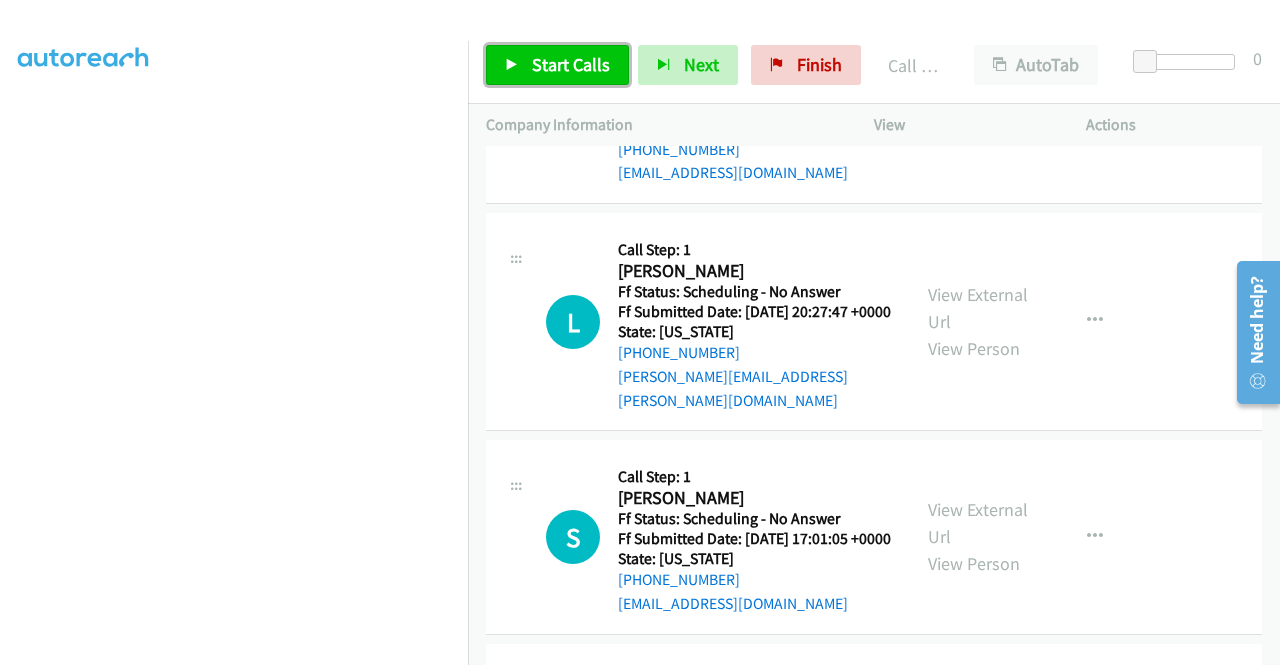 click on "Start Calls" at bounding box center [557, 65] 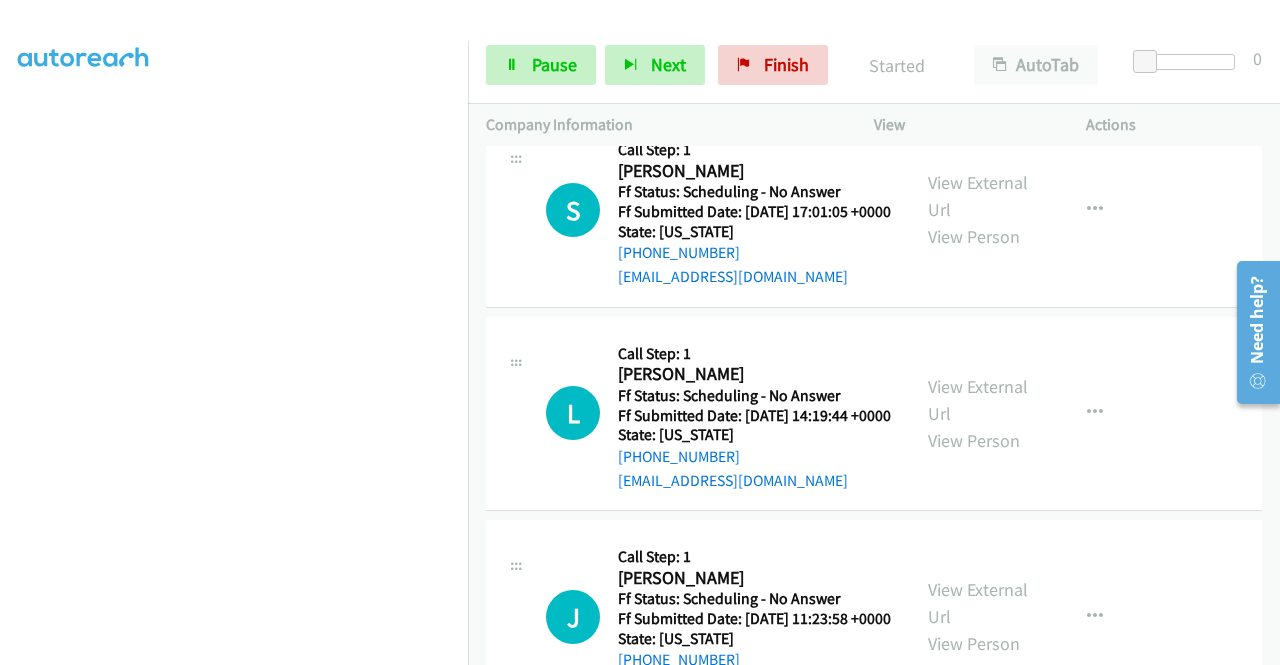 scroll, scrollTop: 21008, scrollLeft: 0, axis: vertical 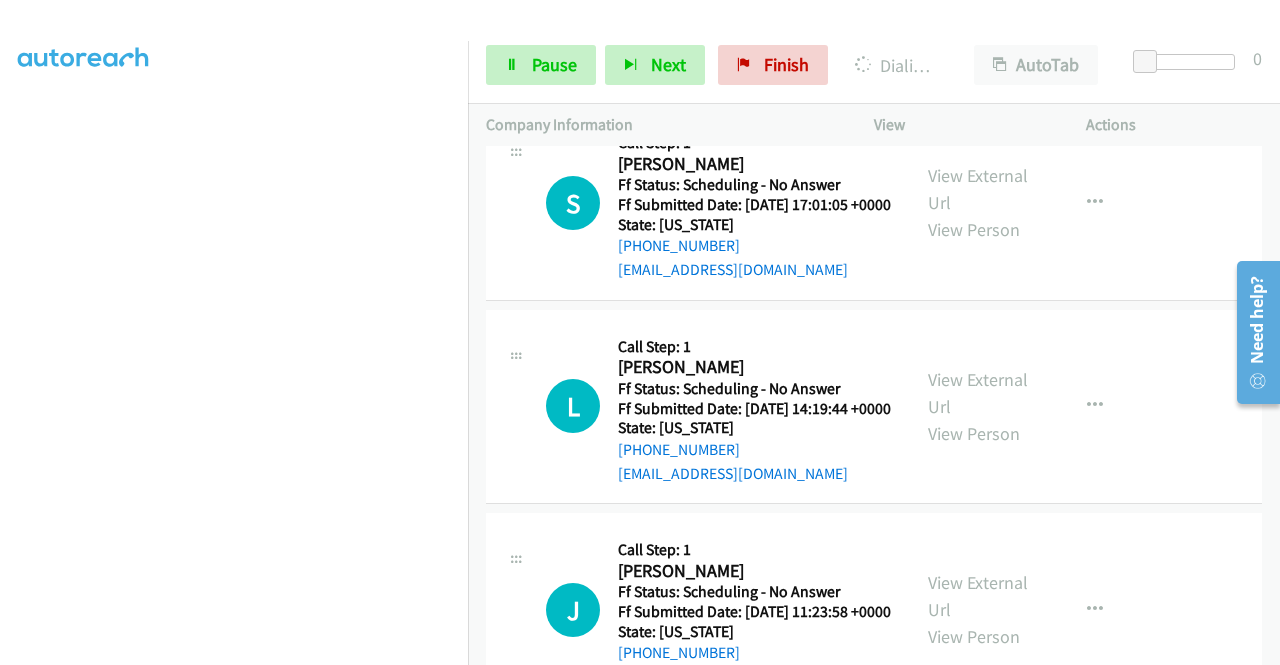 click on "View External Url
View Person" at bounding box center (980, -839) 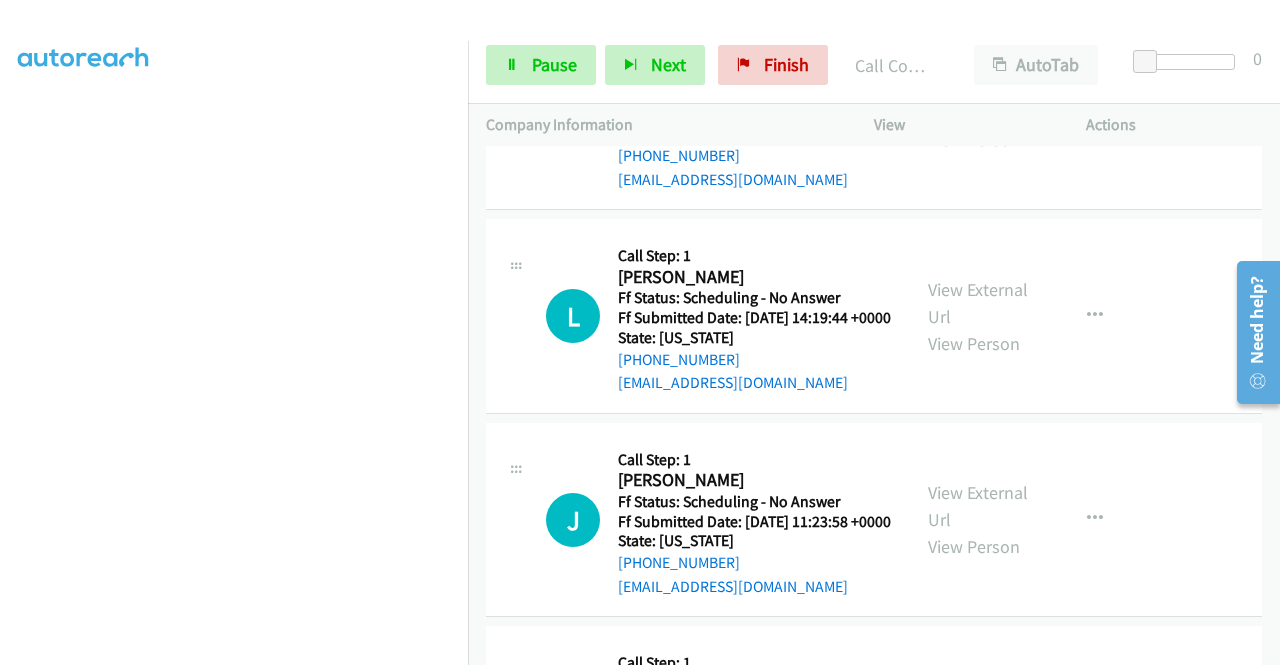 click on "[PHONE_NUMBER]
Call failed - Please reload the list and try again
The Callbar Failed to Load Please Open it and Reload the Page
Hmm something isn't quite right.. Please refresh the page
Hmm something isn't quite right.. Please refresh the page
No records are currently dialable. We'll auto-refresh when new records are added or you can switch to another list or campaign.
Loading New Records ...
L
Callback Scheduled
Call Step: 1
[PERSON_NAME]
America/Los_Angeles
Ff Status: Scheduling - No Answer
Ff Submitted Date: [DATE] 17:48:36 +0000
State: [US_STATE]
[PHONE_NUMBER]
[EMAIL_ADDRESS][DOMAIN_NAME]
Call was successful?
View External Url
View Person
View External Url
Email
Schedule/Manage Callback
Skip Call
Add to do not call list
T
Callback Scheduled" at bounding box center [874, 405] 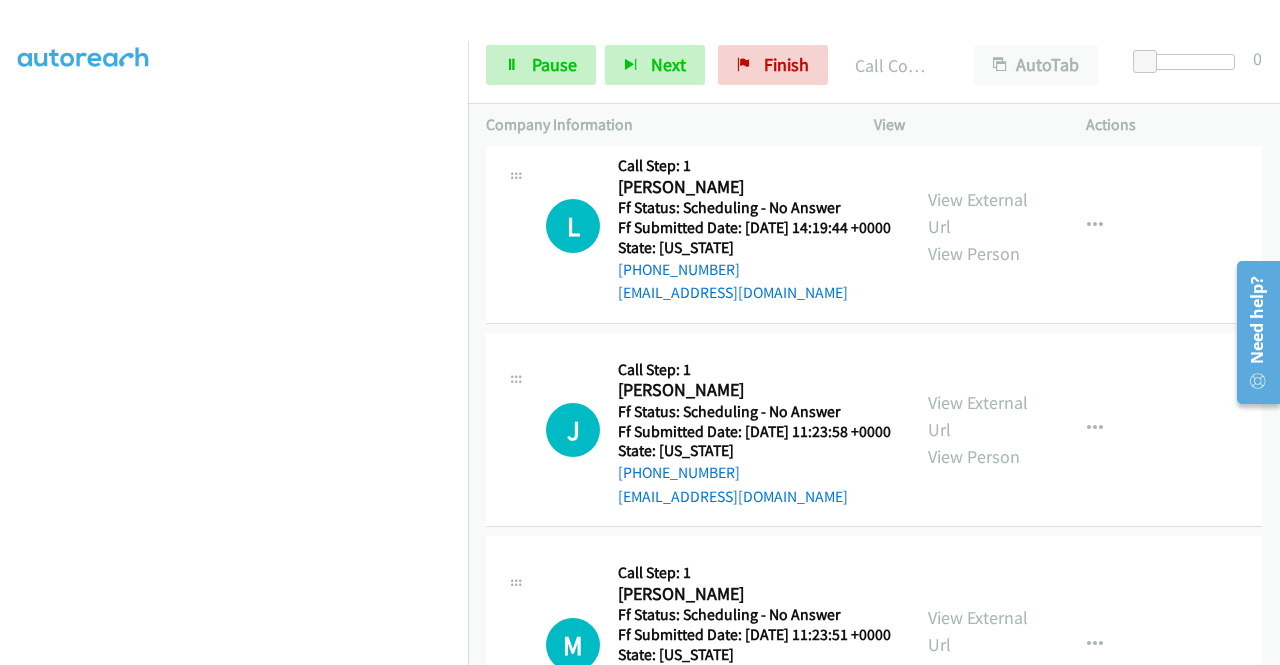 click on "[PHONE_NUMBER]
Call failed - Please reload the list and try again
The Callbar Failed to Load Please Open it and Reload the Page
Hmm something isn't quite right.. Please refresh the page
Hmm something isn't quite right.. Please refresh the page
No records are currently dialable. We'll auto-refresh when new records are added or you can switch to another list or campaign.
Loading New Records ...
L
Callback Scheduled
Call Step: 1
[PERSON_NAME]
America/Los_Angeles
Ff Status: Scheduling - No Answer
Ff Submitted Date: [DATE] 17:48:36 +0000
State: [US_STATE]
[PHONE_NUMBER]
[EMAIL_ADDRESS][DOMAIN_NAME]
Call was successful?
View External Url
View Person
View External Url
Email
Schedule/Manage Callback
Skip Call
Add to do not call list
T
Callback Scheduled" at bounding box center [874, 405] 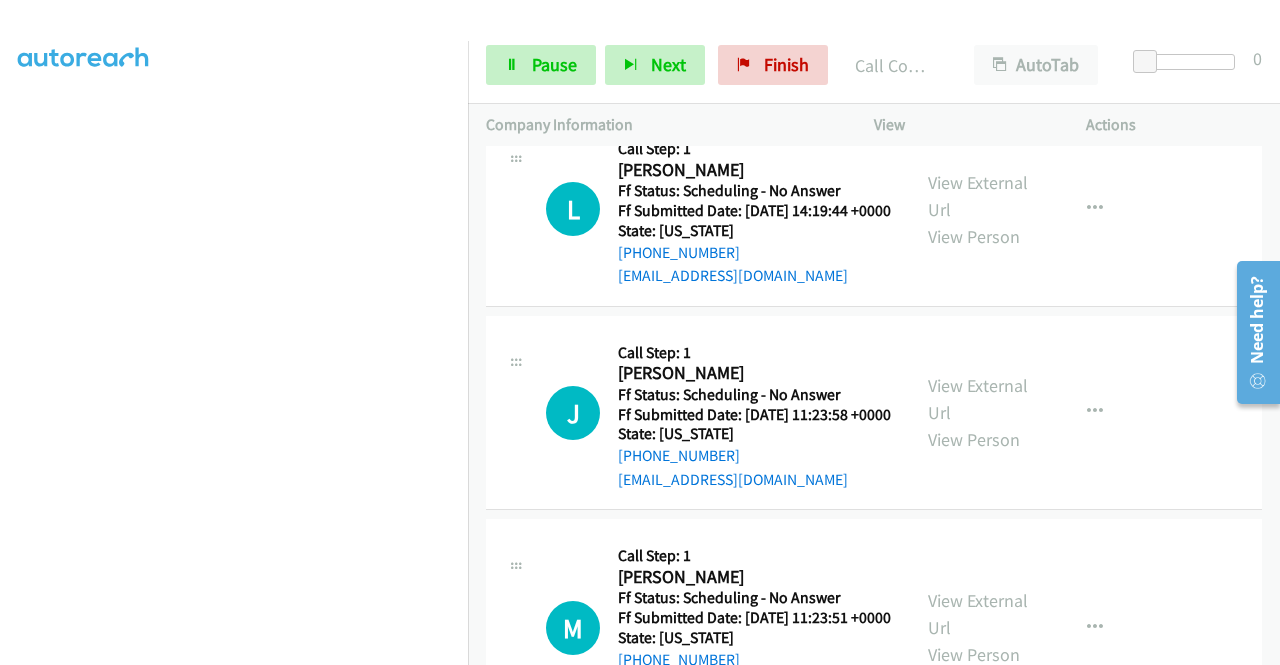 click on "[PHONE_NUMBER]
Call failed - Please reload the list and try again
The Callbar Failed to Load Please Open it and Reload the Page
Hmm something isn't quite right.. Please refresh the page
Hmm something isn't quite right.. Please refresh the page
No records are currently dialable. We'll auto-refresh when new records are added or you can switch to another list or campaign.
Loading New Records ...
L
Callback Scheduled
Call Step: 1
[PERSON_NAME]
America/Los_Angeles
Ff Status: Scheduling - No Answer
Ff Submitted Date: [DATE] 17:48:36 +0000
State: [US_STATE]
[PHONE_NUMBER]
[EMAIL_ADDRESS][DOMAIN_NAME]
Call was successful?
View External Url
View Person
View External Url
Email
Schedule/Manage Callback
Skip Call
Add to do not call list
T
Callback Scheduled" at bounding box center (874, 405) 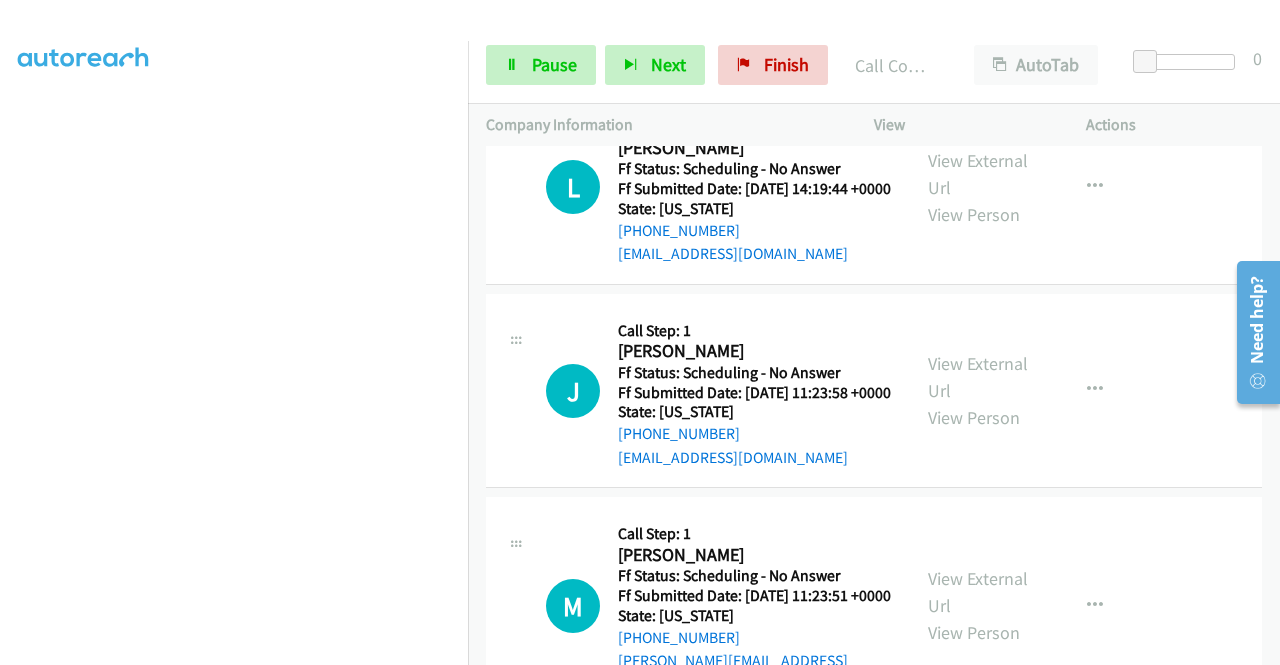 scroll, scrollTop: 21288, scrollLeft: 0, axis: vertical 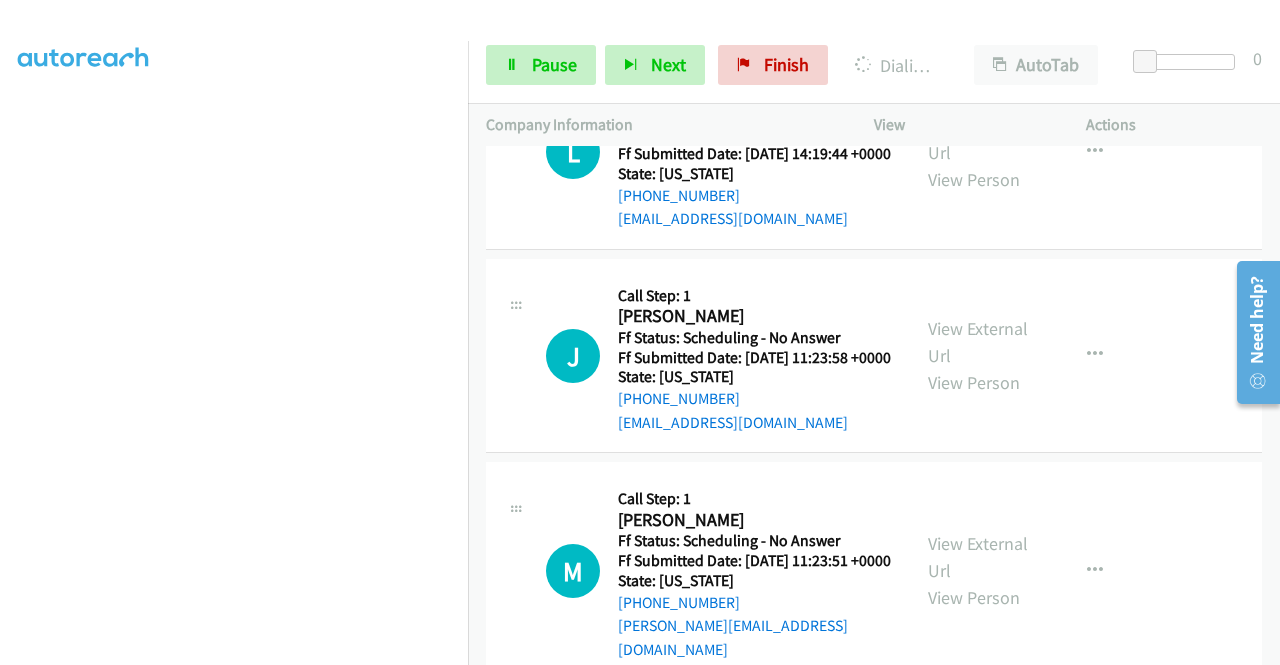 click on "View External Url
View Person" at bounding box center [980, -890] 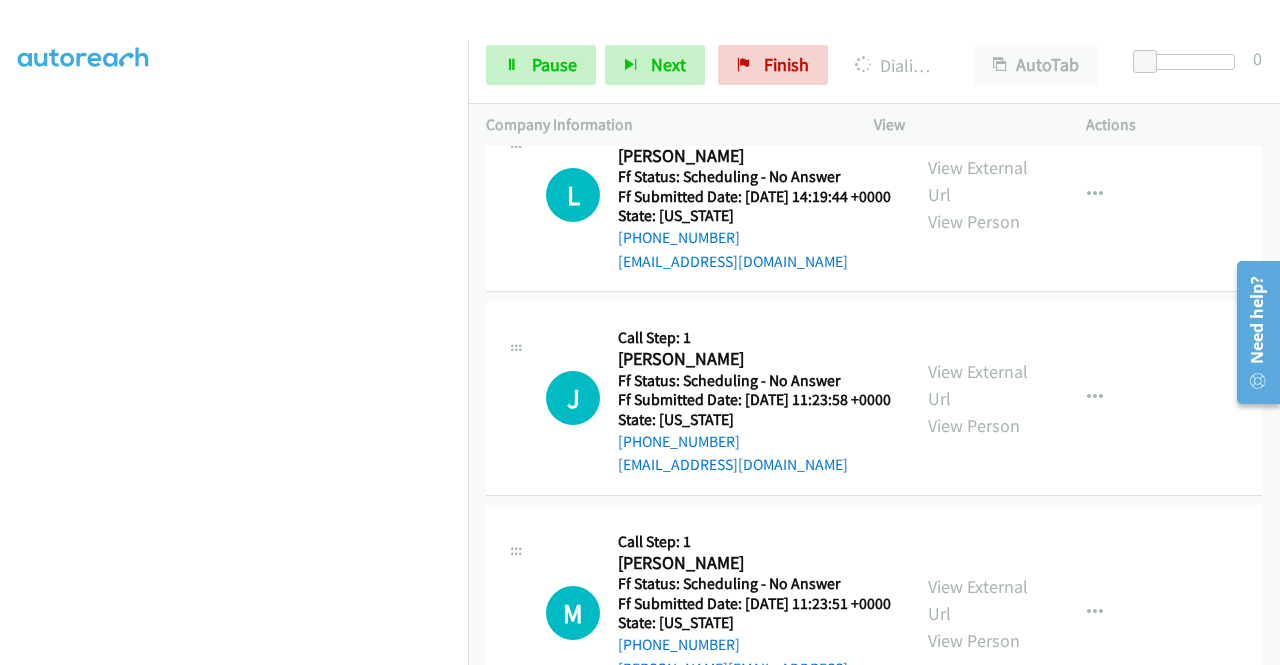 click on "[PHONE_NUMBER]
Call failed - Please reload the list and try again
The Callbar Failed to Load Please Open it and Reload the Page
Hmm something isn't quite right.. Please refresh the page
Hmm something isn't quite right.. Please refresh the page
No records are currently dialable. We'll auto-refresh when new records are added or you can switch to another list or campaign.
Loading New Records ...
L
Callback Scheduled
Call Step: 1
[PERSON_NAME]
America/Los_Angeles
Ff Status: Scheduling - No Answer
Ff Submitted Date: [DATE] 17:48:36 +0000
State: [US_STATE]
[PHONE_NUMBER]
[EMAIL_ADDRESS][DOMAIN_NAME]
Call was successful?
View External Url
View Person
View External Url
Email
Schedule/Manage Callback
Skip Call
Add to do not call list
T
Callback Scheduled" at bounding box center [874, 405] 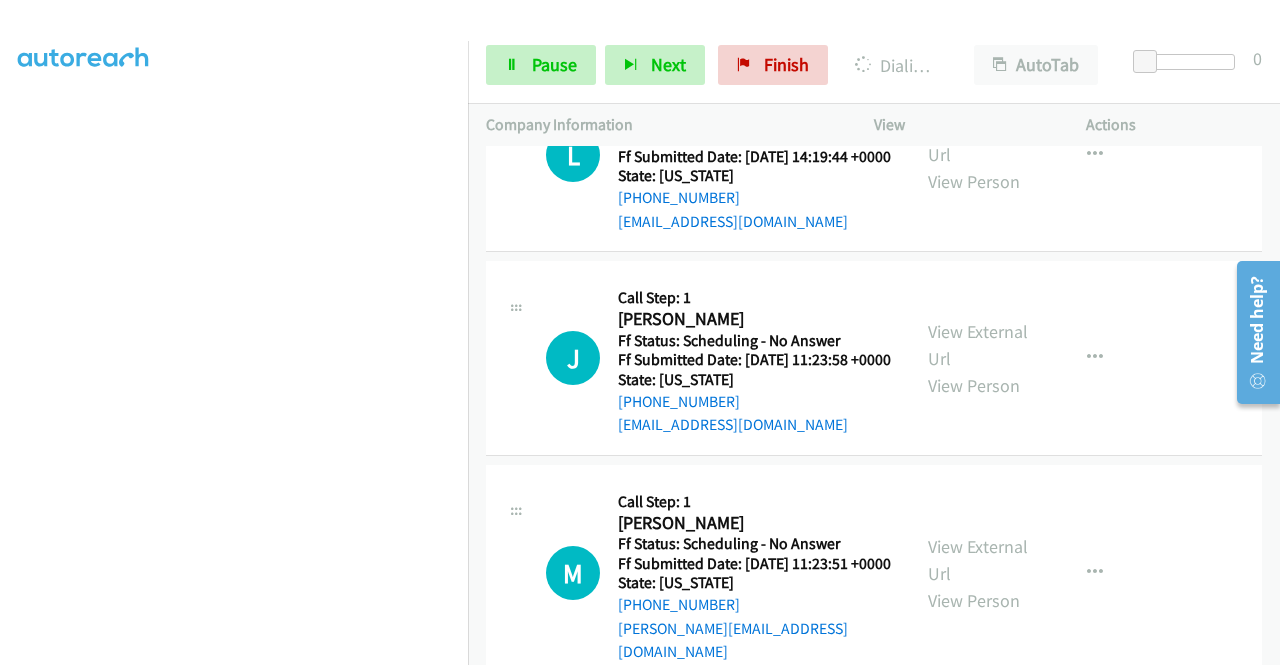 scroll, scrollTop: 21492, scrollLeft: 0, axis: vertical 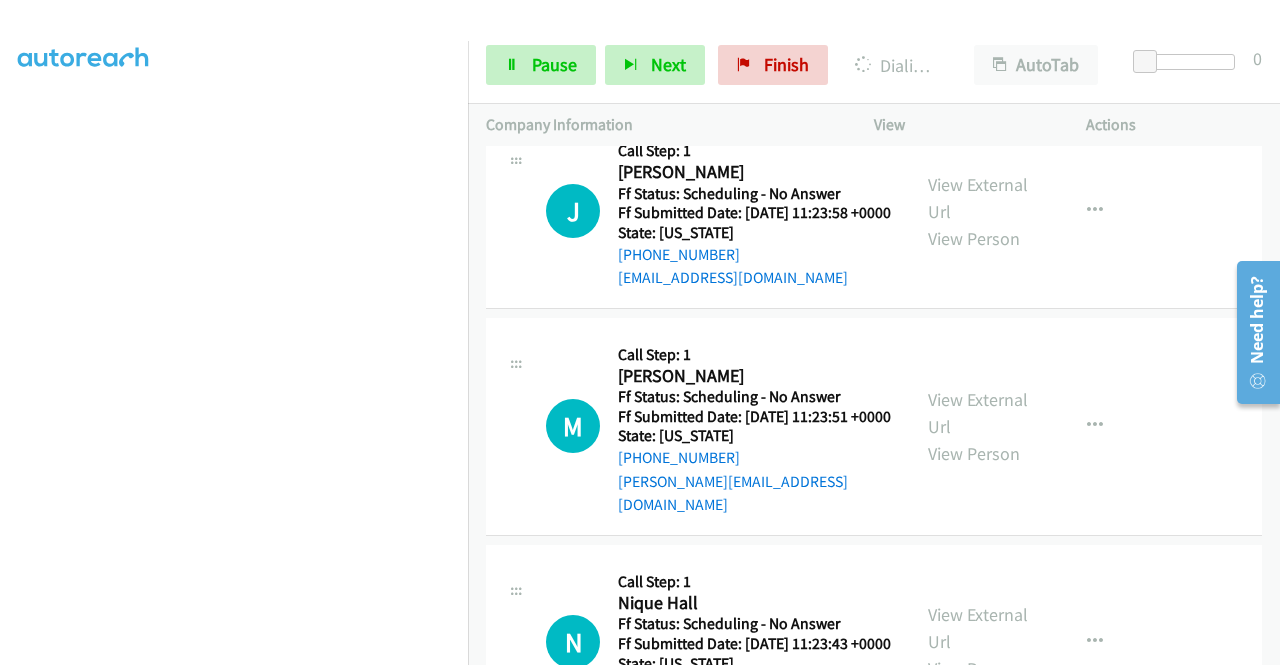 click on "View External Url" at bounding box center (978, -843) 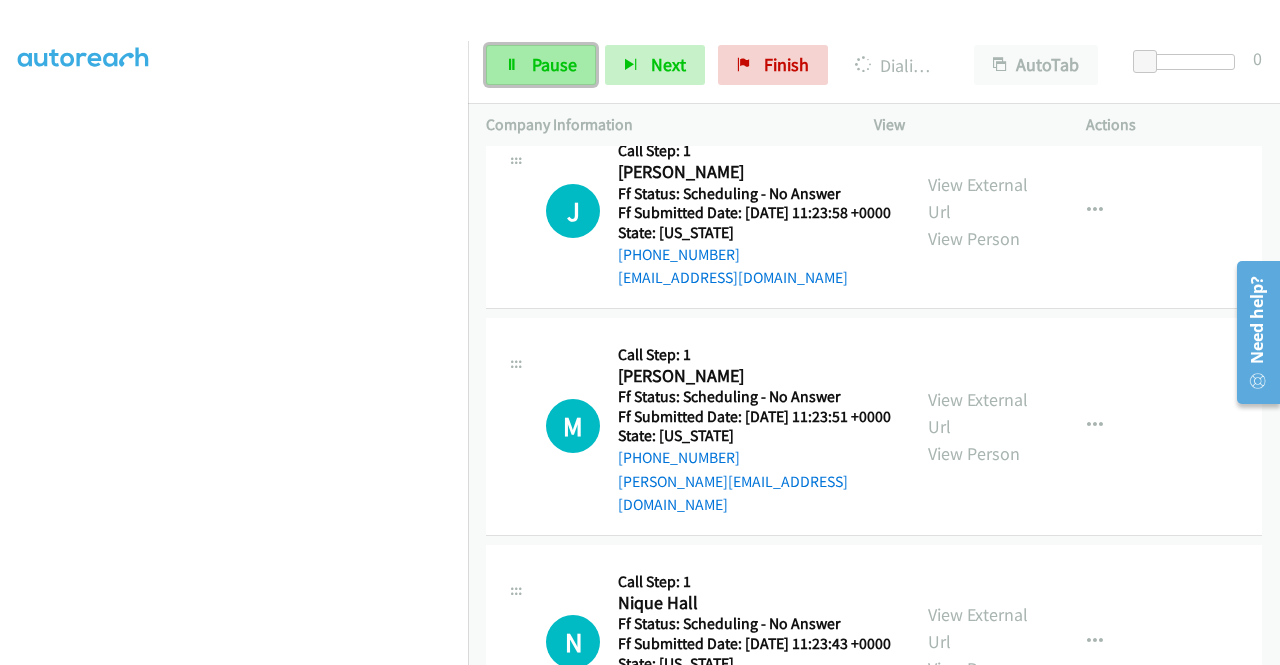 click on "Pause" at bounding box center (541, 65) 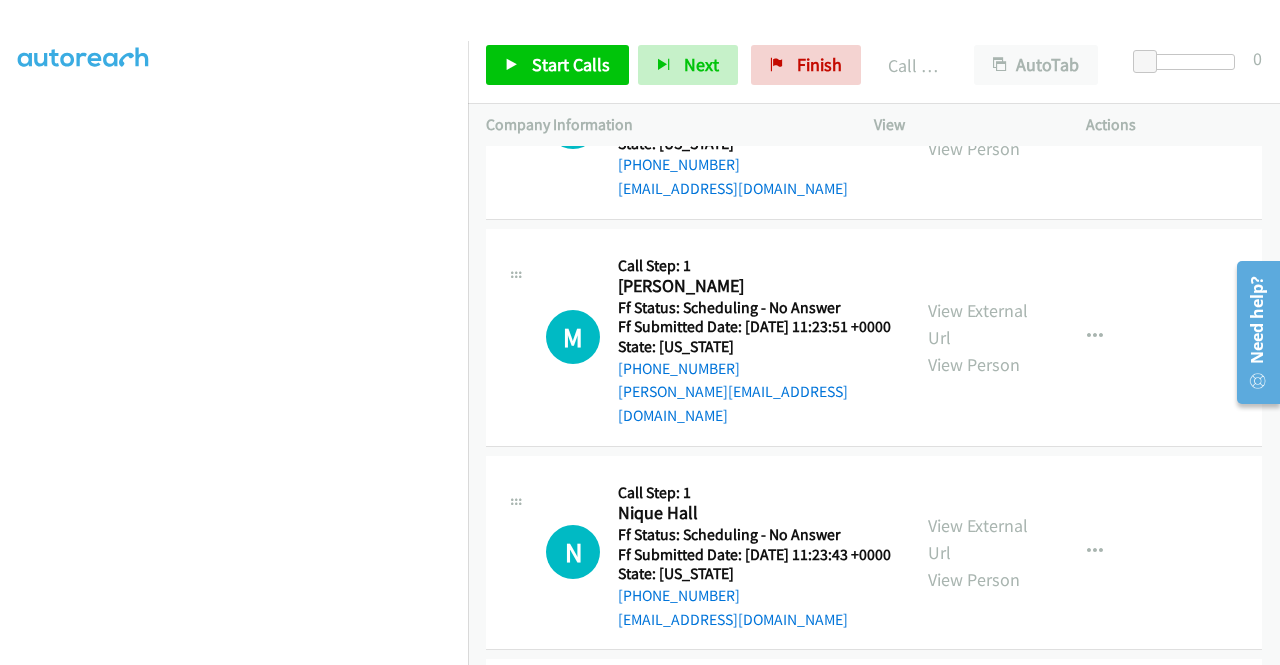scroll, scrollTop: 21651, scrollLeft: 0, axis: vertical 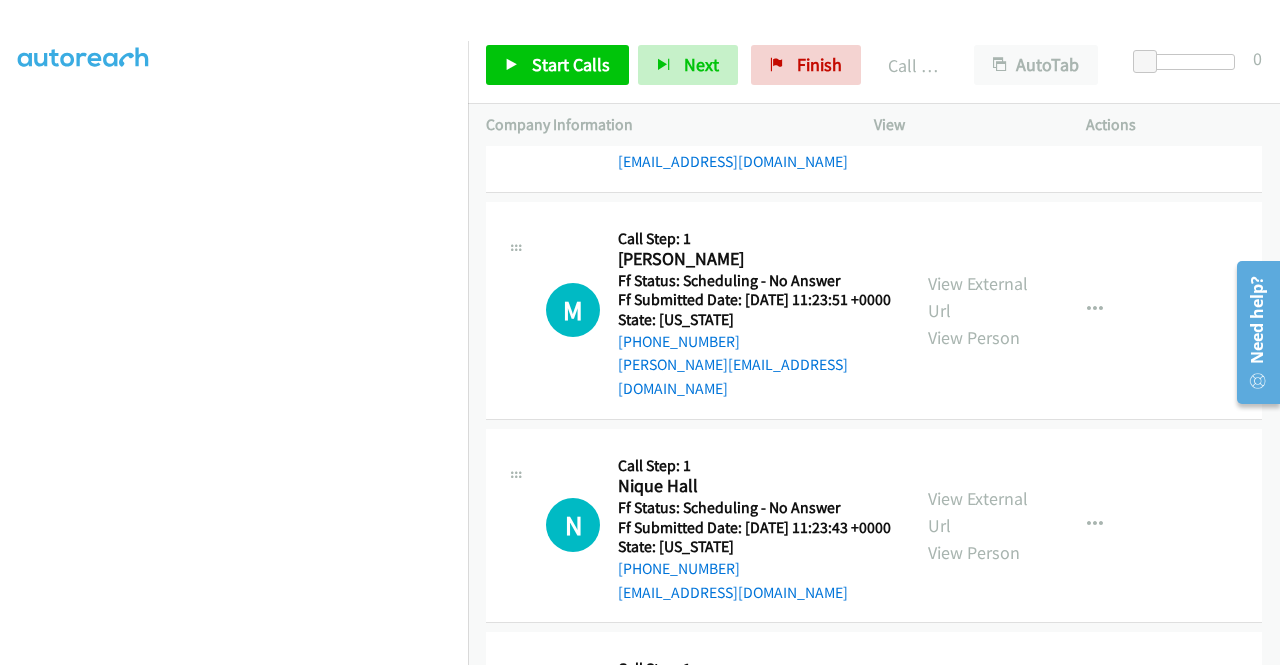 click on "Call was successful?" at bounding box center [685, -880] 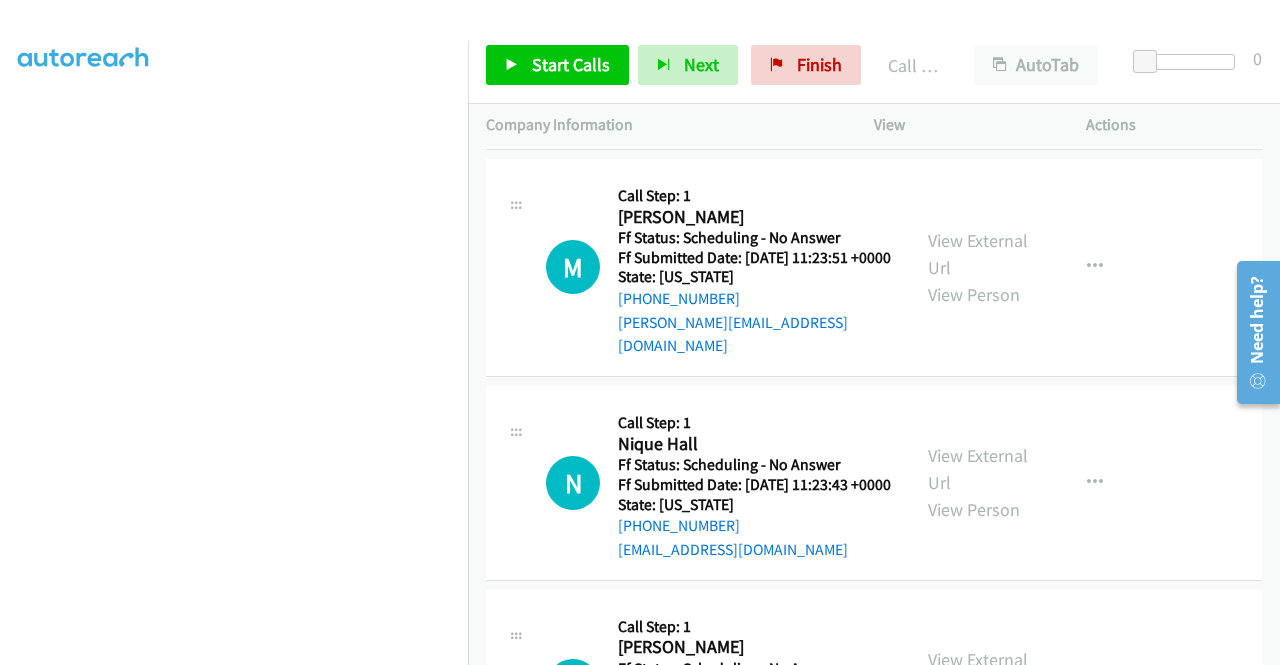 scroll, scrollTop: 21630, scrollLeft: 0, axis: vertical 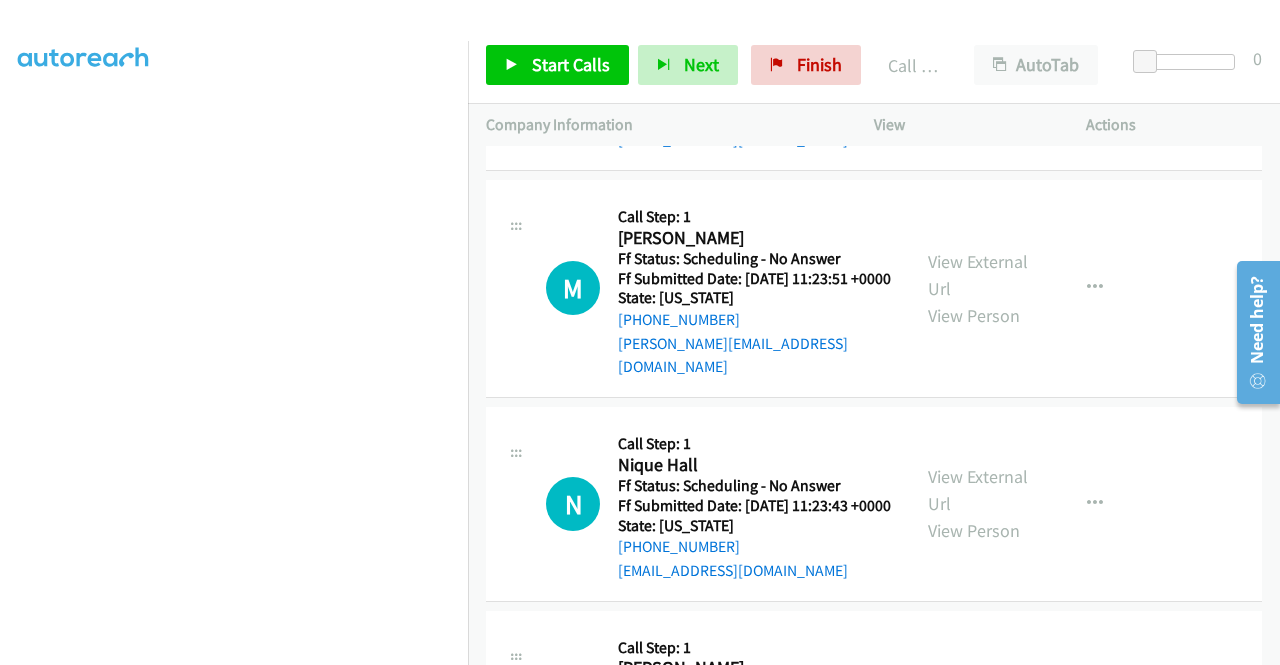 click at bounding box center [1095, -968] 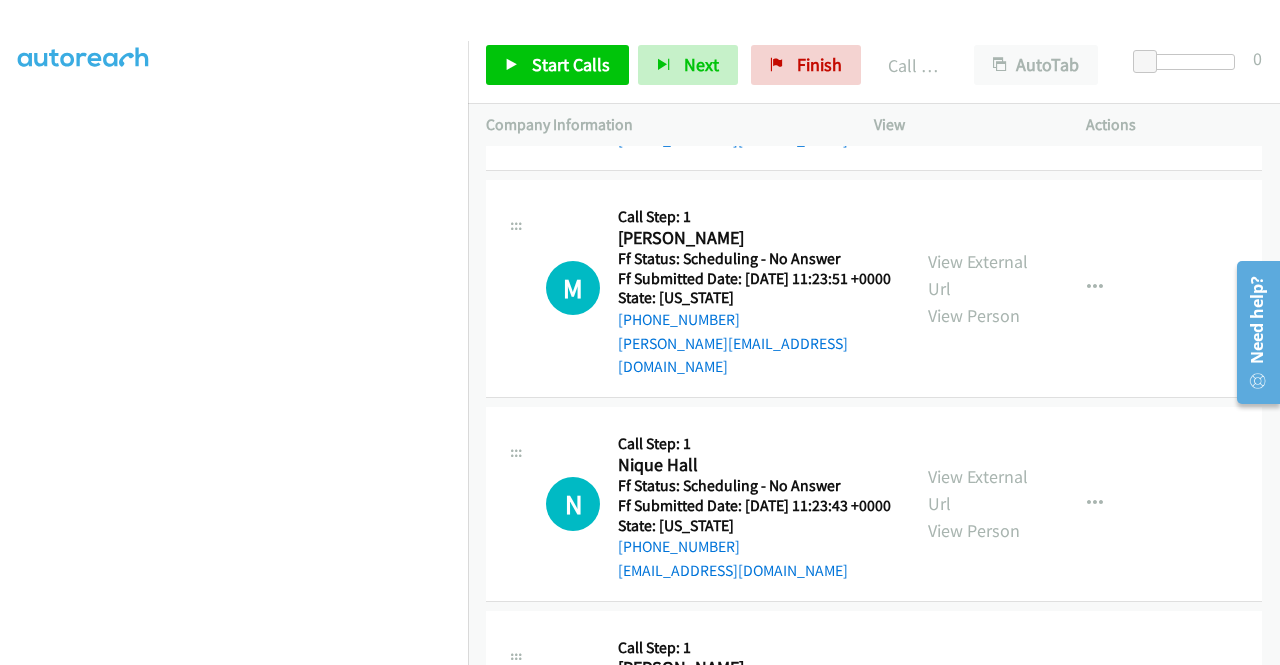 click on "Add to do not call list" at bounding box center (988, -797) 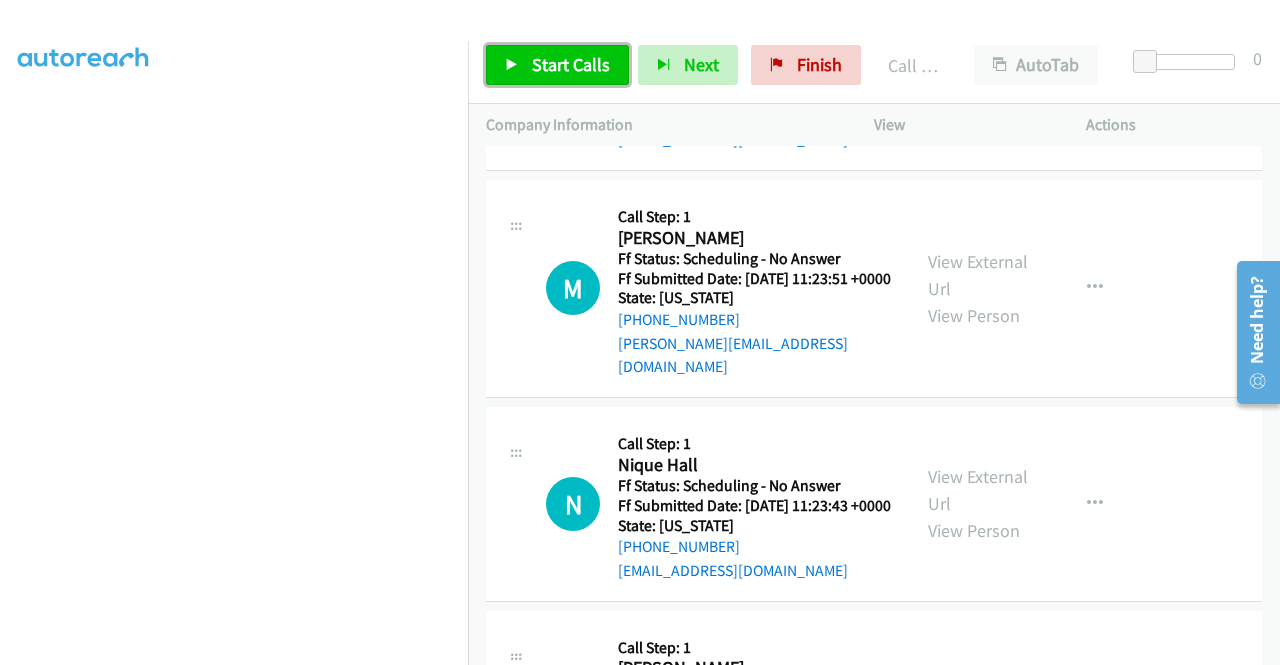 click on "Start Calls" at bounding box center (571, 64) 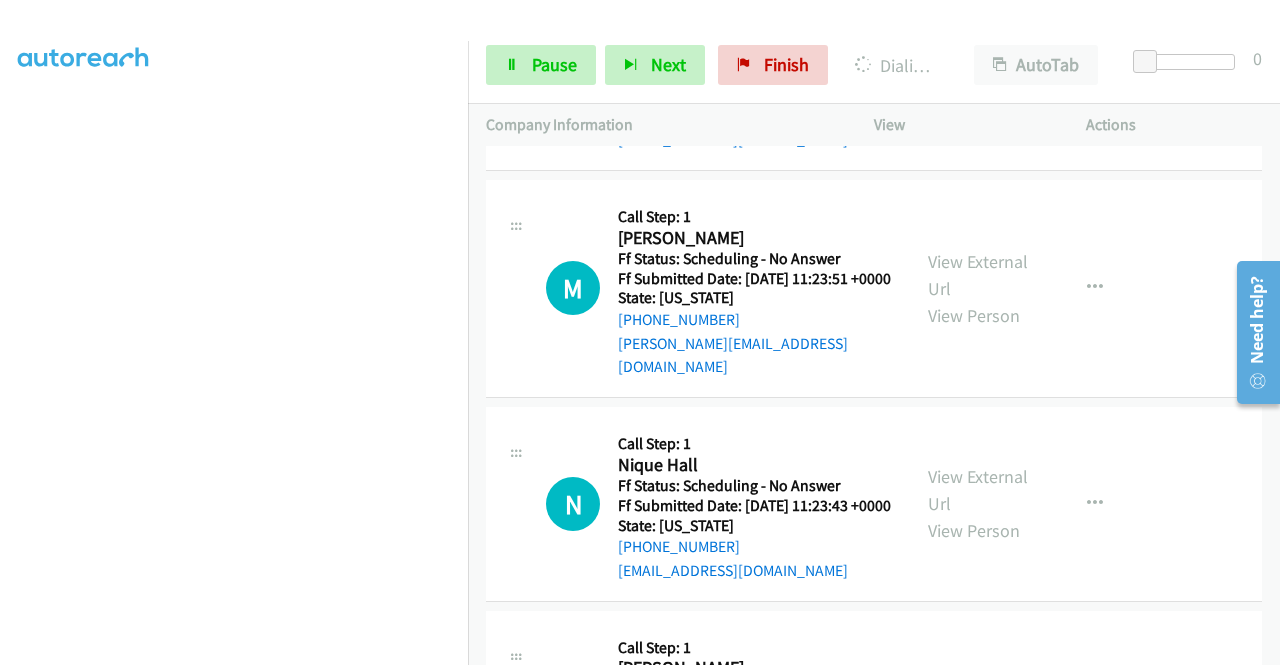 click on "View External Url" at bounding box center [978, -778] 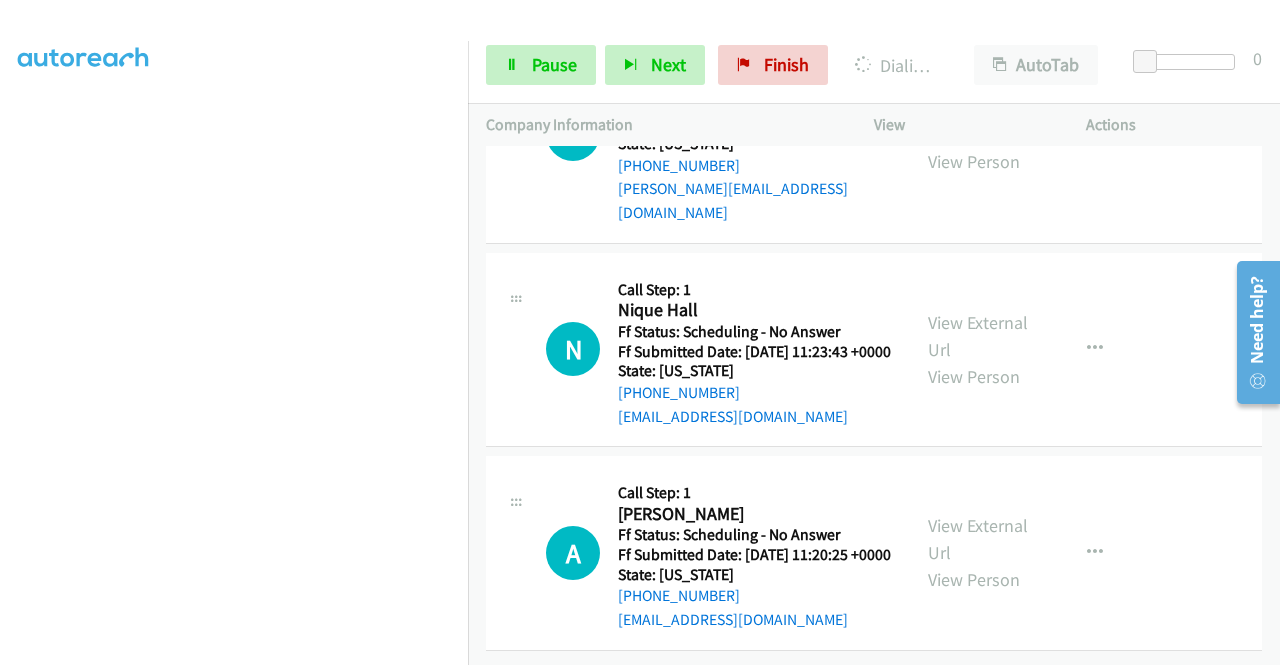 scroll, scrollTop: 21937, scrollLeft: 0, axis: vertical 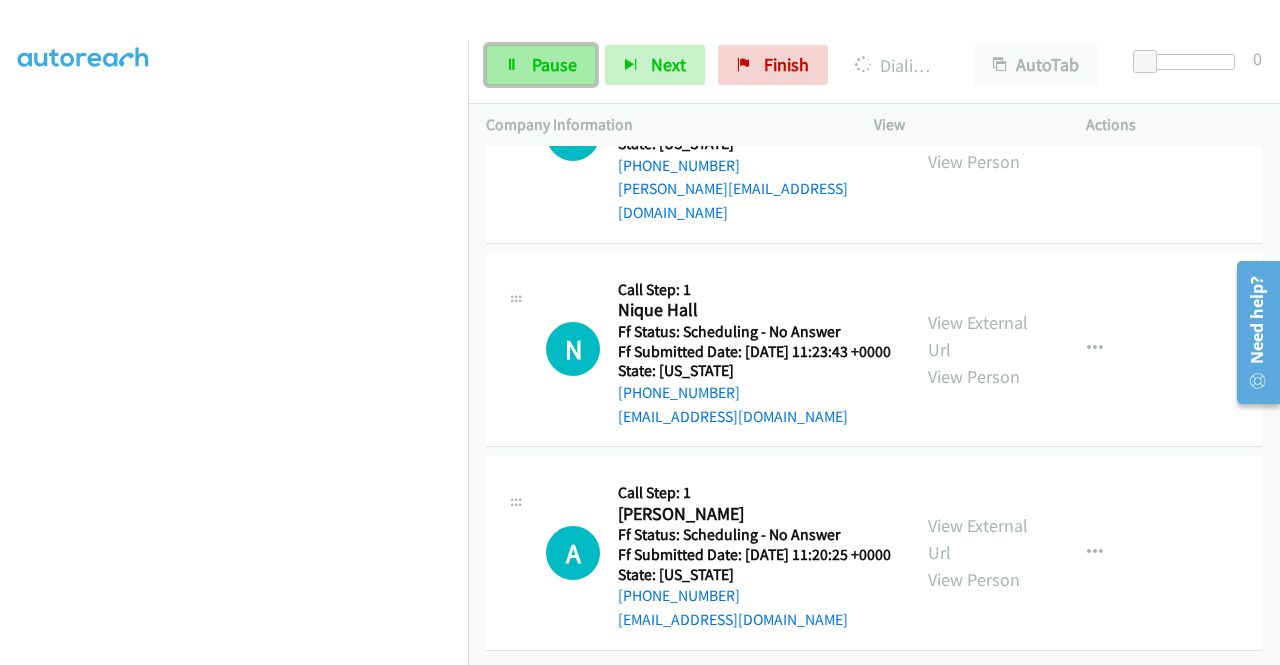 click at bounding box center [512, 66] 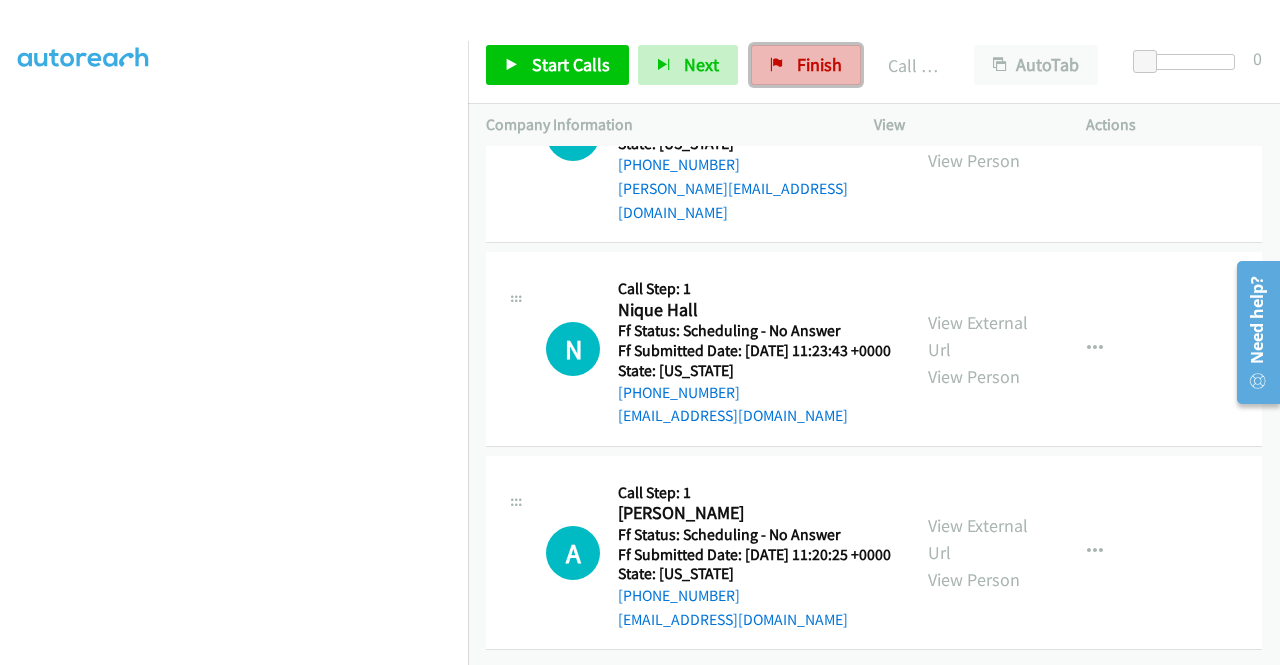 click on "Finish" at bounding box center (806, 65) 